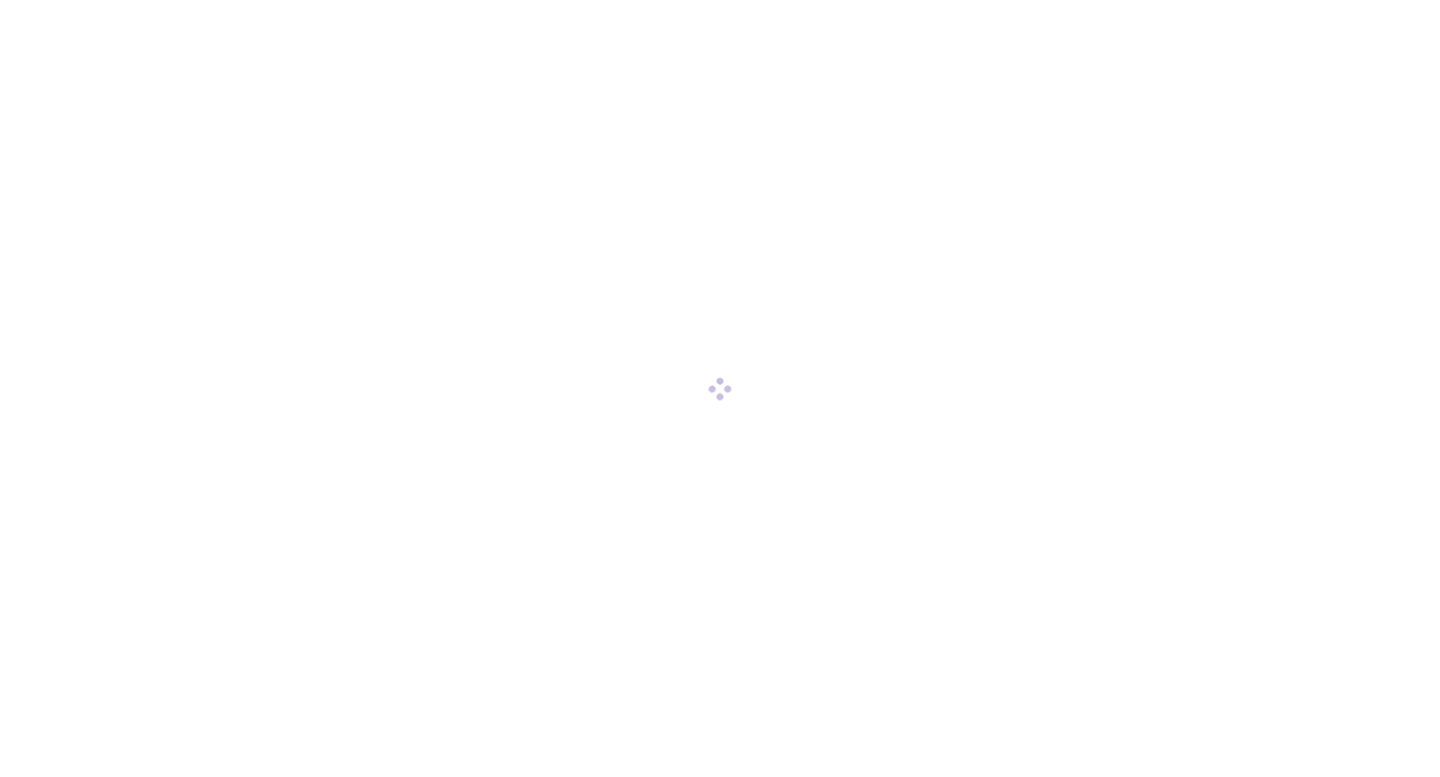 scroll, scrollTop: 0, scrollLeft: 0, axis: both 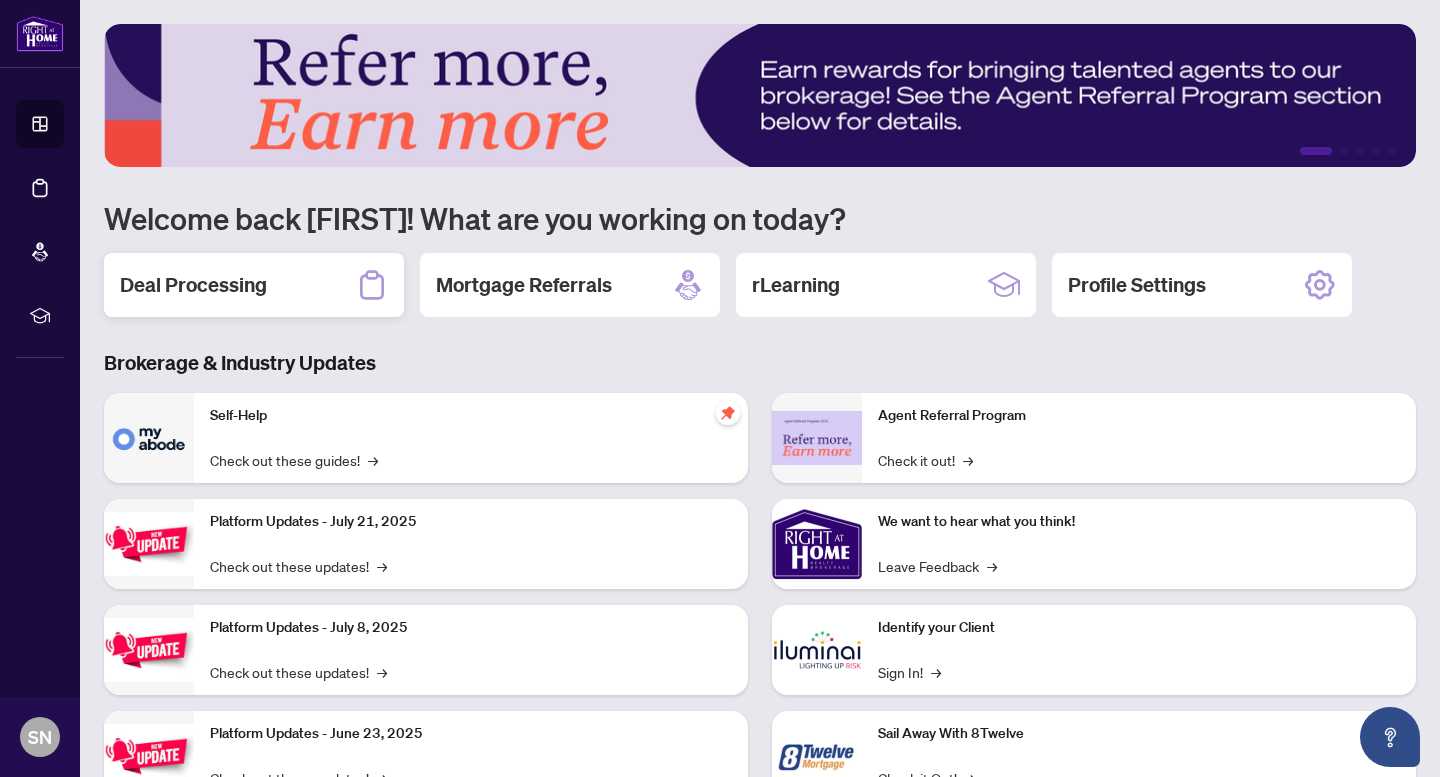 click on "Deal Processing" at bounding box center [254, 285] 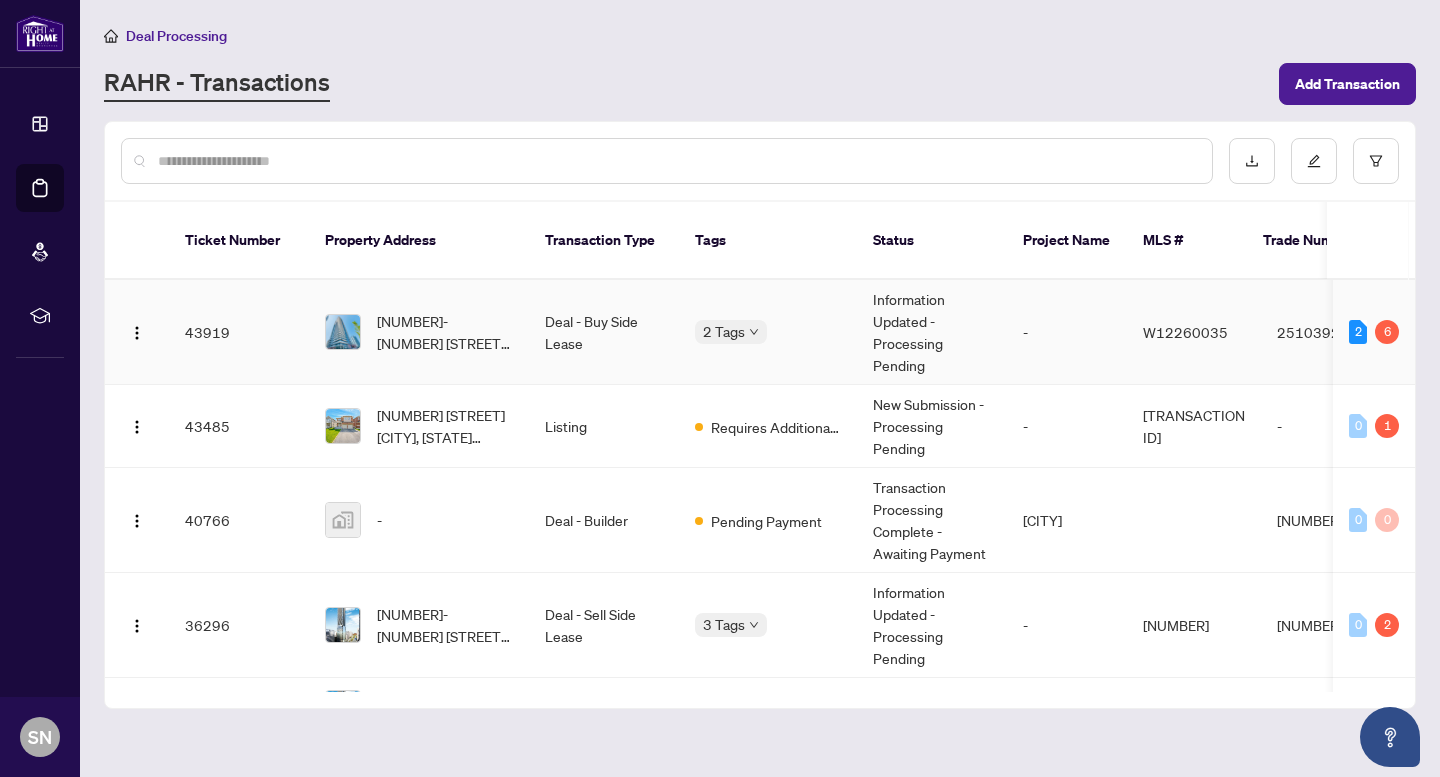 click on "Information Updated - Processing Pending" at bounding box center (932, 332) 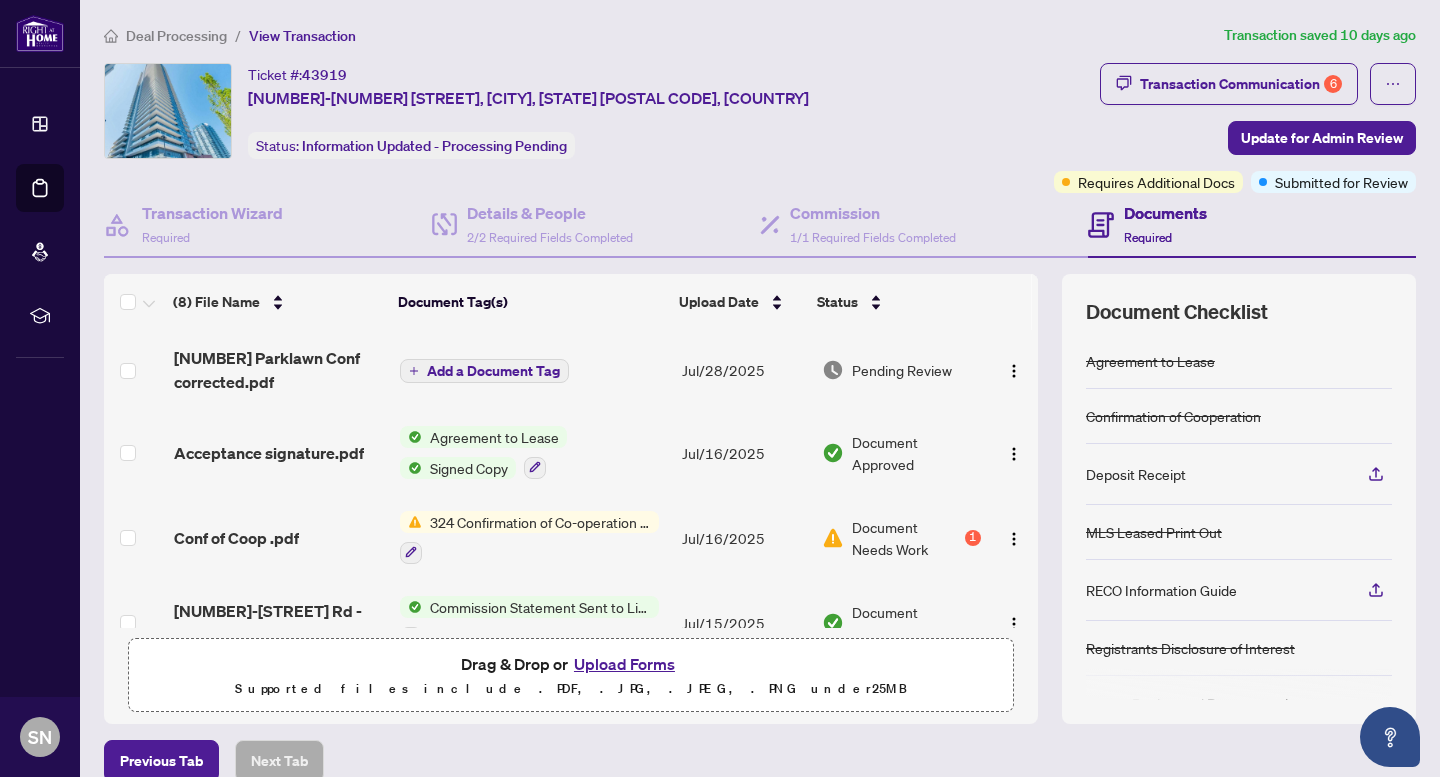 scroll, scrollTop: 5, scrollLeft: 0, axis: vertical 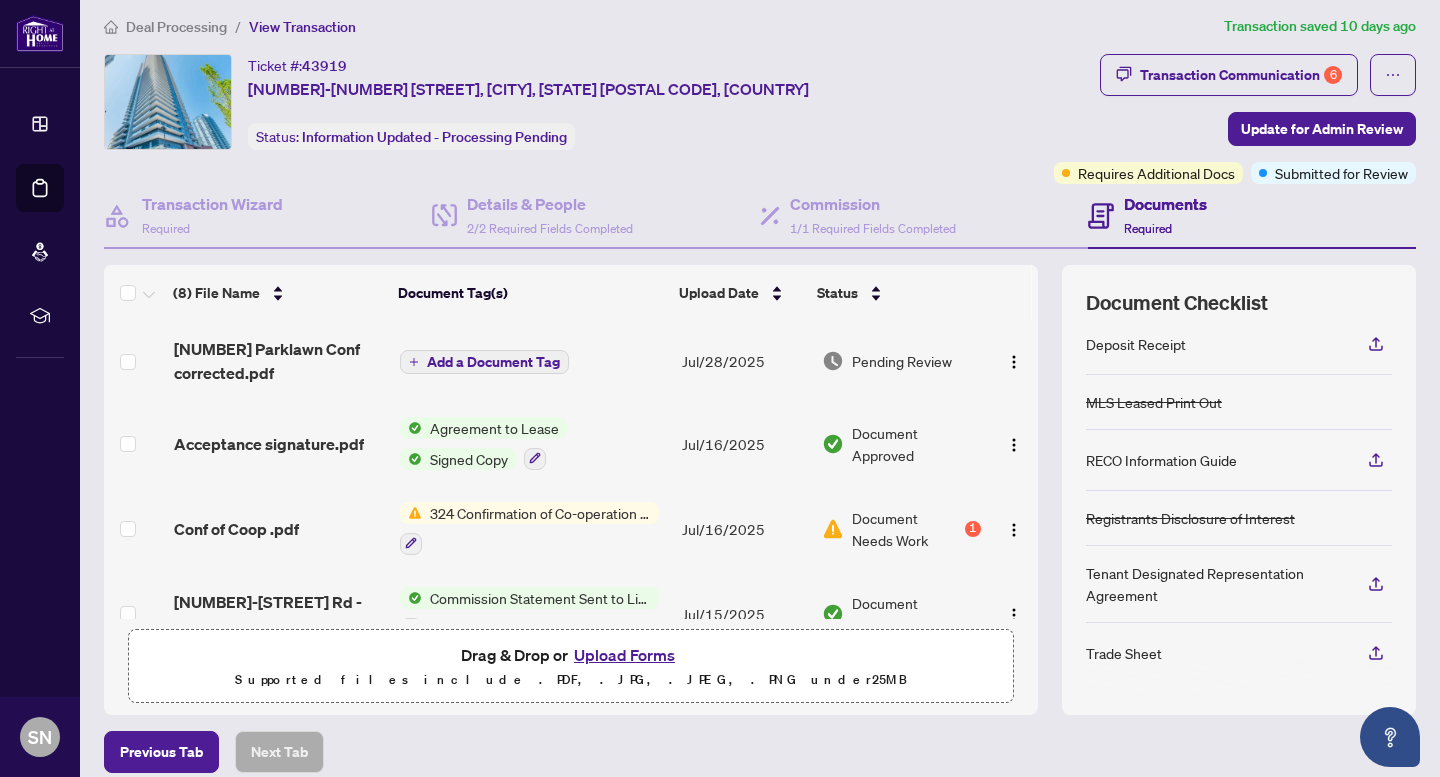 click on "Document Needs Work" at bounding box center [906, 529] 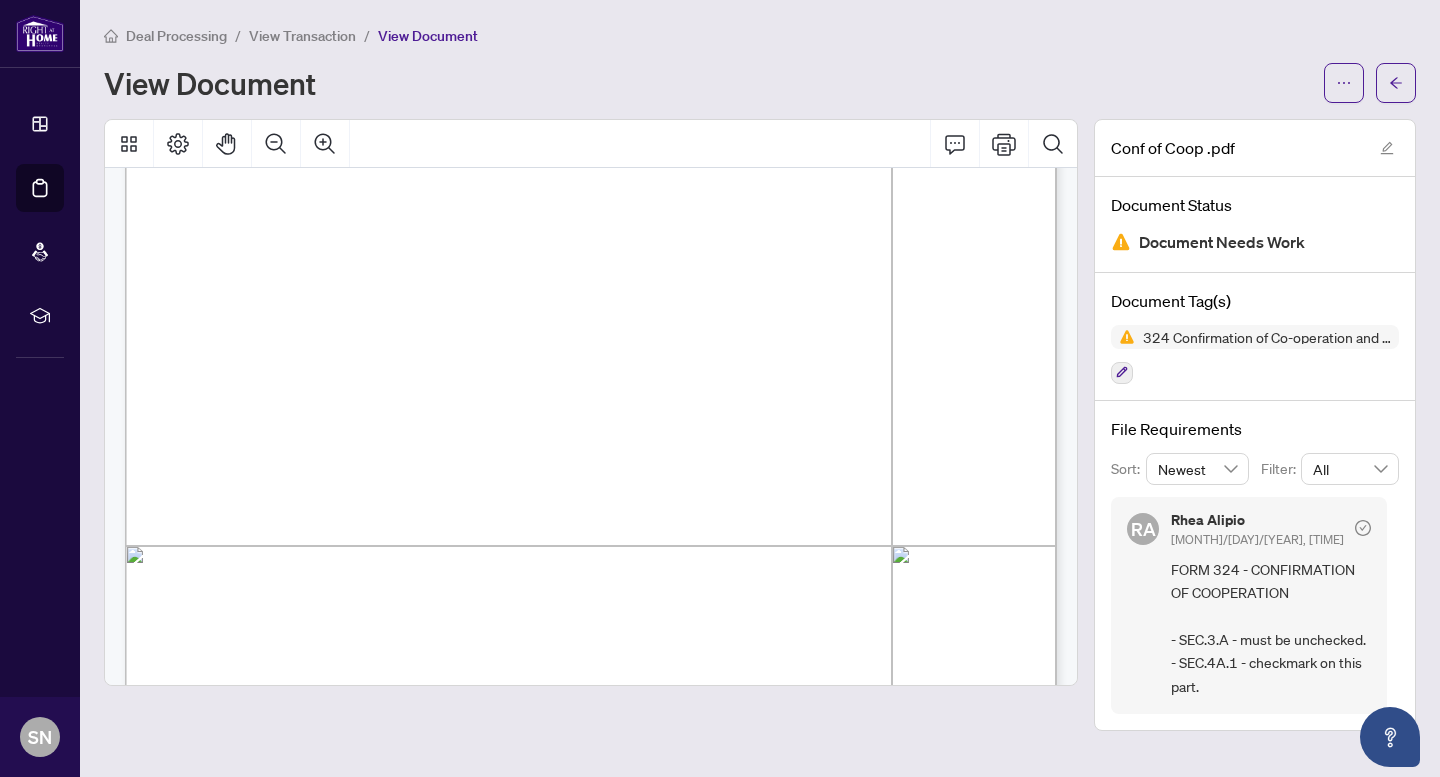 scroll, scrollTop: 0, scrollLeft: 0, axis: both 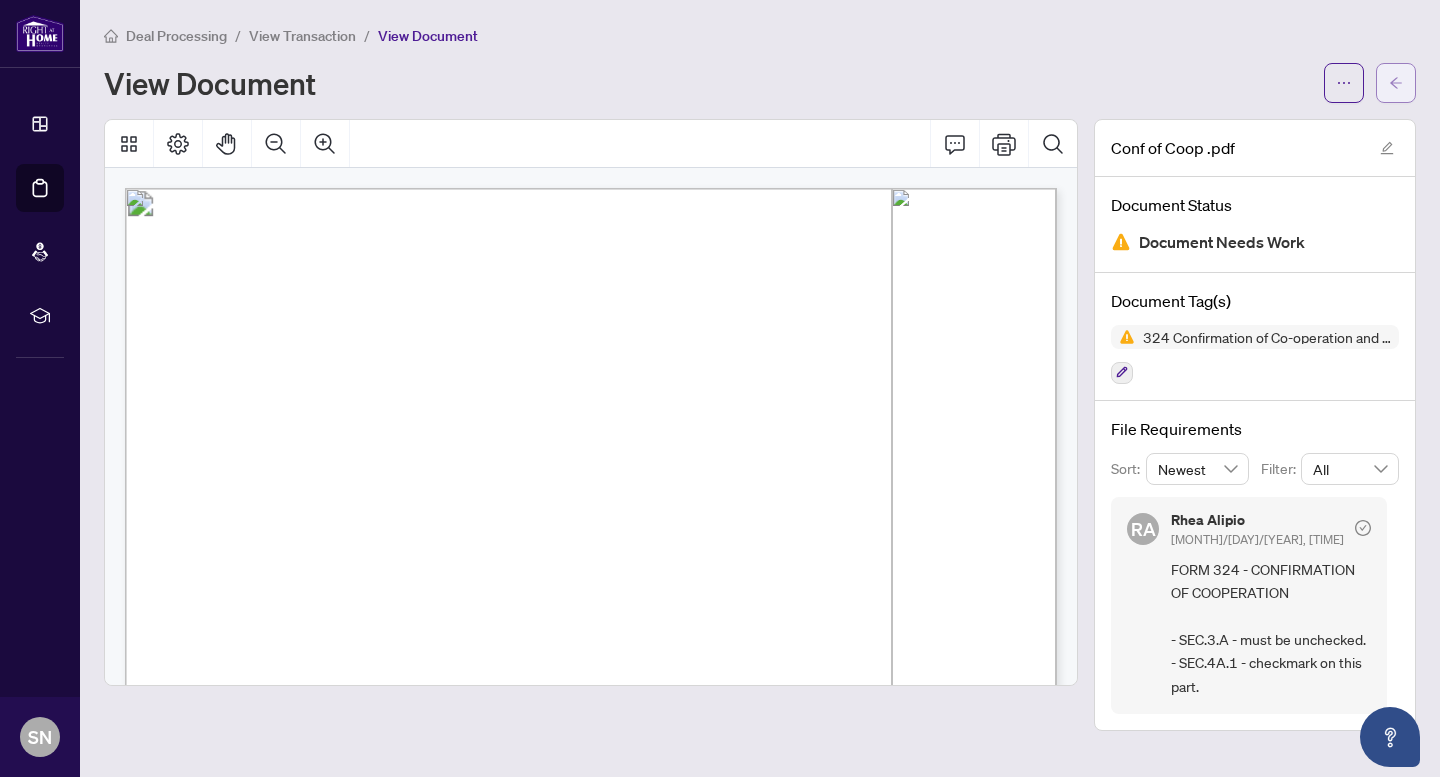 click 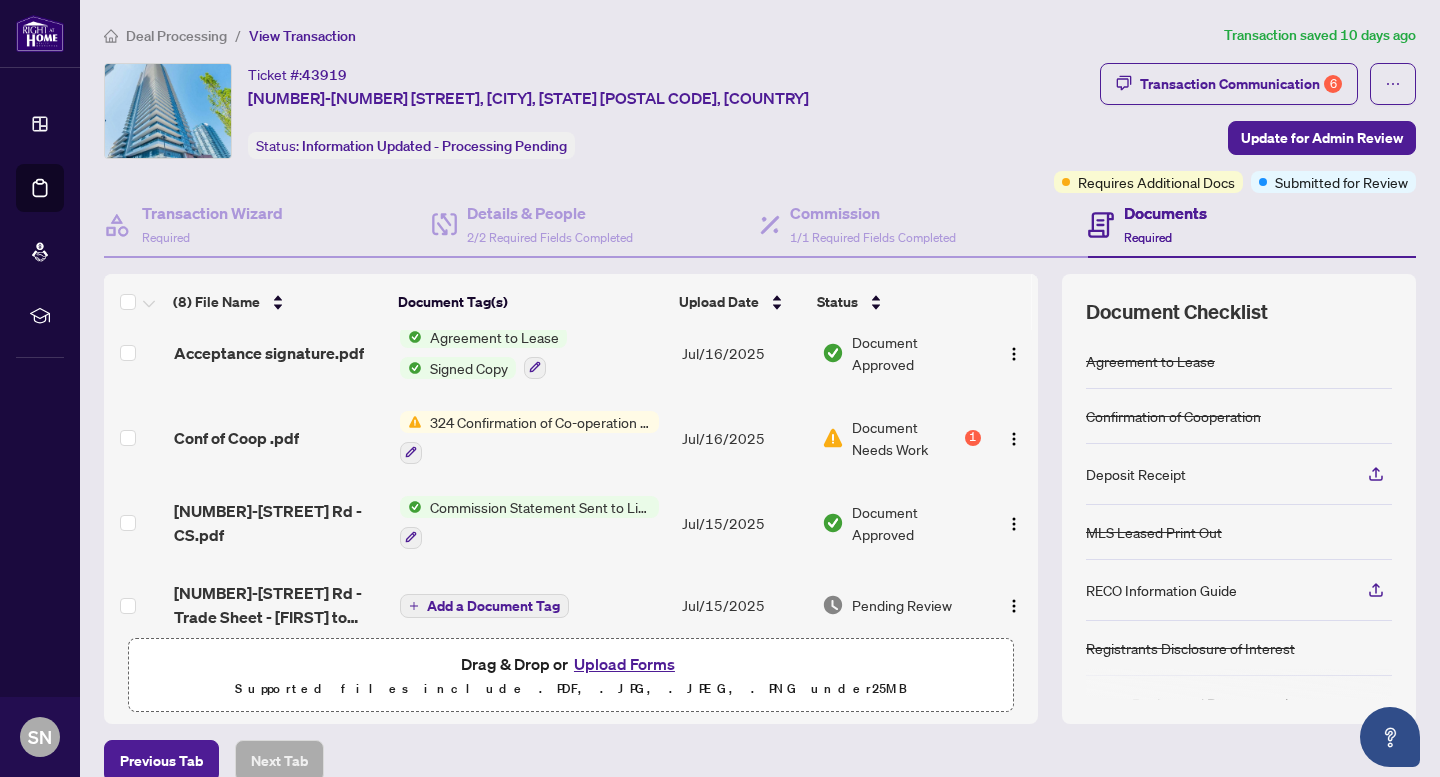scroll, scrollTop: 0, scrollLeft: 0, axis: both 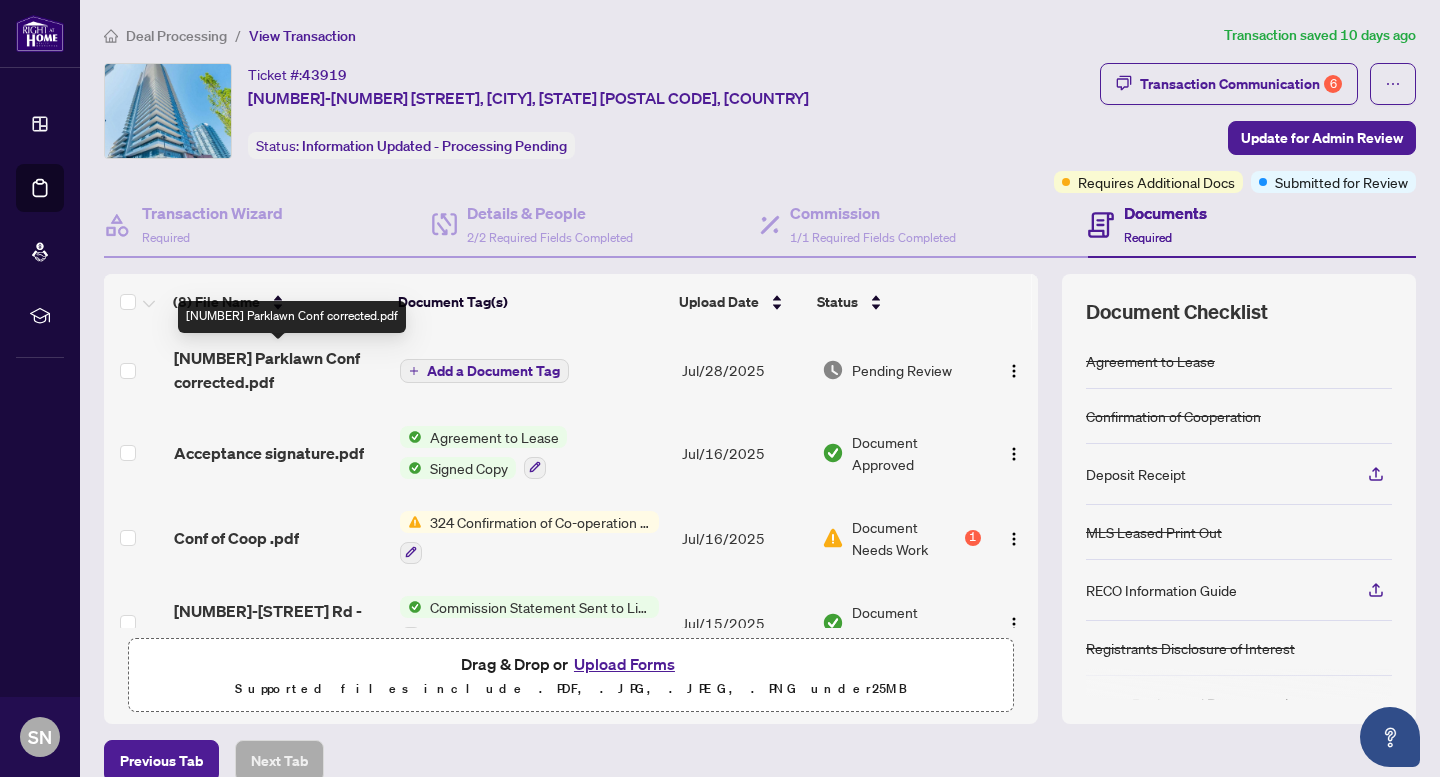 click on "3102 Parklawn Conf corrected.pdf" at bounding box center [279, 370] 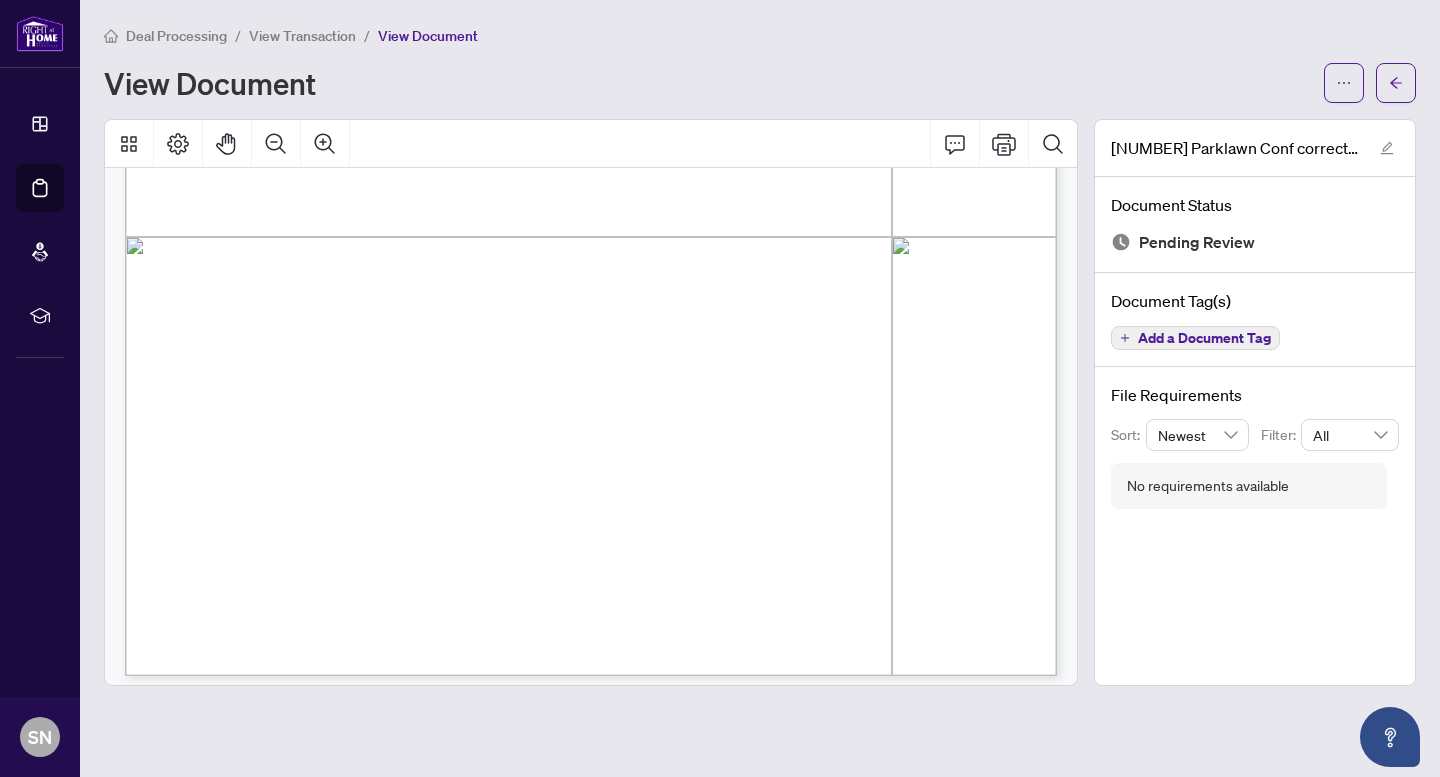 scroll, scrollTop: 729, scrollLeft: 0, axis: vertical 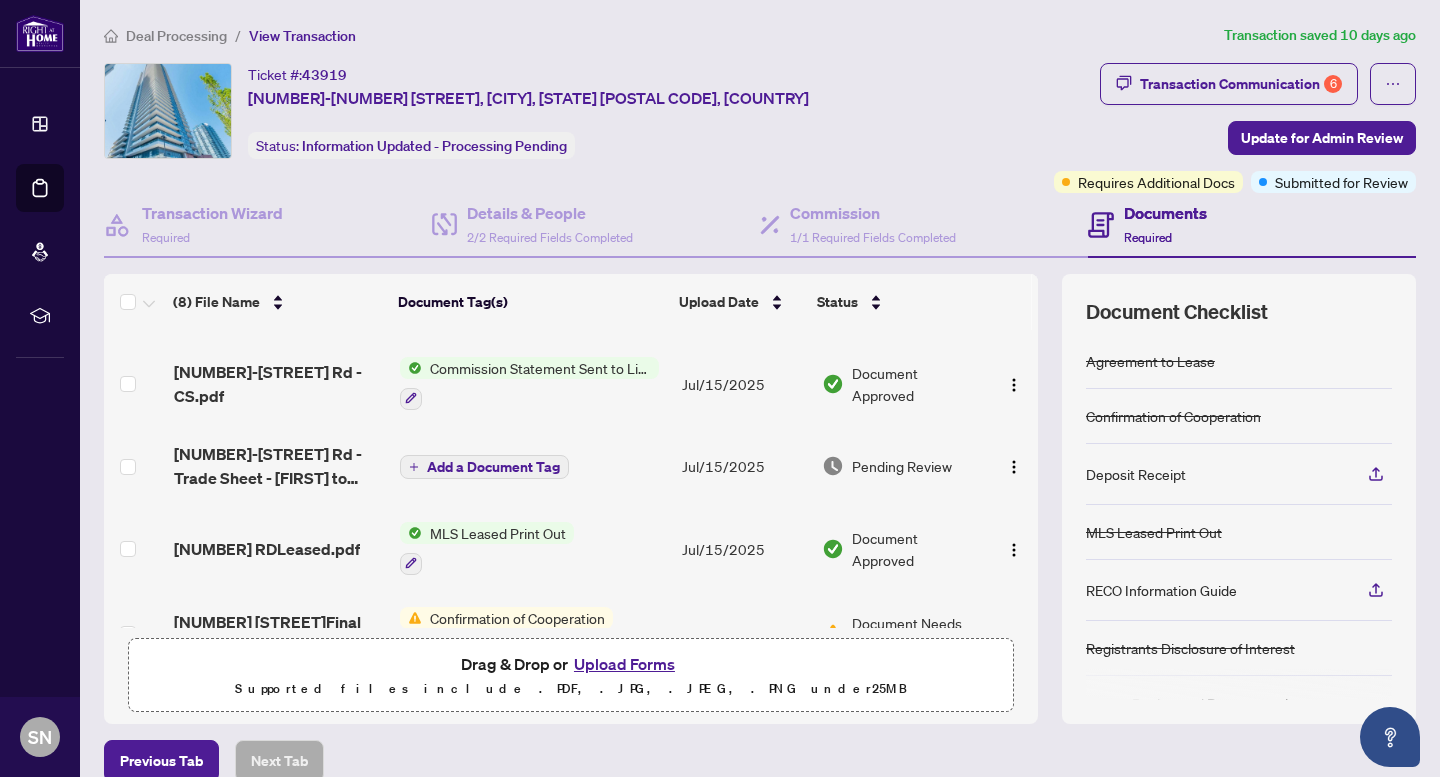 click on "Pending Review" at bounding box center [902, 466] 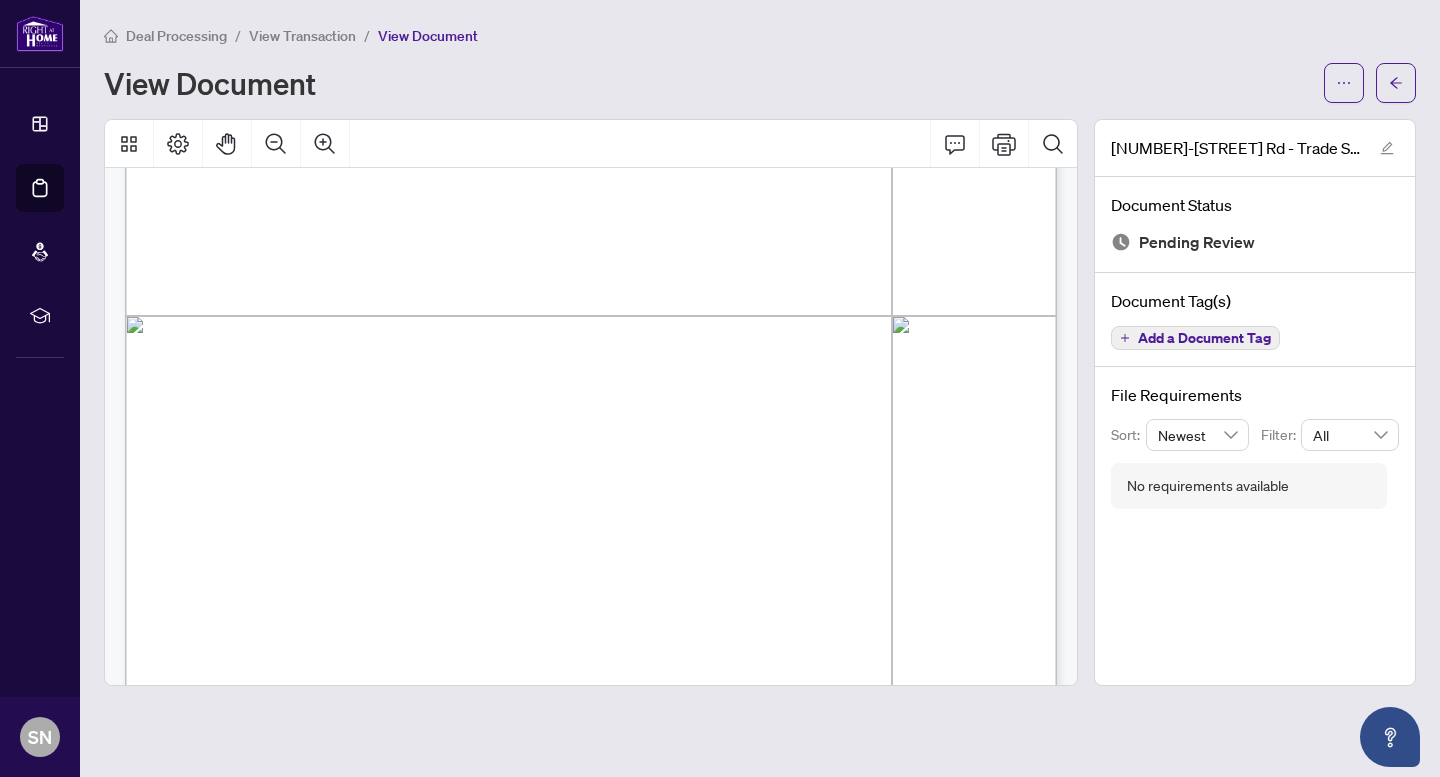 scroll, scrollTop: 729, scrollLeft: 0, axis: vertical 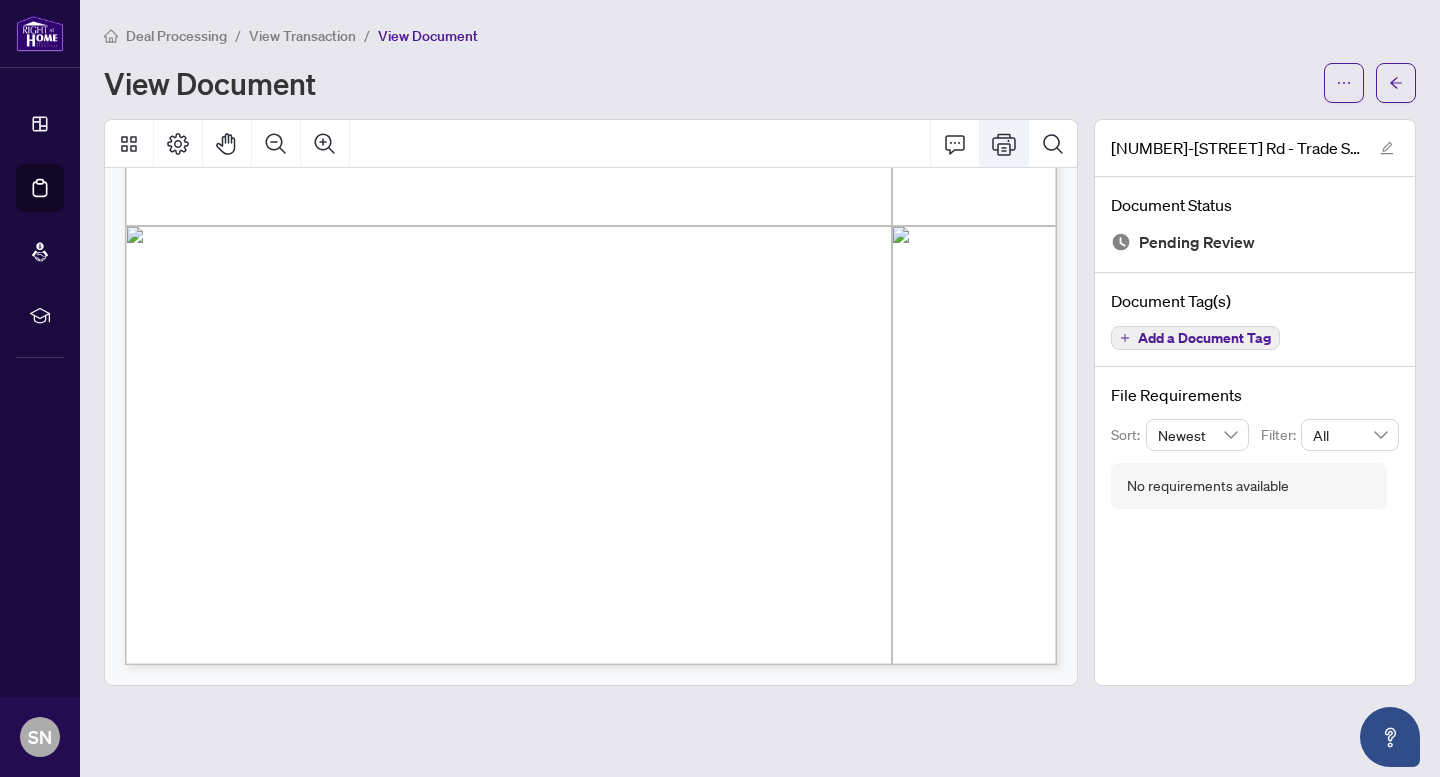 click 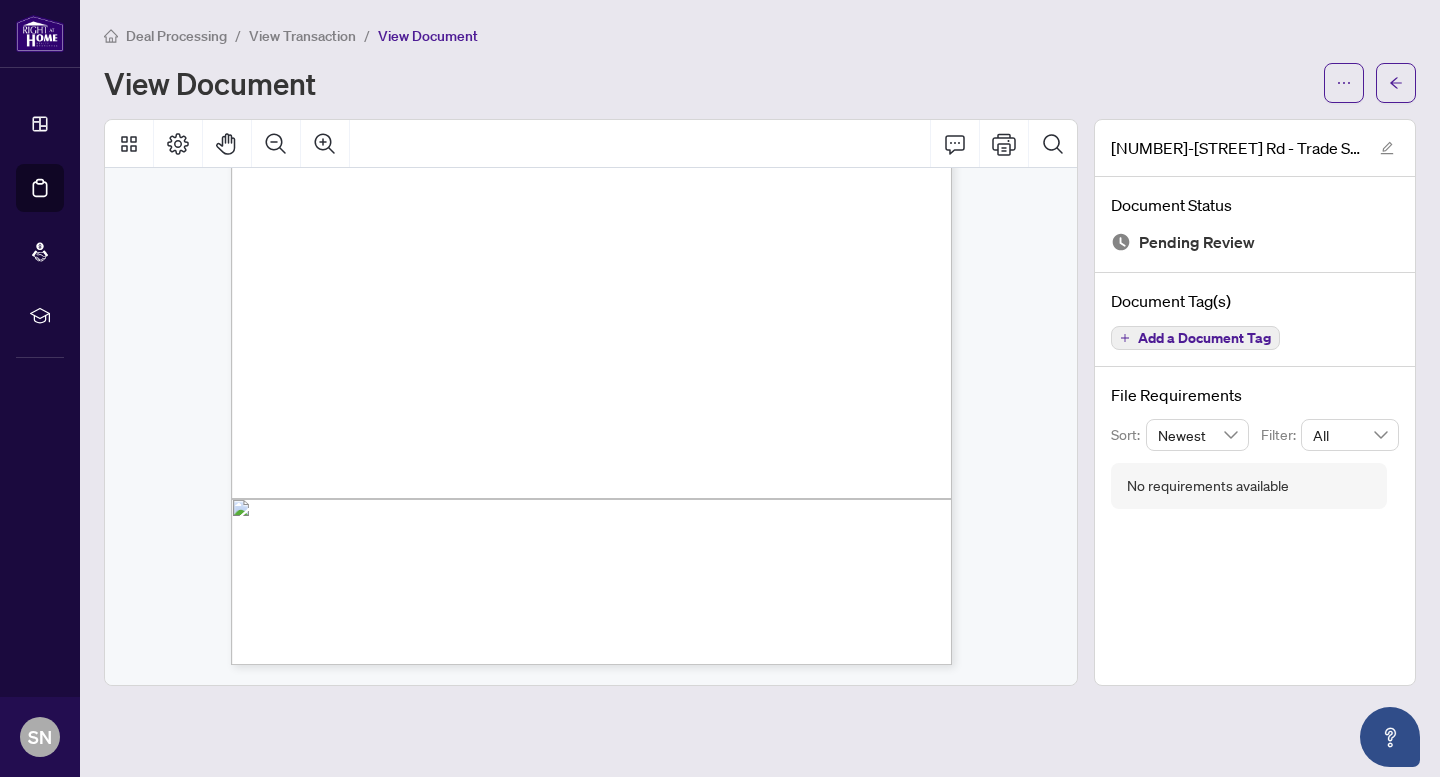 scroll, scrollTop: 0, scrollLeft: 0, axis: both 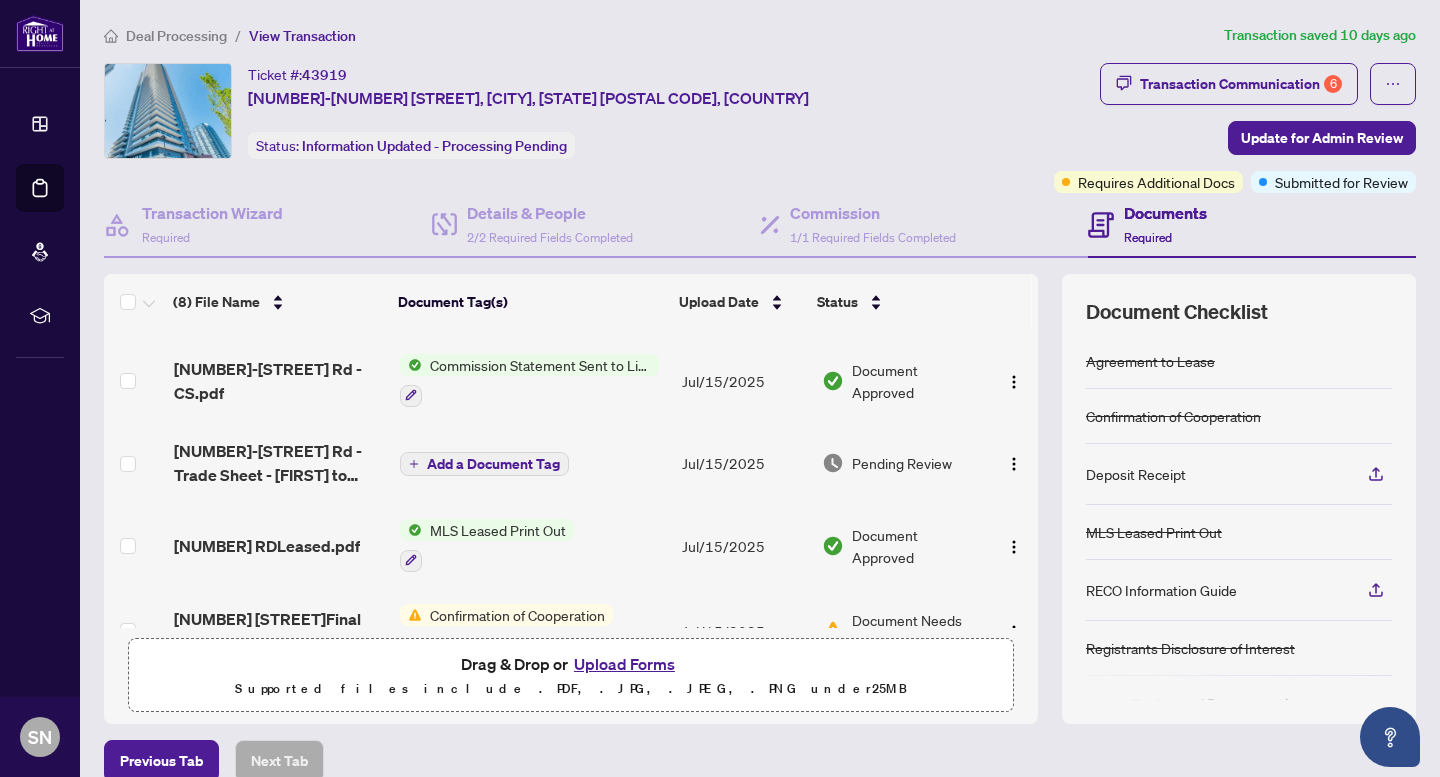 click on "Upload Forms" at bounding box center [624, 664] 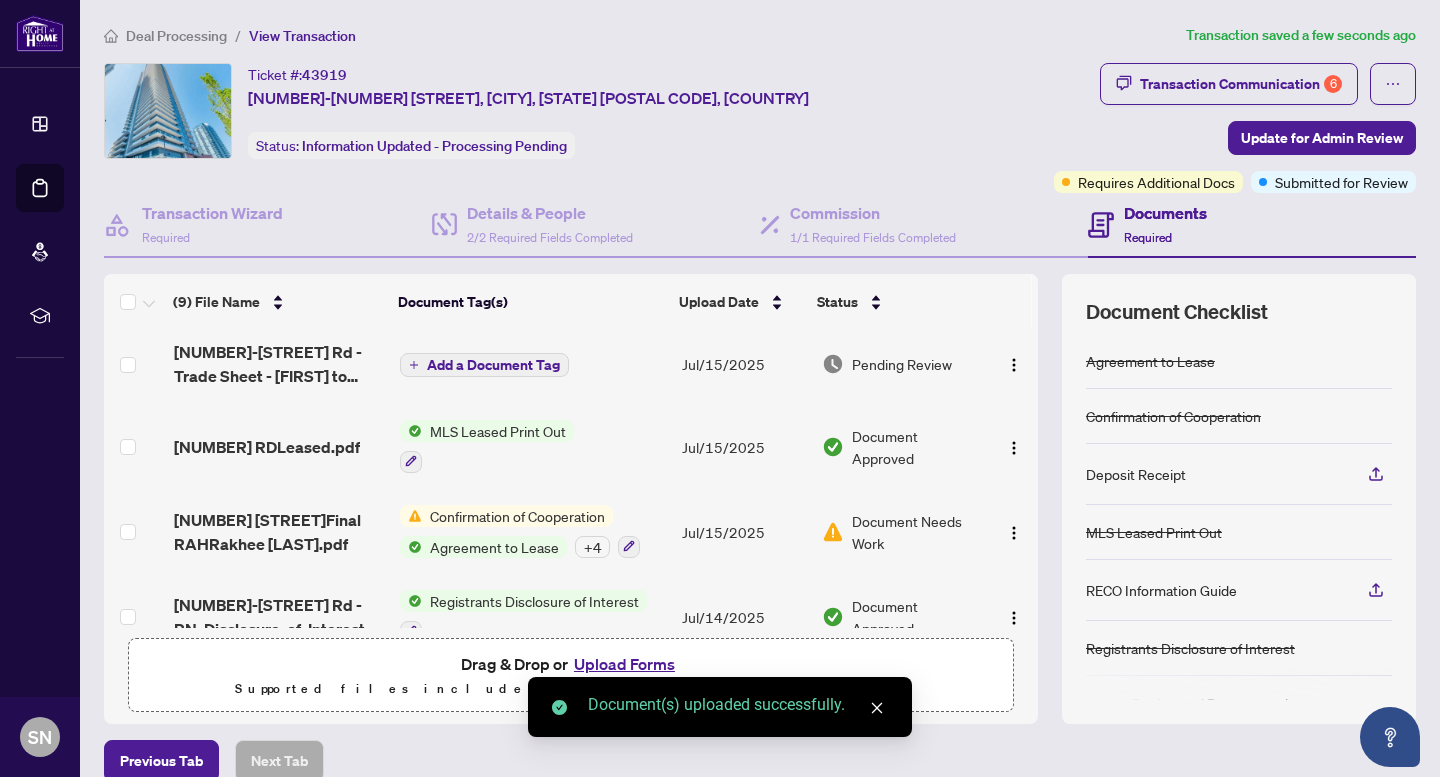 scroll, scrollTop: 438, scrollLeft: 0, axis: vertical 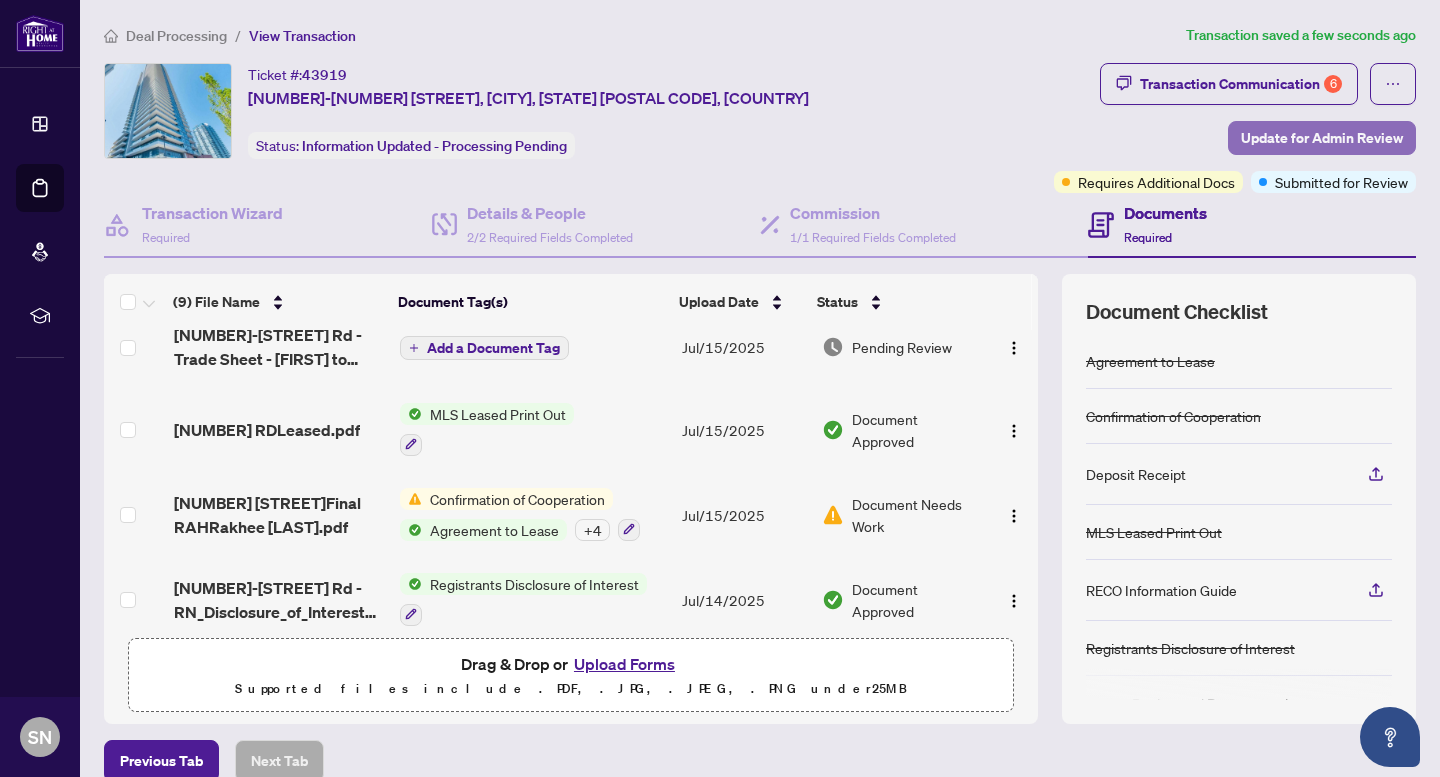 click on "Update for Admin Review" at bounding box center (1322, 138) 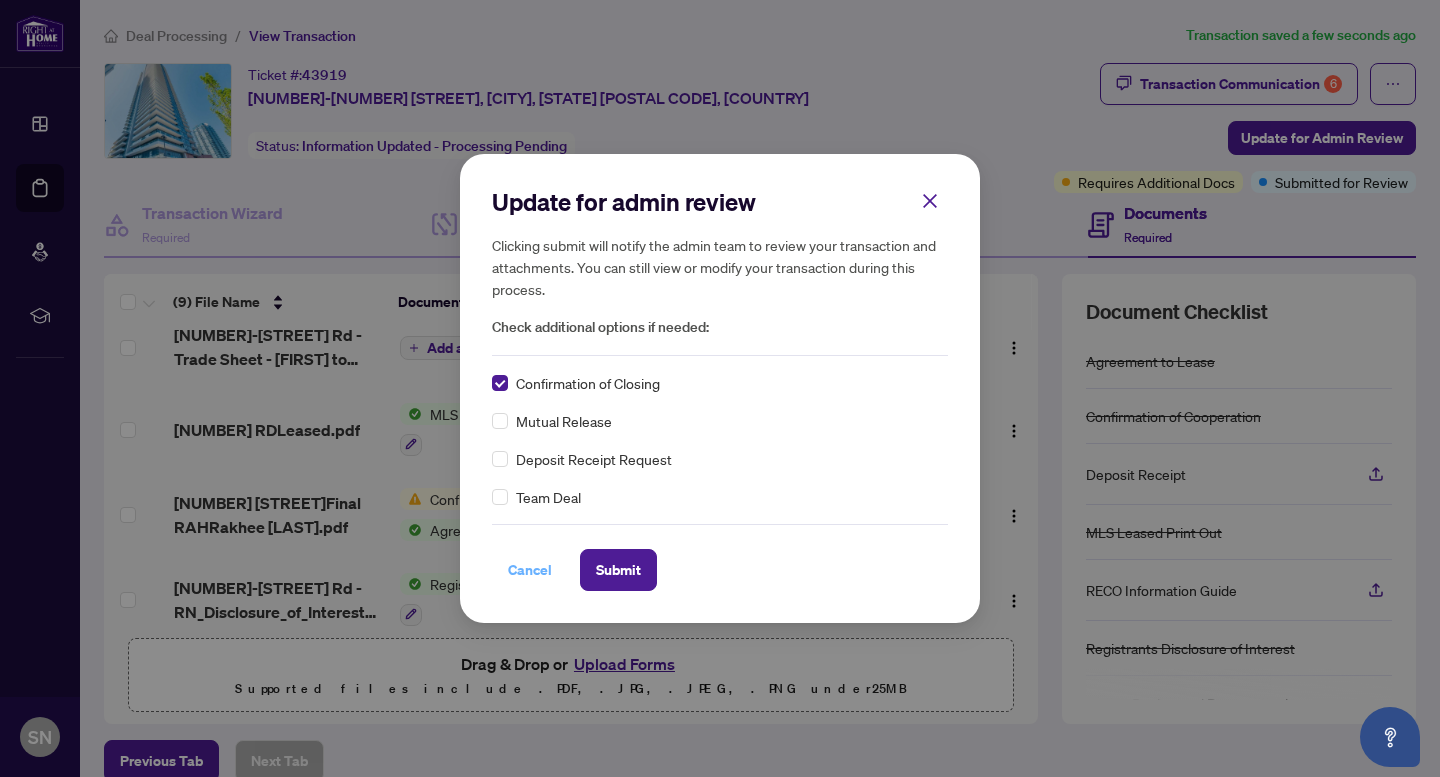 click on "Cancel" at bounding box center (530, 570) 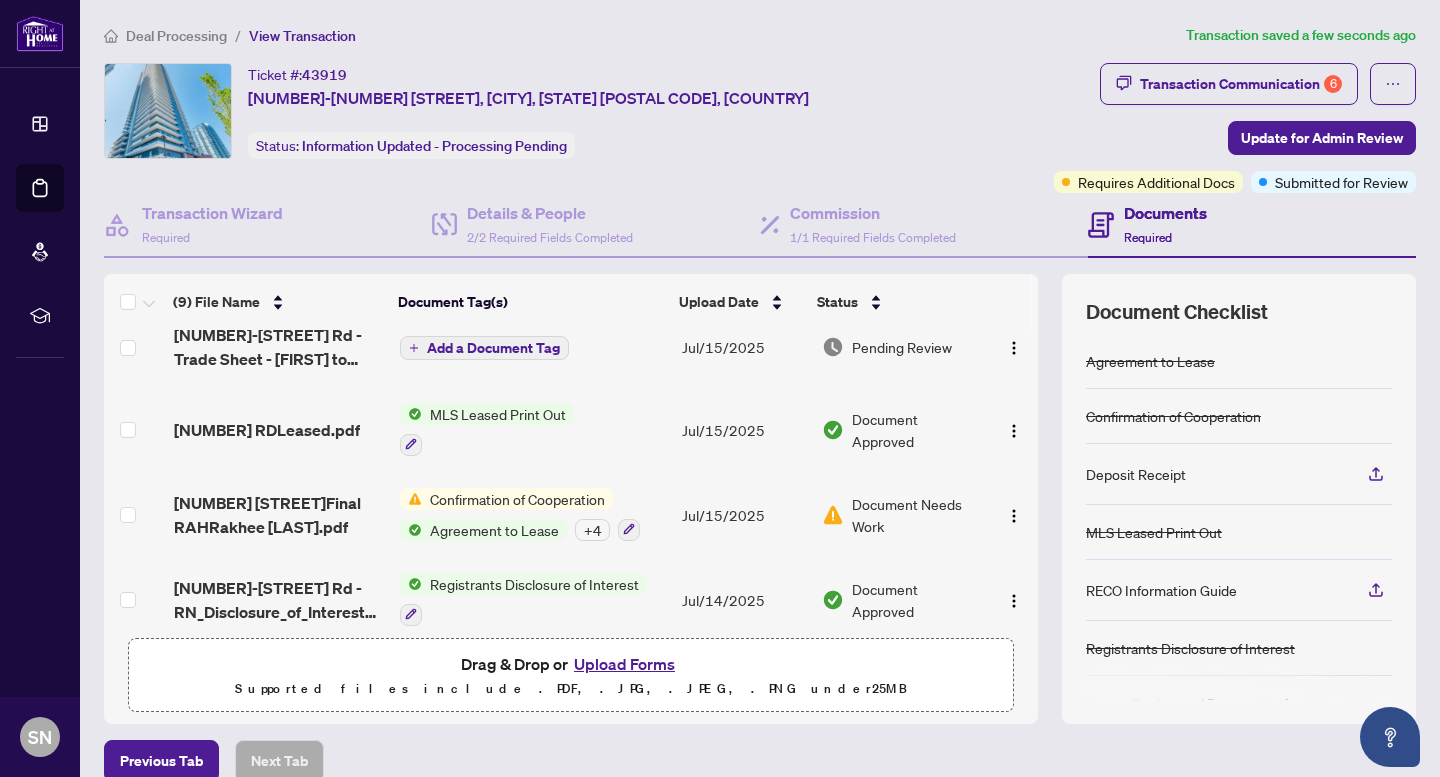 scroll, scrollTop: 97, scrollLeft: 0, axis: vertical 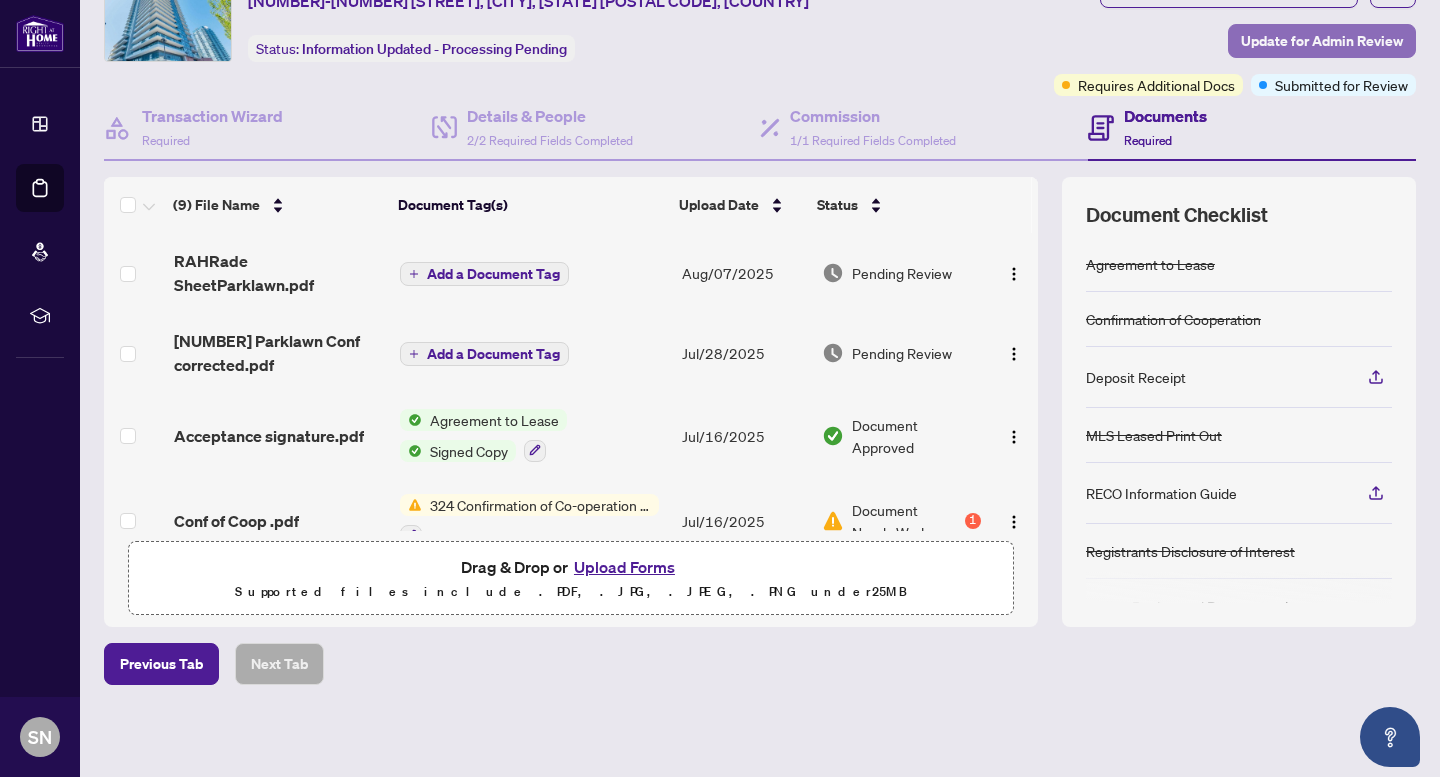 click on "Update for Admin Review" at bounding box center [1322, 41] 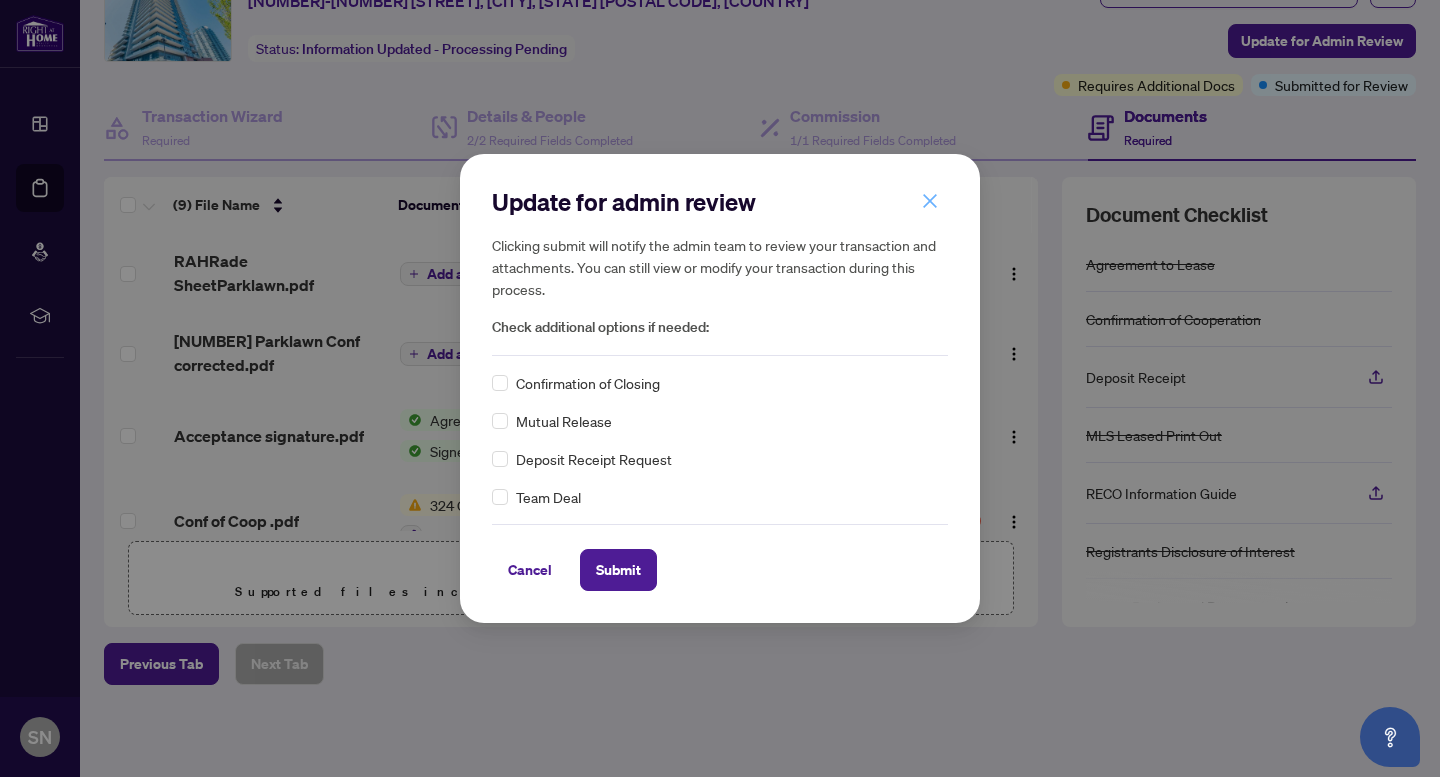 click 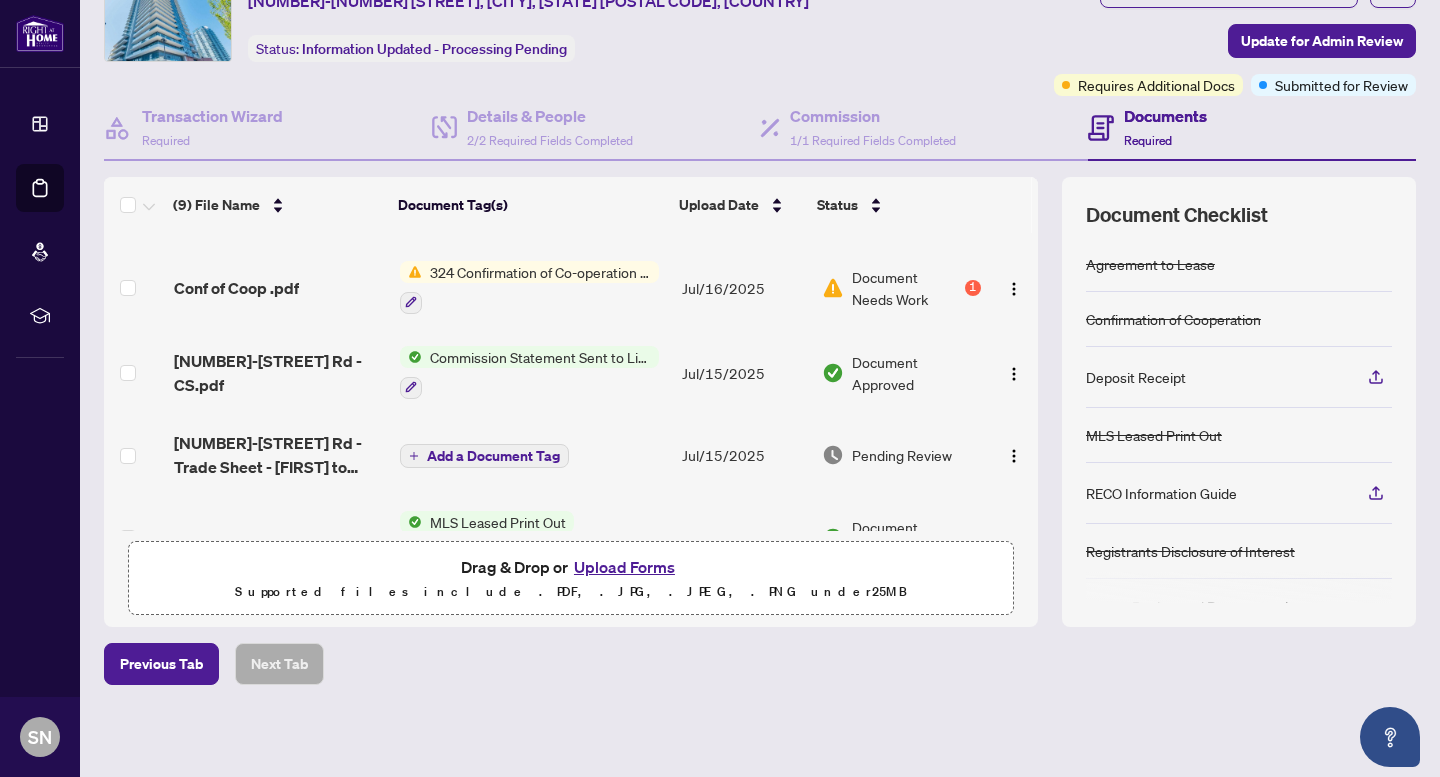 scroll, scrollTop: 0, scrollLeft: 0, axis: both 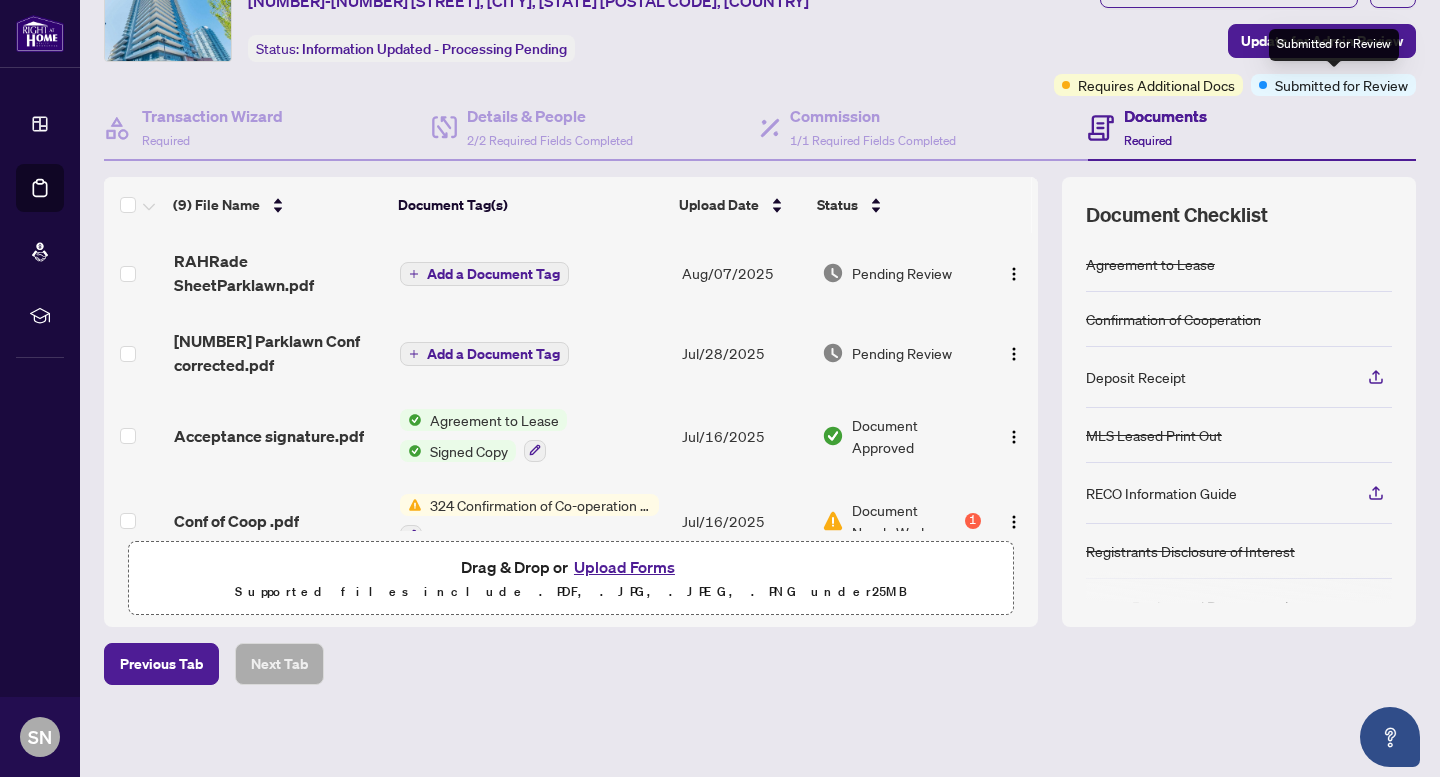 click on "Submitted for Review" at bounding box center (1341, 85) 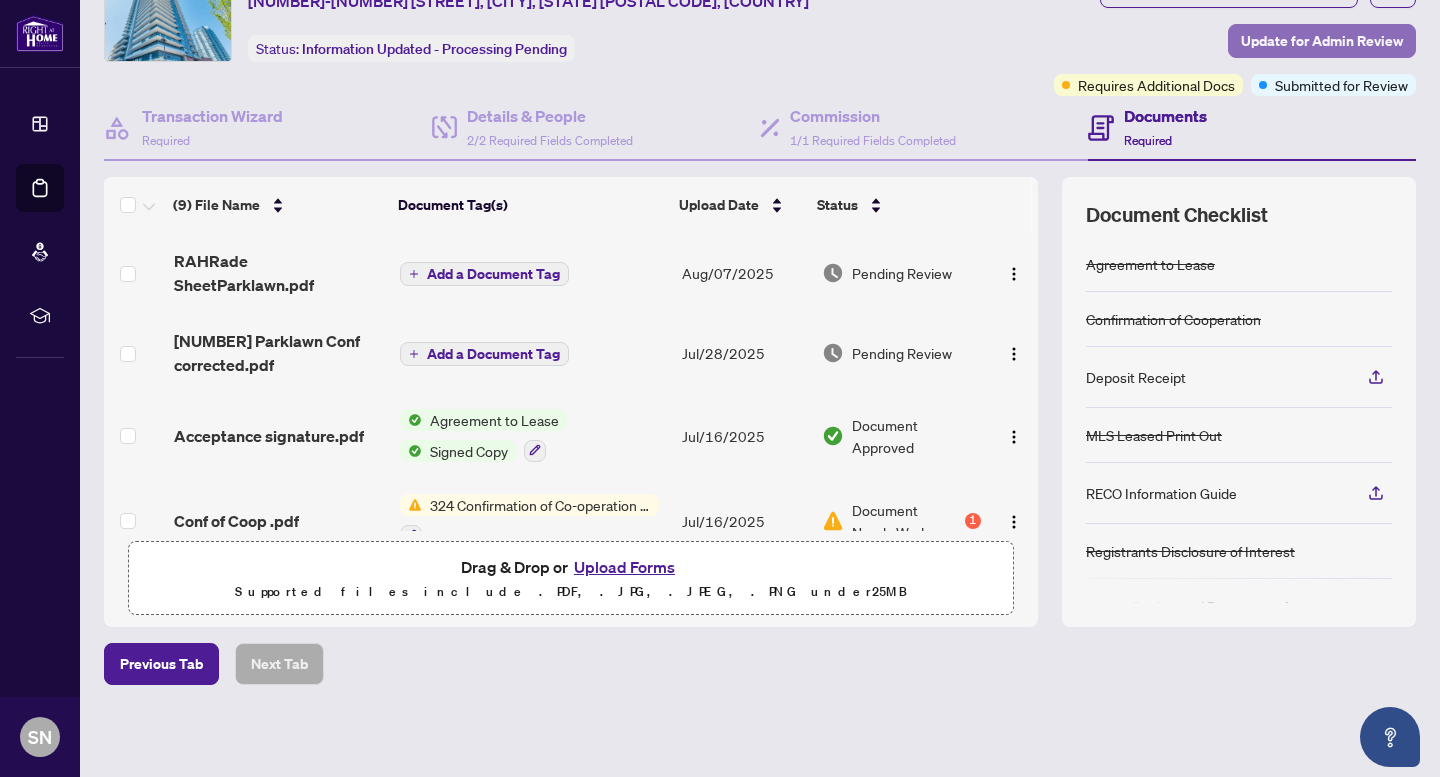 click on "Update for Admin Review" at bounding box center (1322, 41) 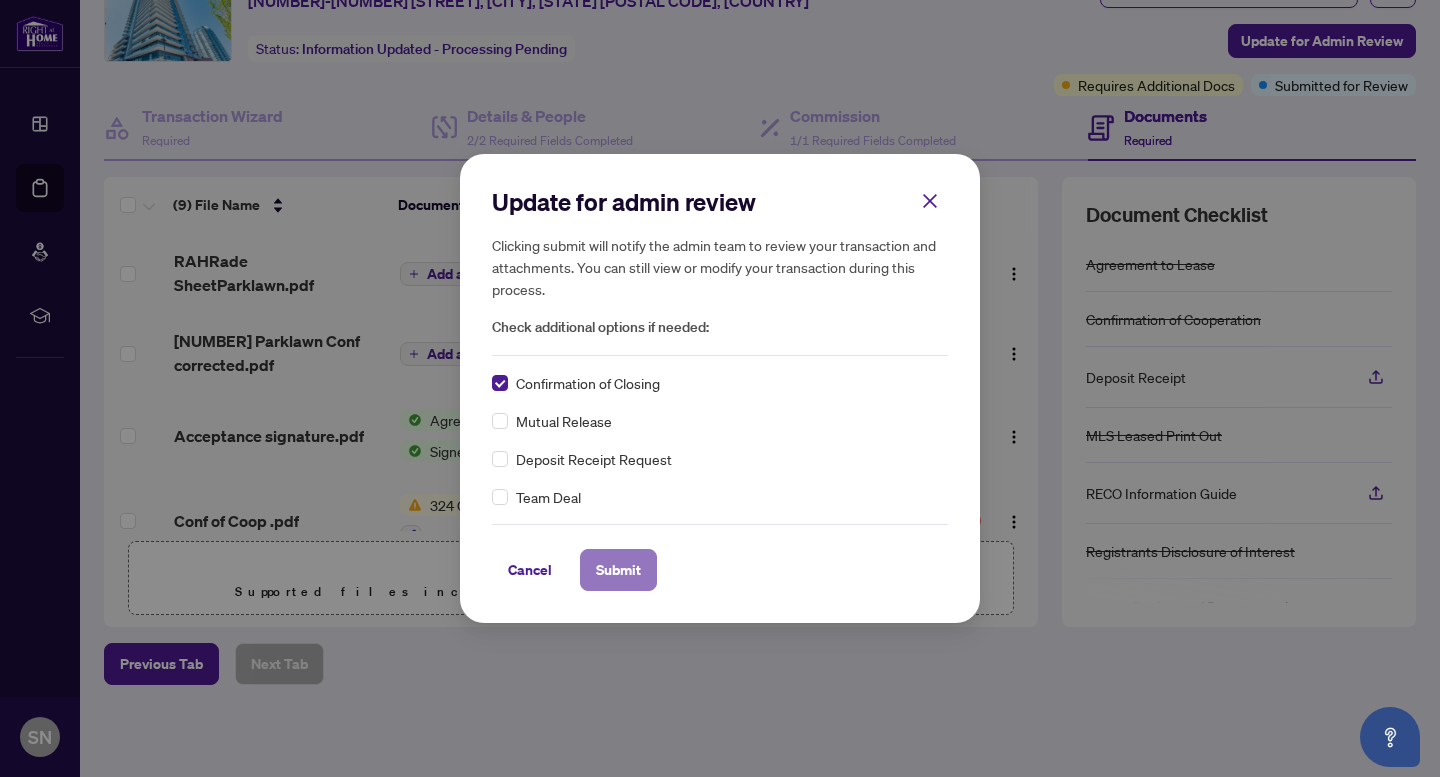 click on "Submit" at bounding box center (618, 570) 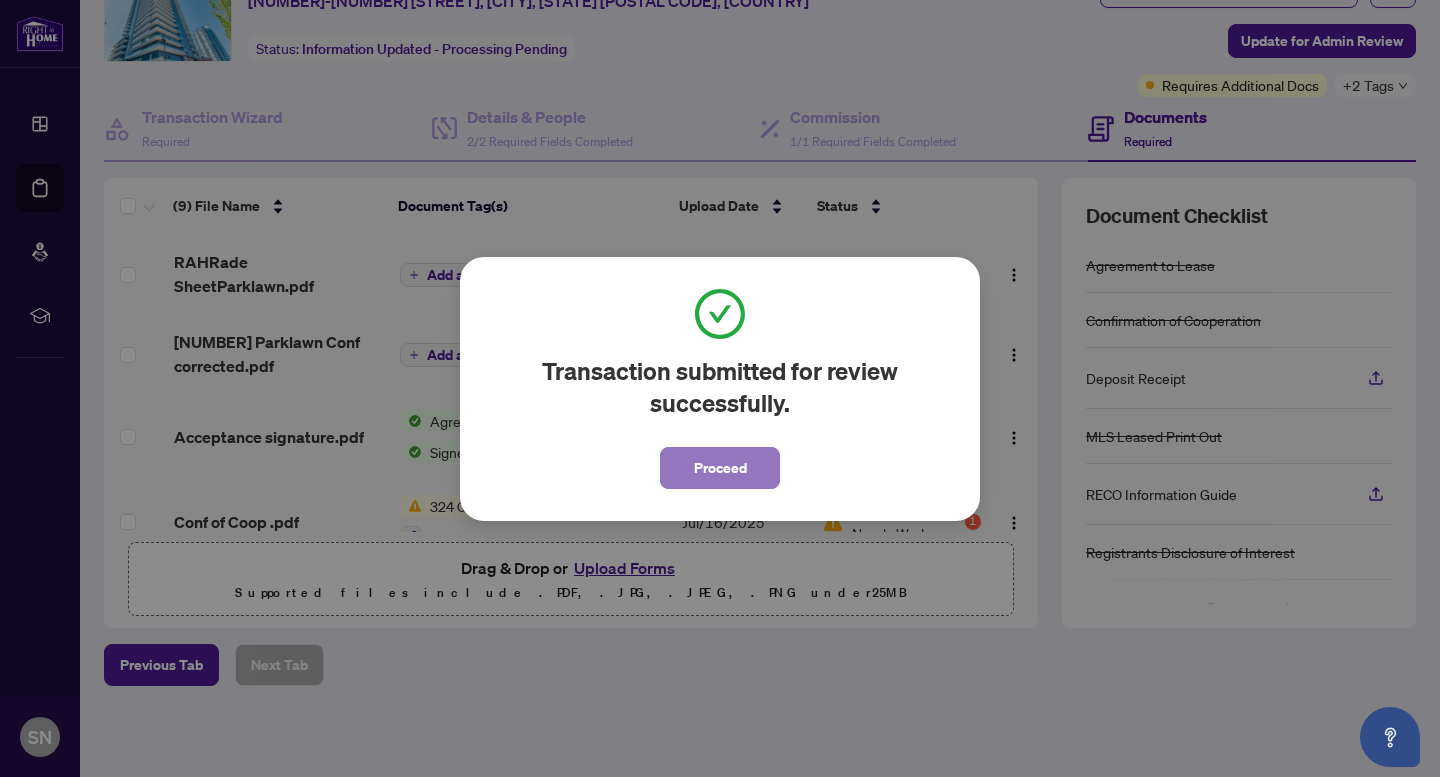 click on "Proceed" at bounding box center (720, 468) 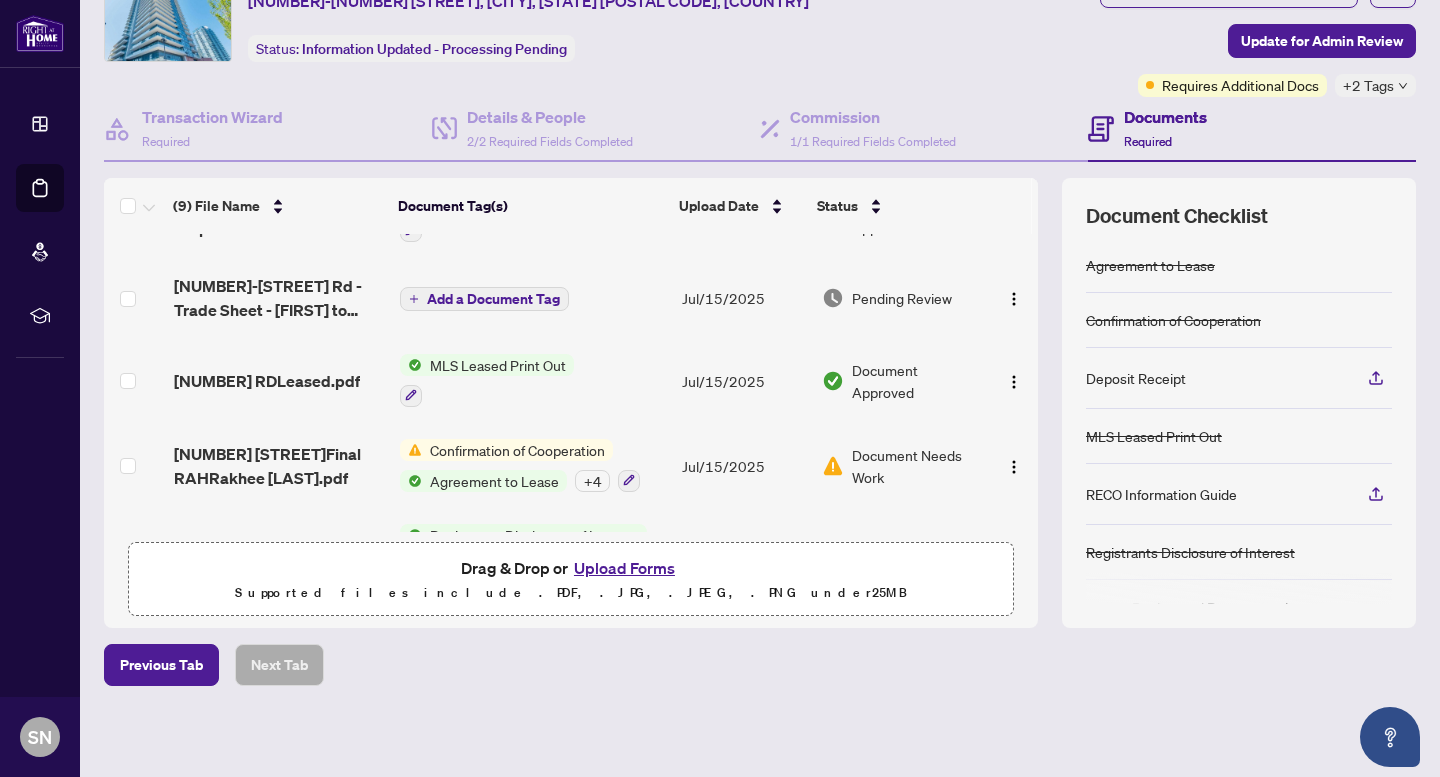 scroll, scrollTop: 438, scrollLeft: 0, axis: vertical 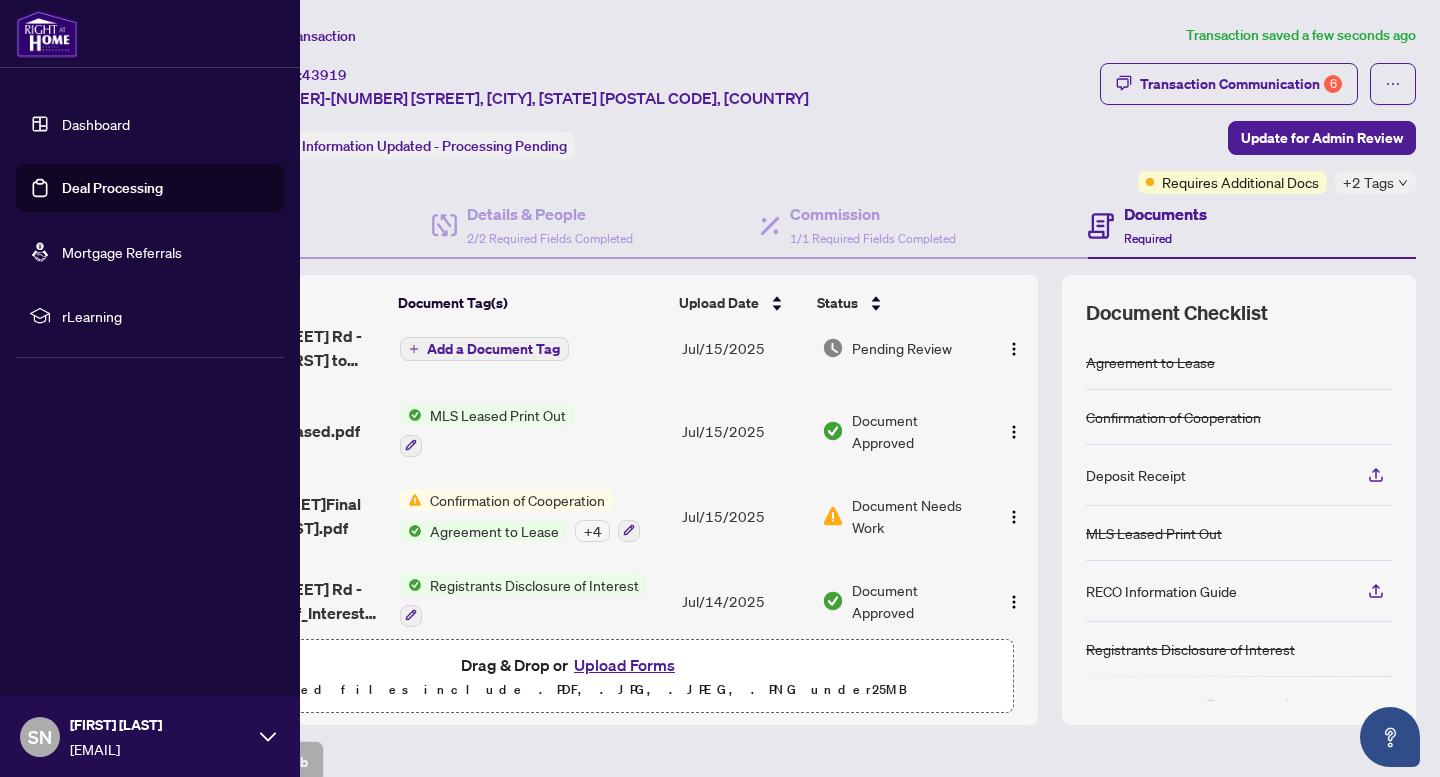 click on "Deal Processing" at bounding box center (112, 188) 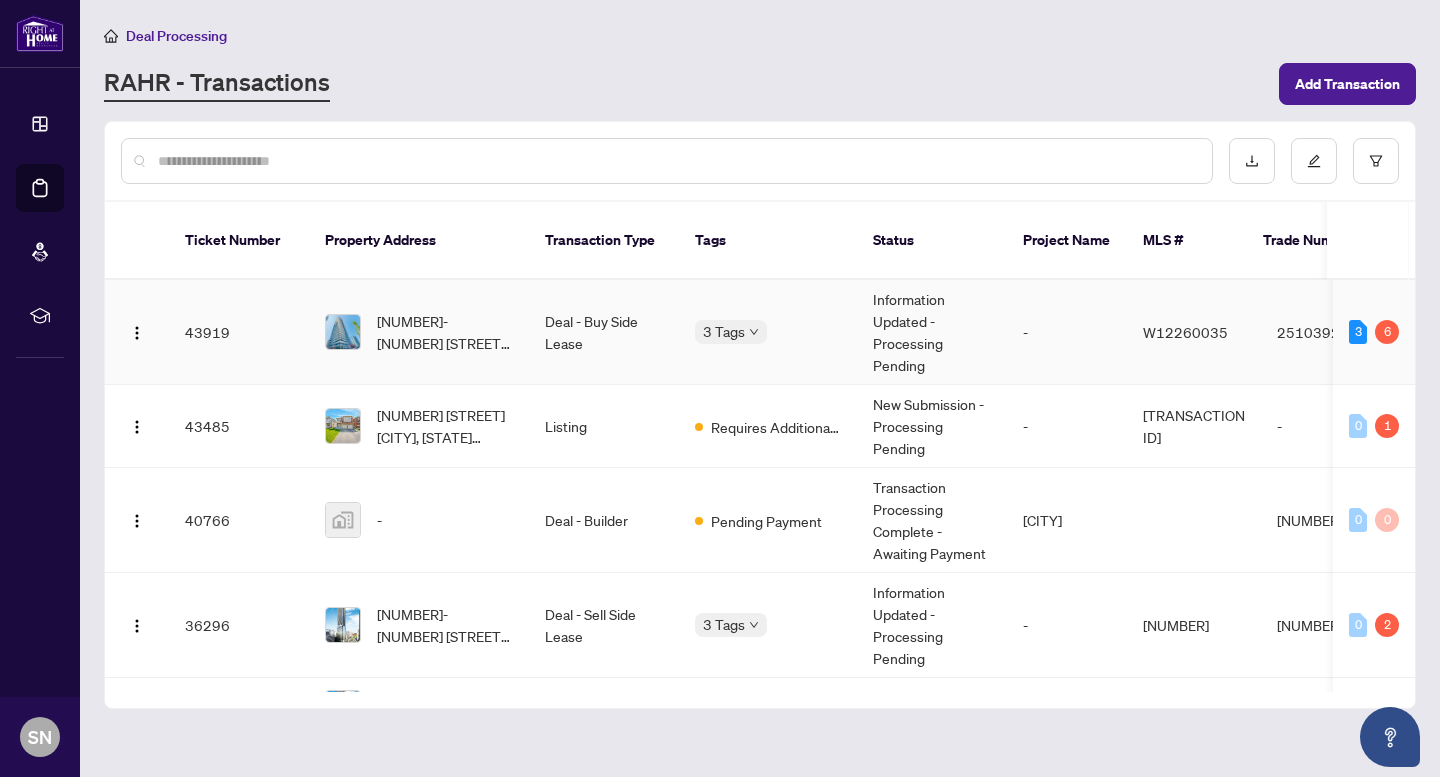 scroll, scrollTop: 53, scrollLeft: 0, axis: vertical 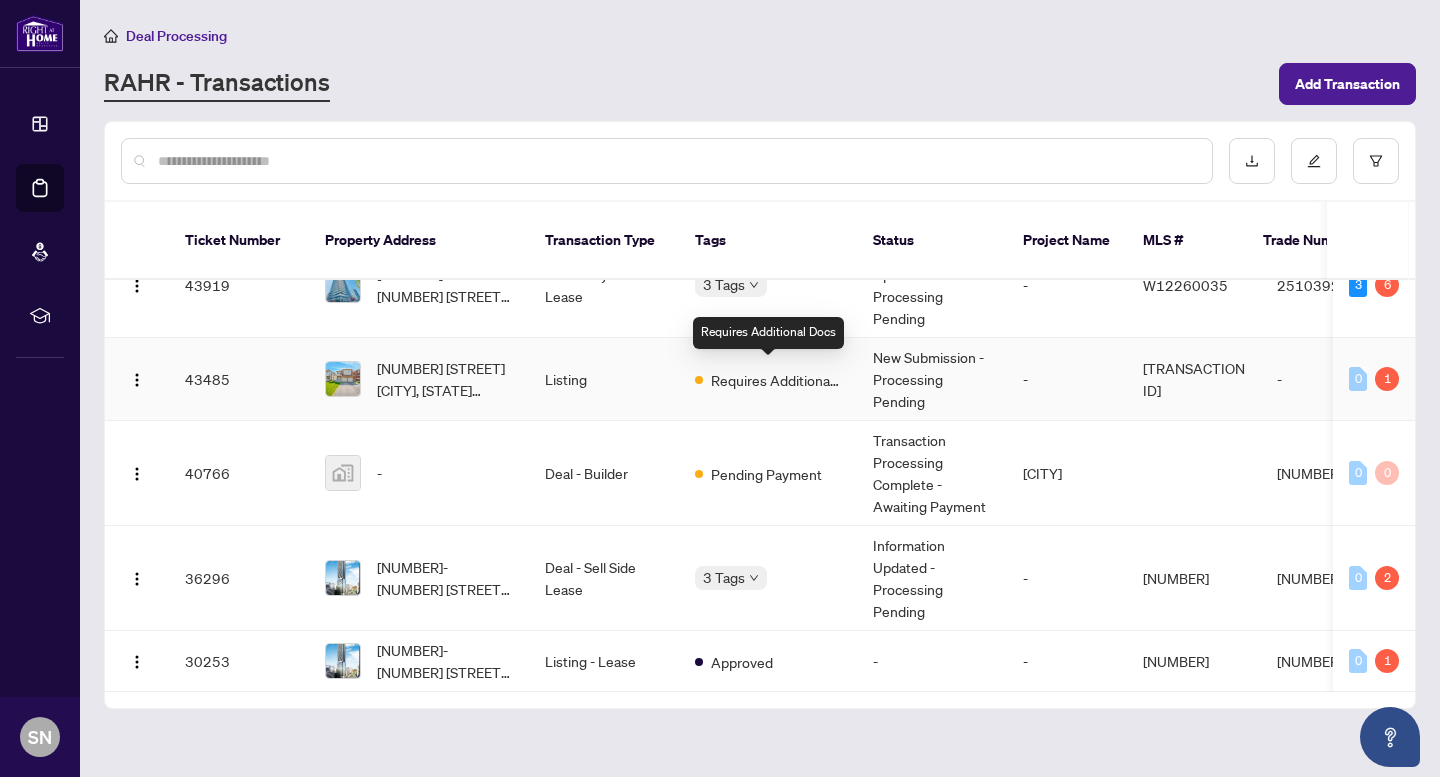 click on "Requires Additional Docs" at bounding box center (776, 380) 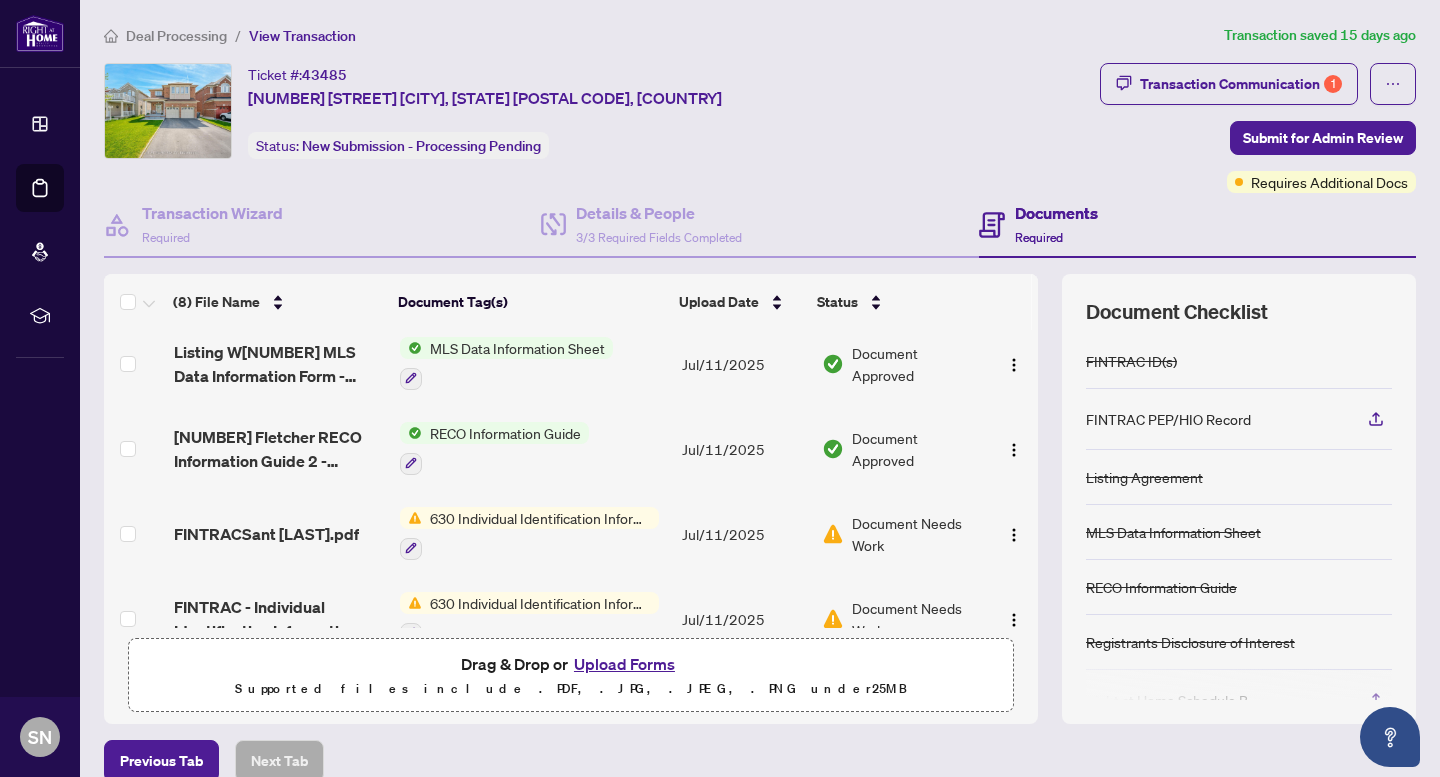 scroll, scrollTop: 383, scrollLeft: 0, axis: vertical 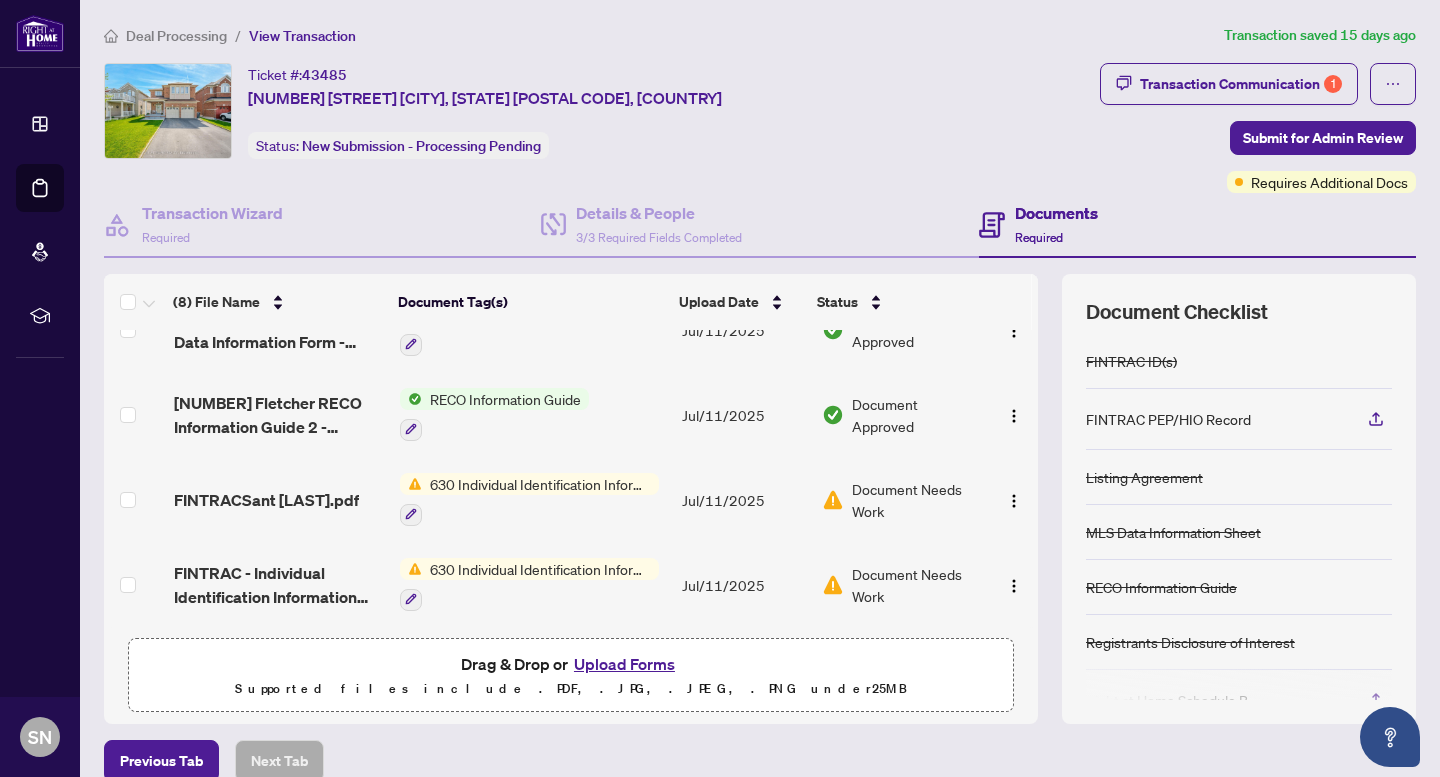 click on "630 Individual Identification Information Record" at bounding box center (540, 484) 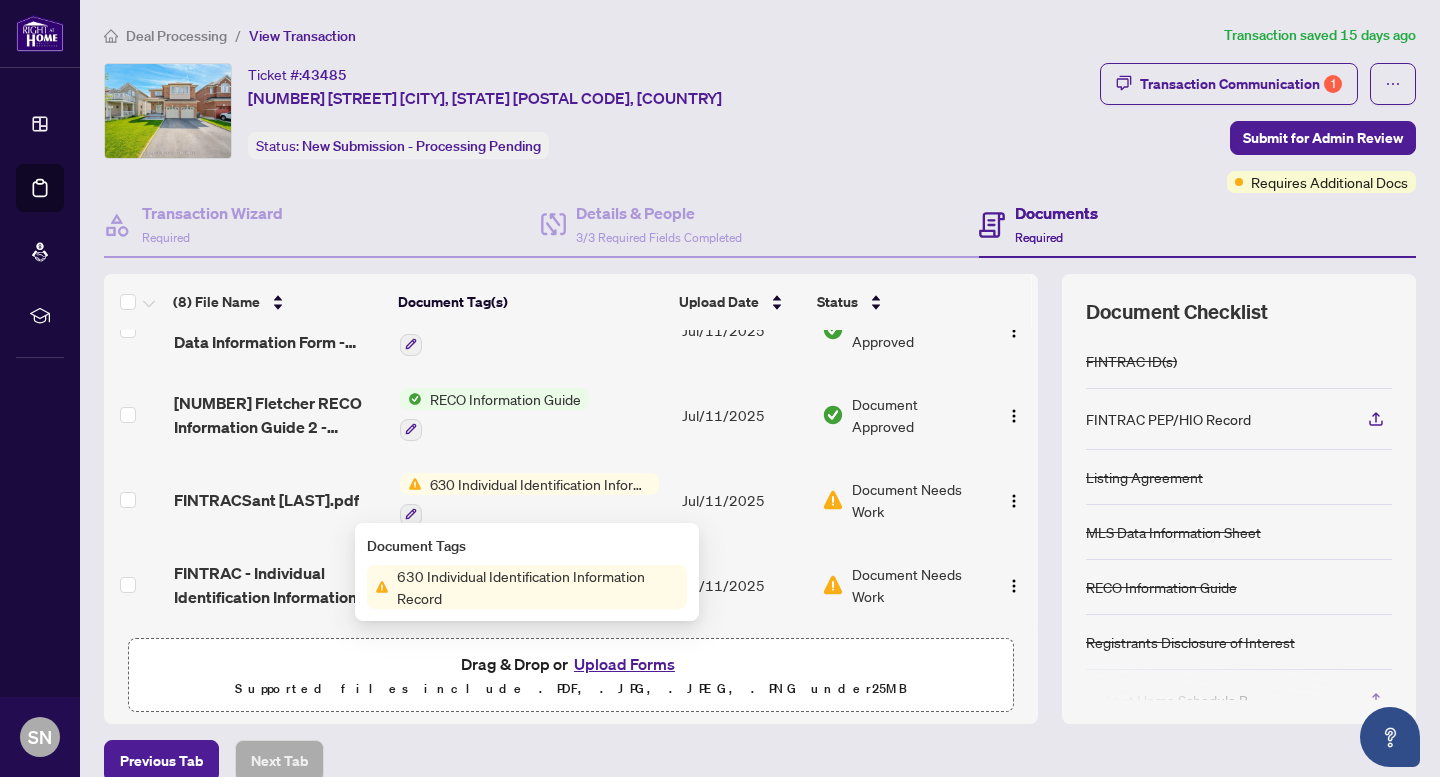 click on "Document Needs Work" at bounding box center (916, 500) 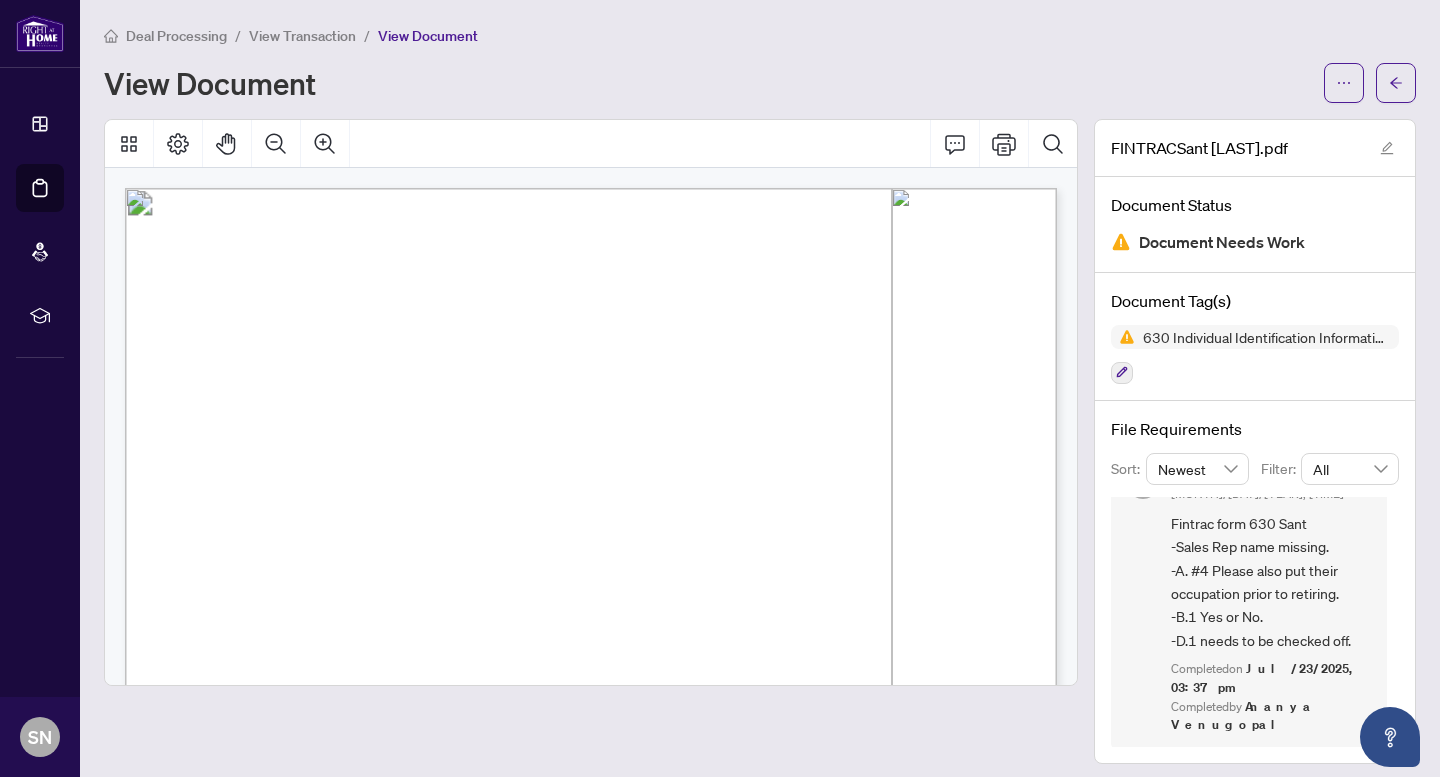 scroll, scrollTop: 40, scrollLeft: 0, axis: vertical 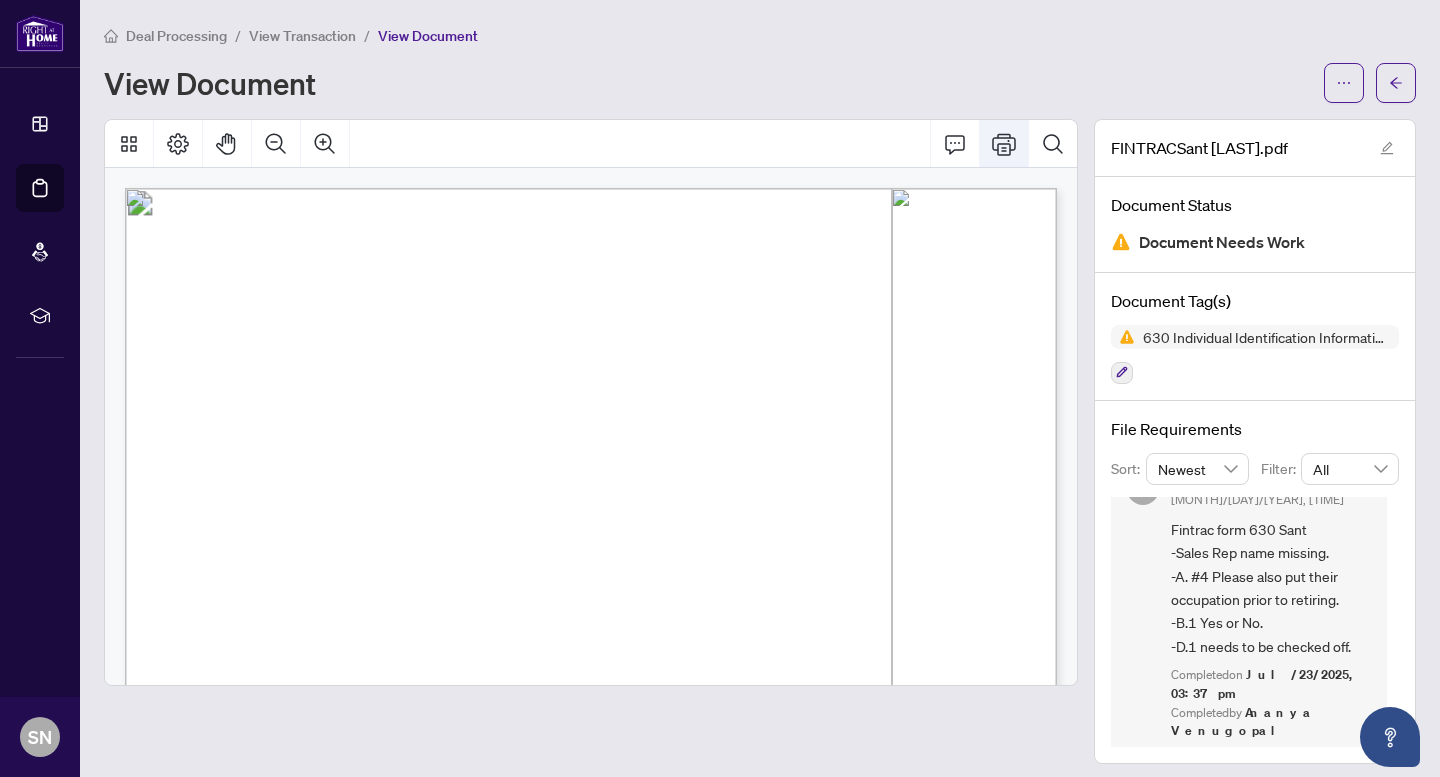 click 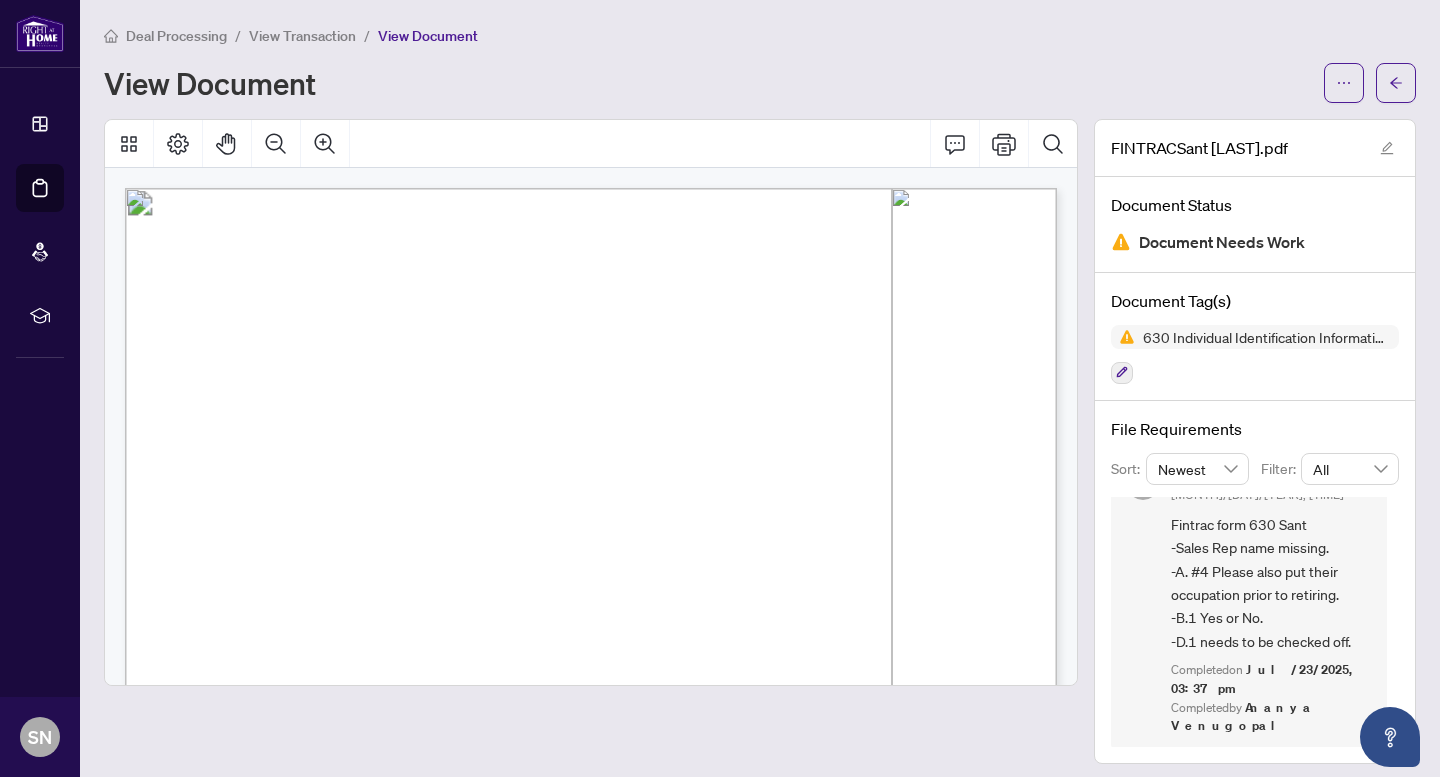 scroll, scrollTop: 46, scrollLeft: 0, axis: vertical 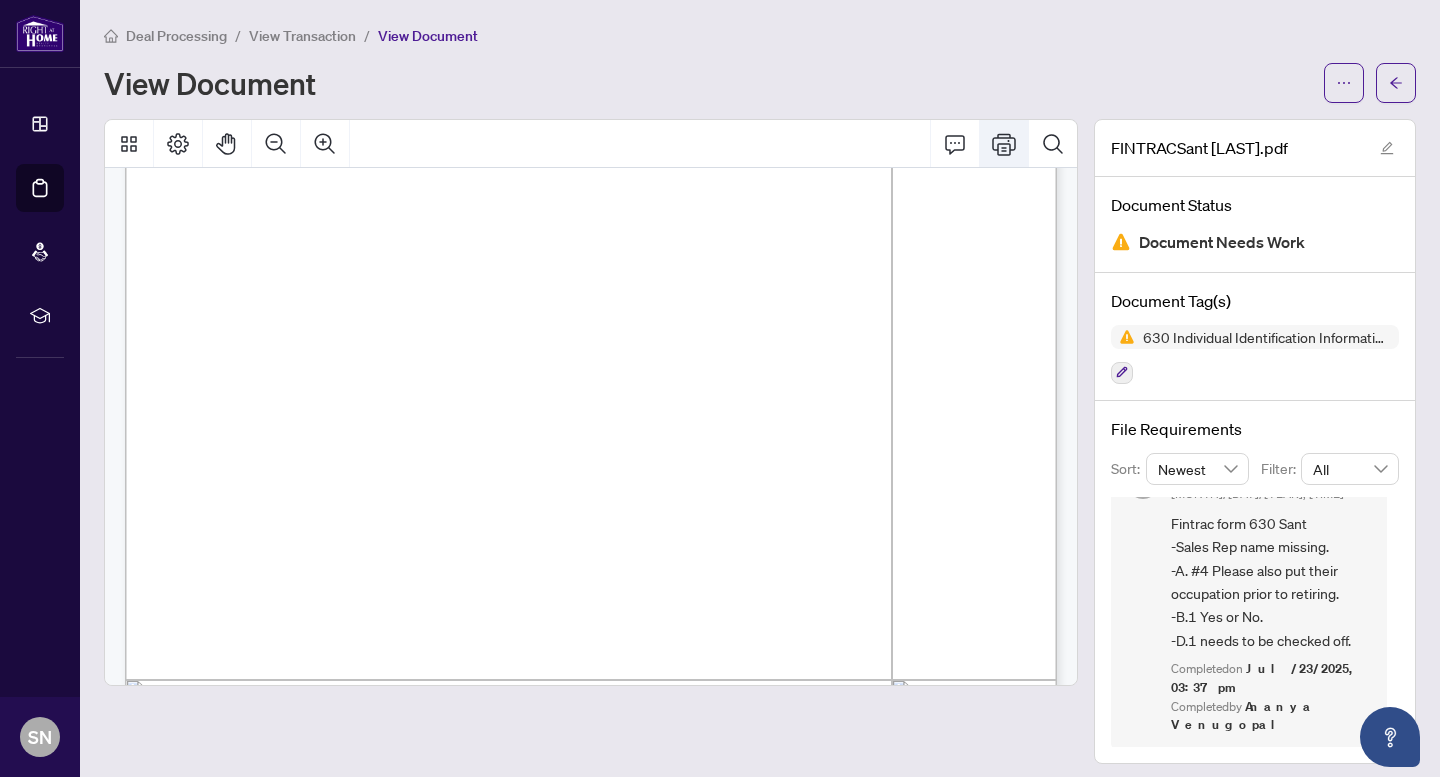 click 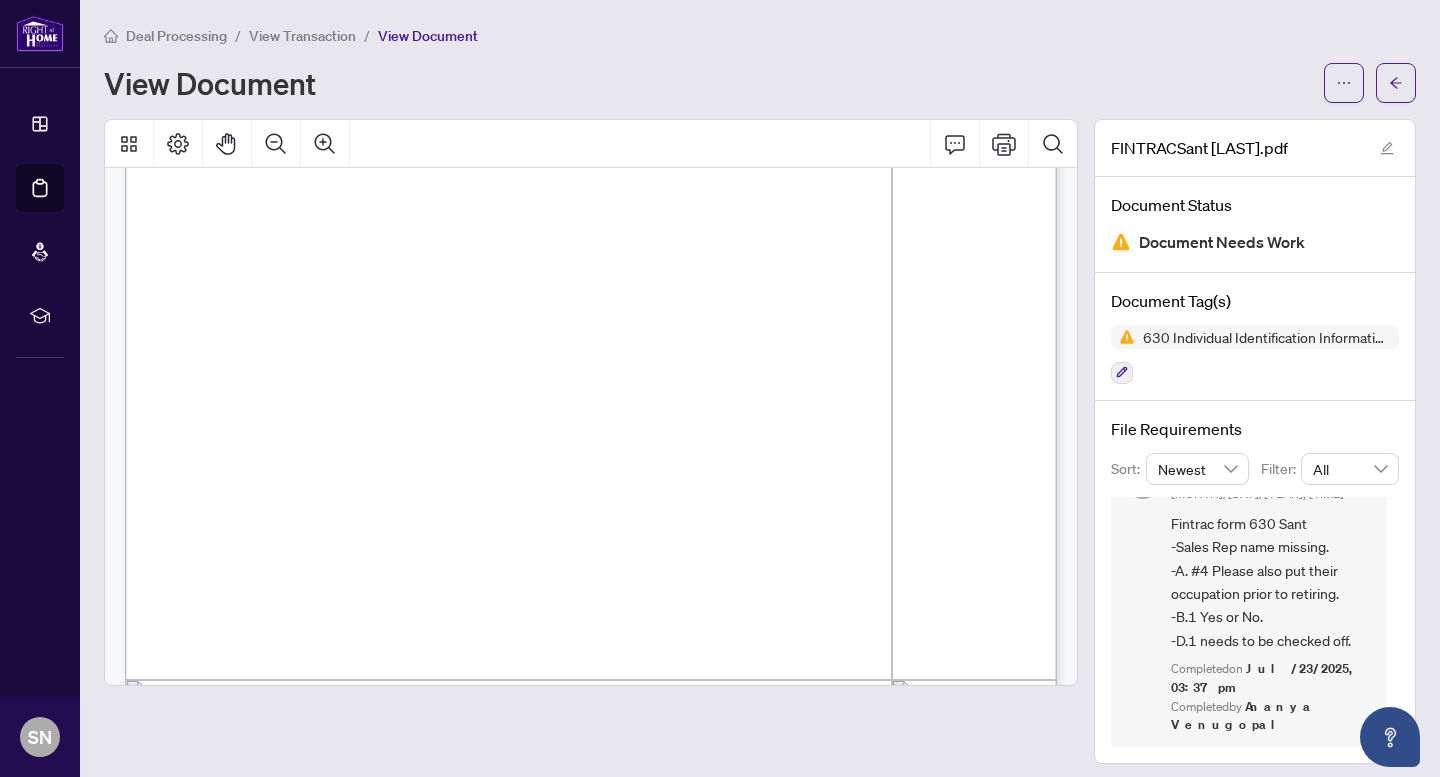 scroll, scrollTop: 9, scrollLeft: 0, axis: vertical 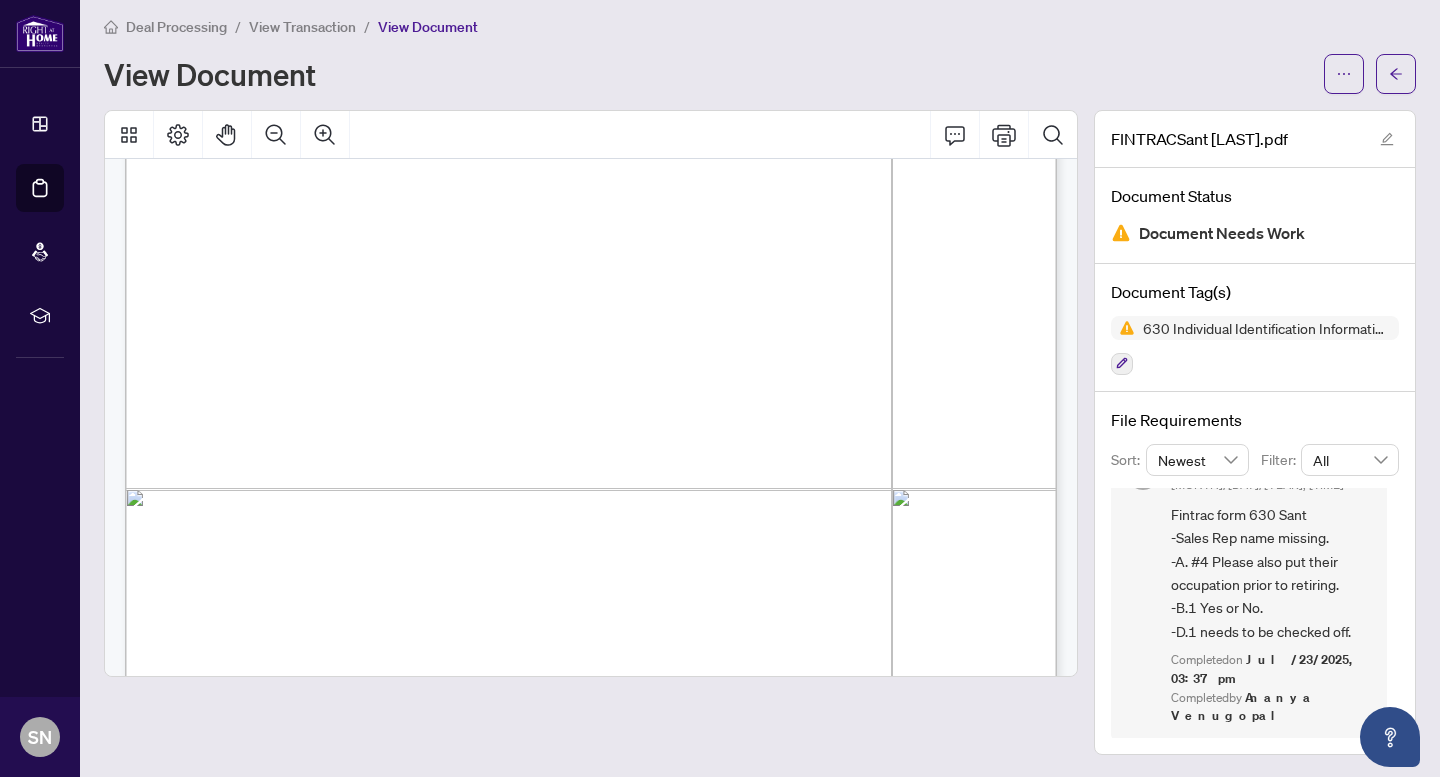 click on "Document Needs Work" at bounding box center [1222, 233] 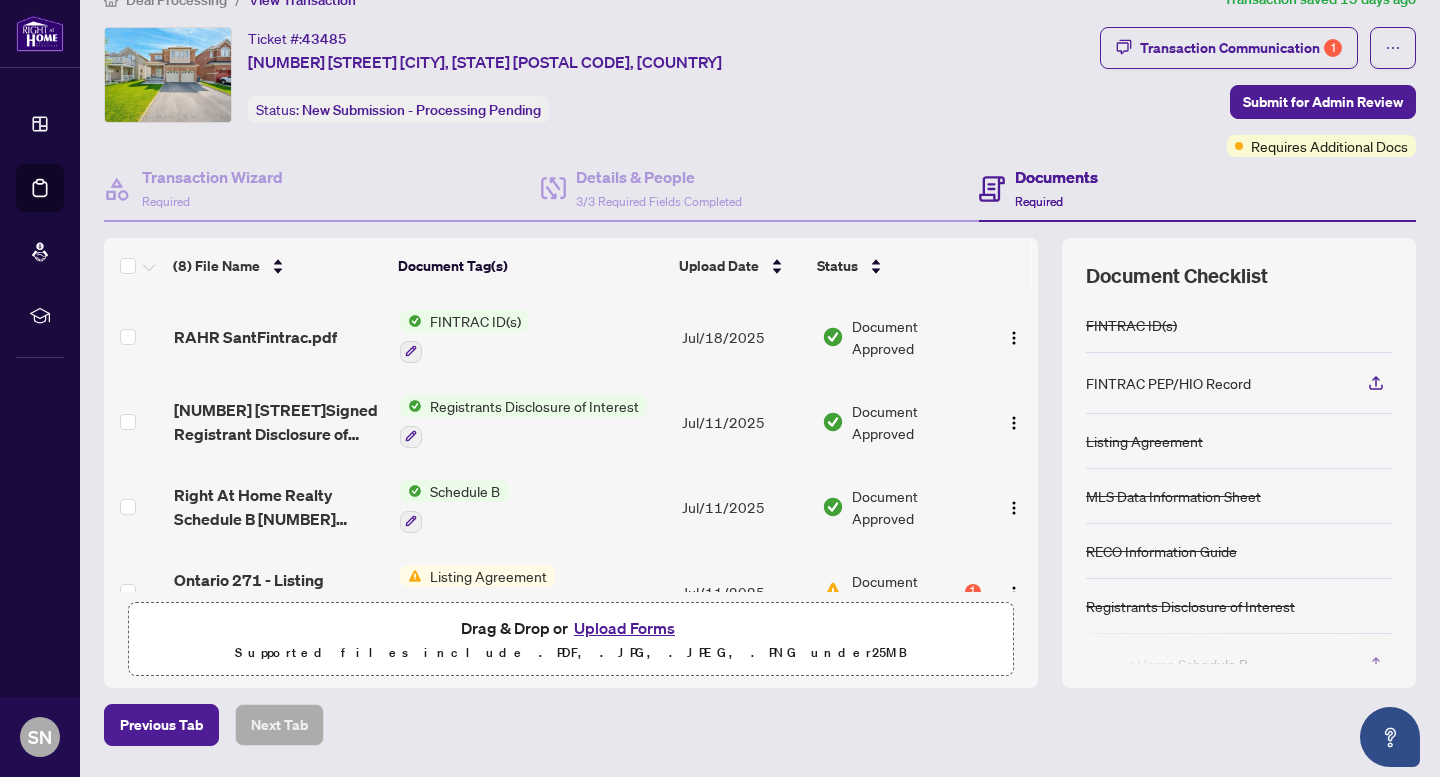 scroll, scrollTop: 97, scrollLeft: 0, axis: vertical 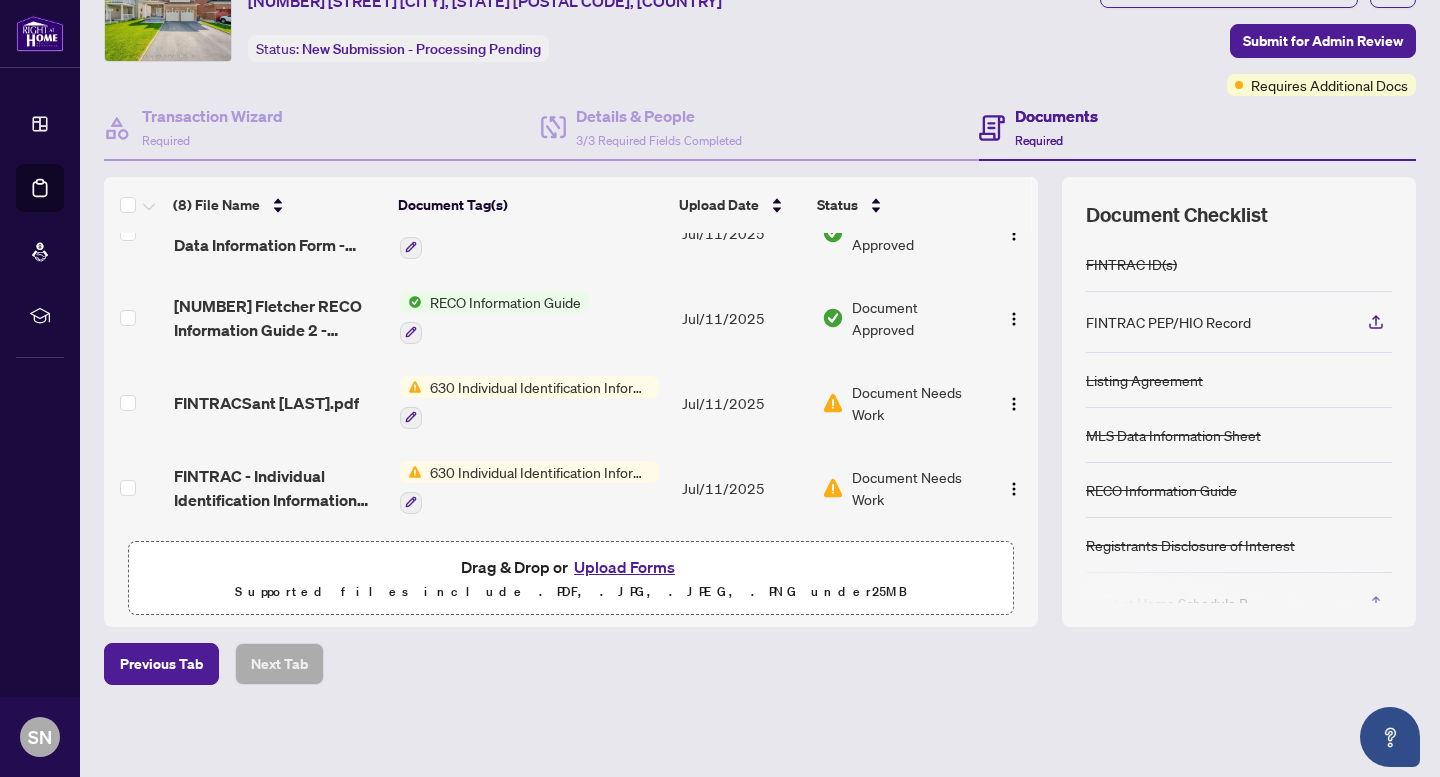click on "630 Individual Identification Information Record" at bounding box center [540, 472] 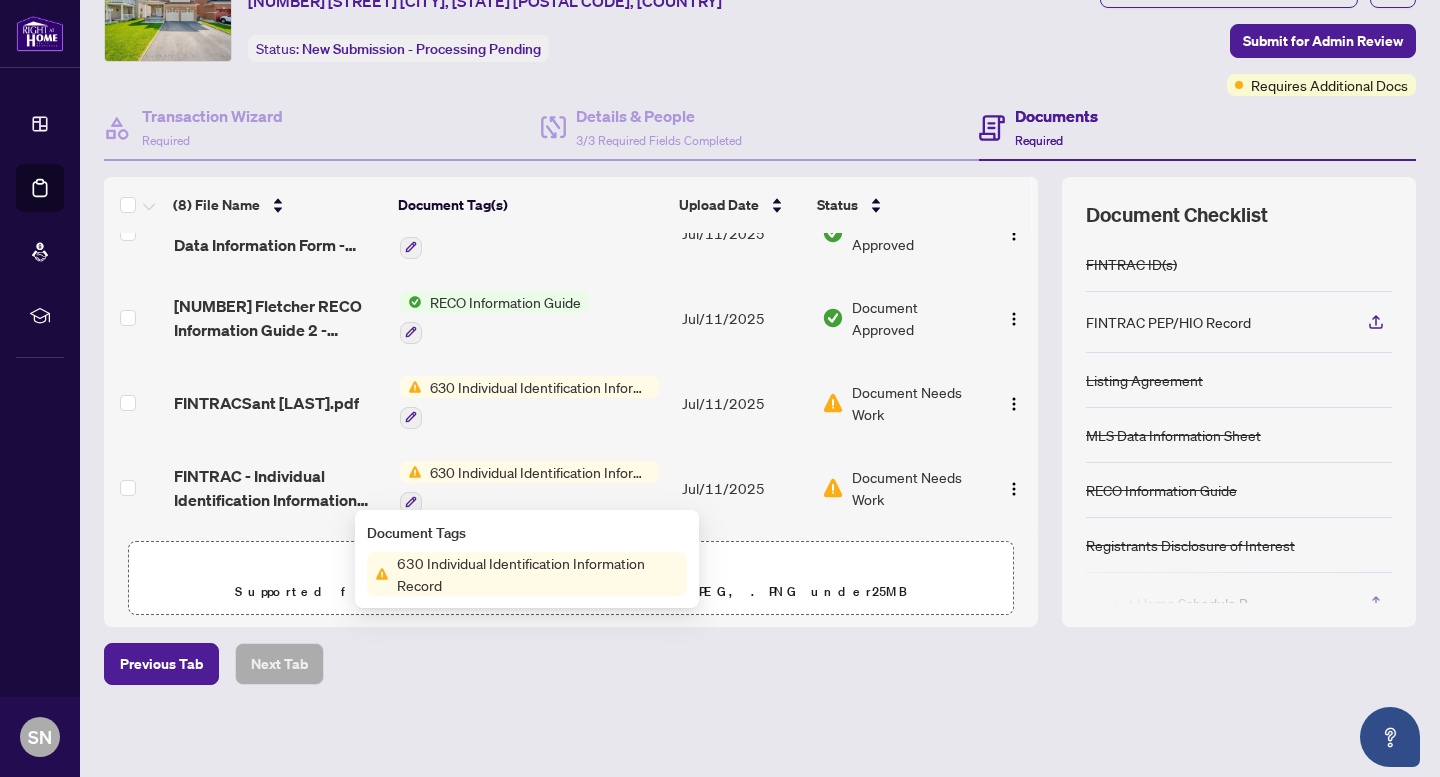 click on "630 Individual Identification Information Record" at bounding box center [538, 574] 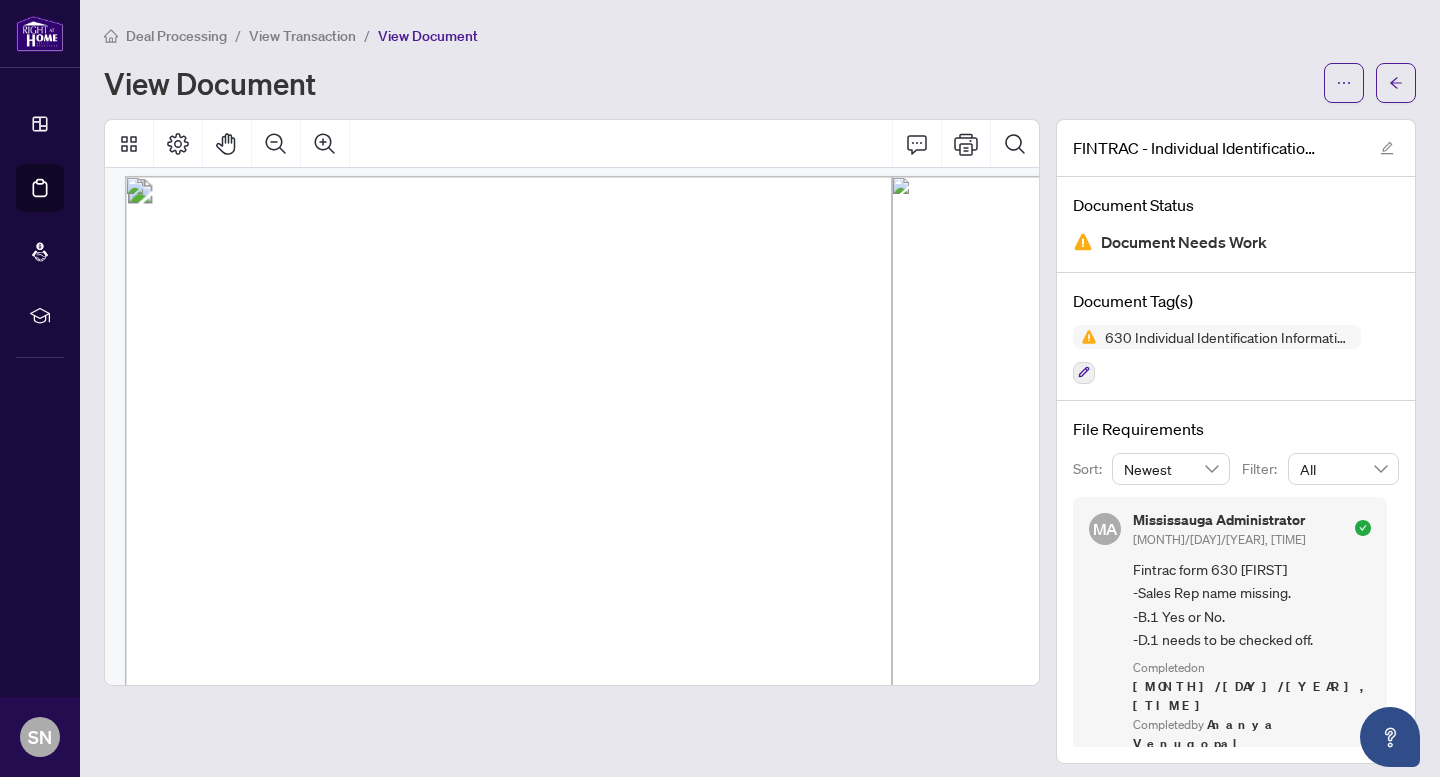 scroll, scrollTop: 25, scrollLeft: 0, axis: vertical 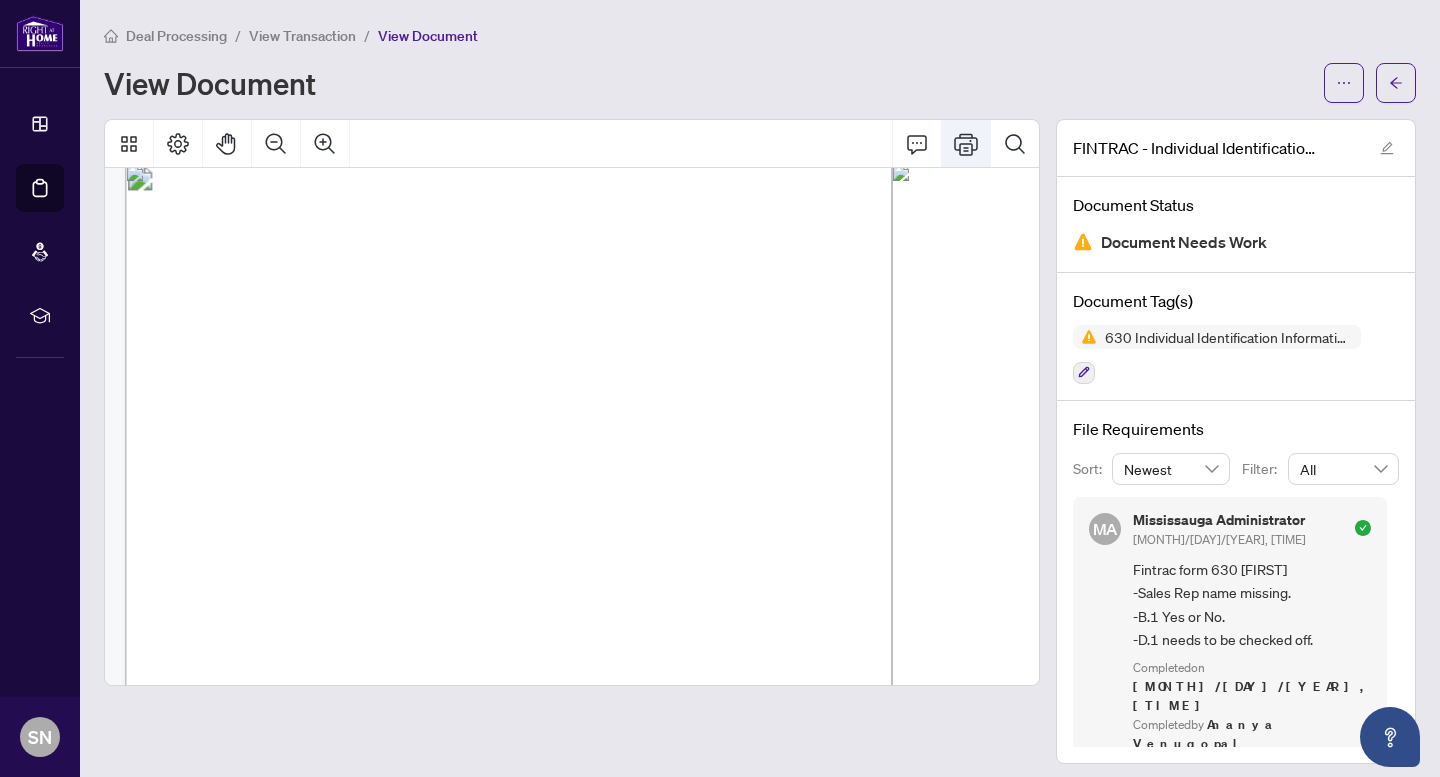 click 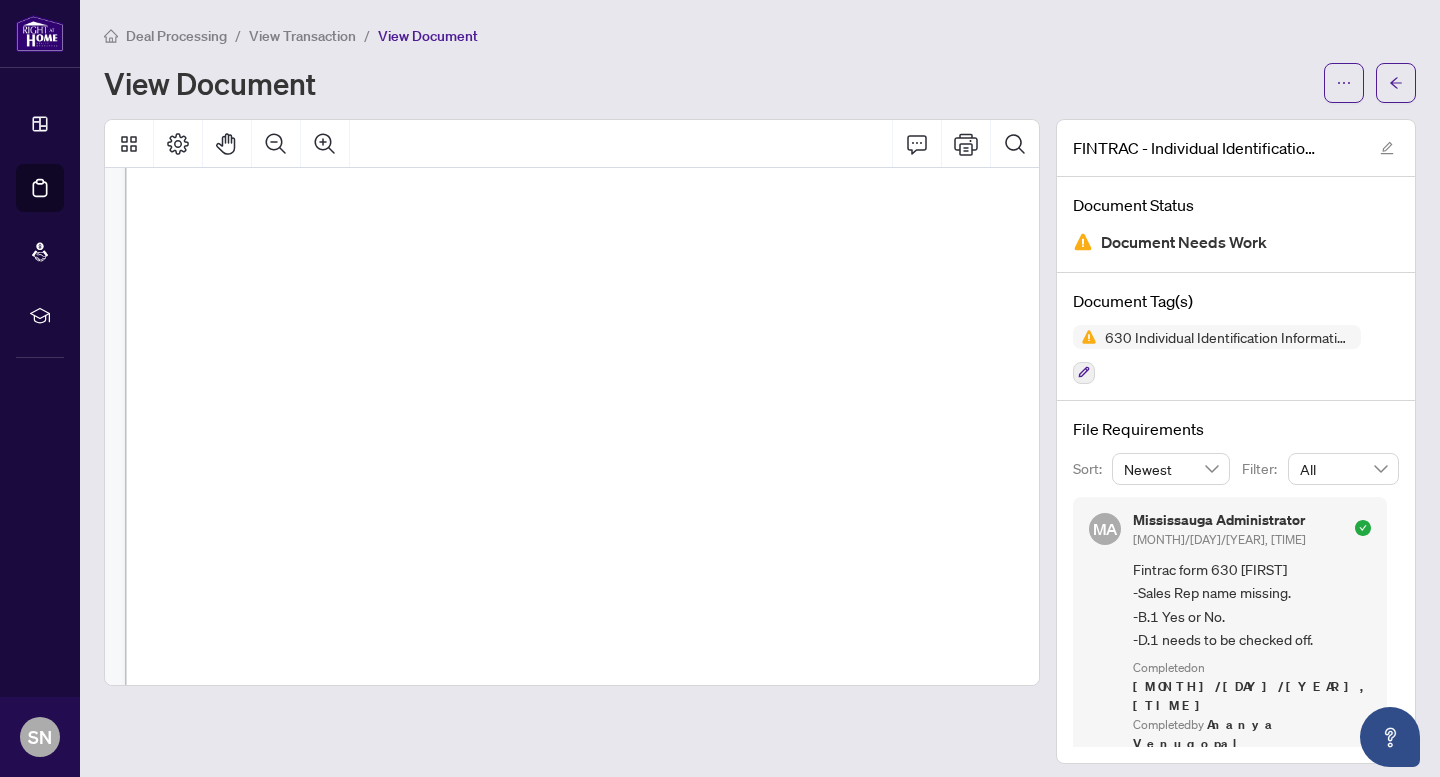 scroll, scrollTop: 4439, scrollLeft: 0, axis: vertical 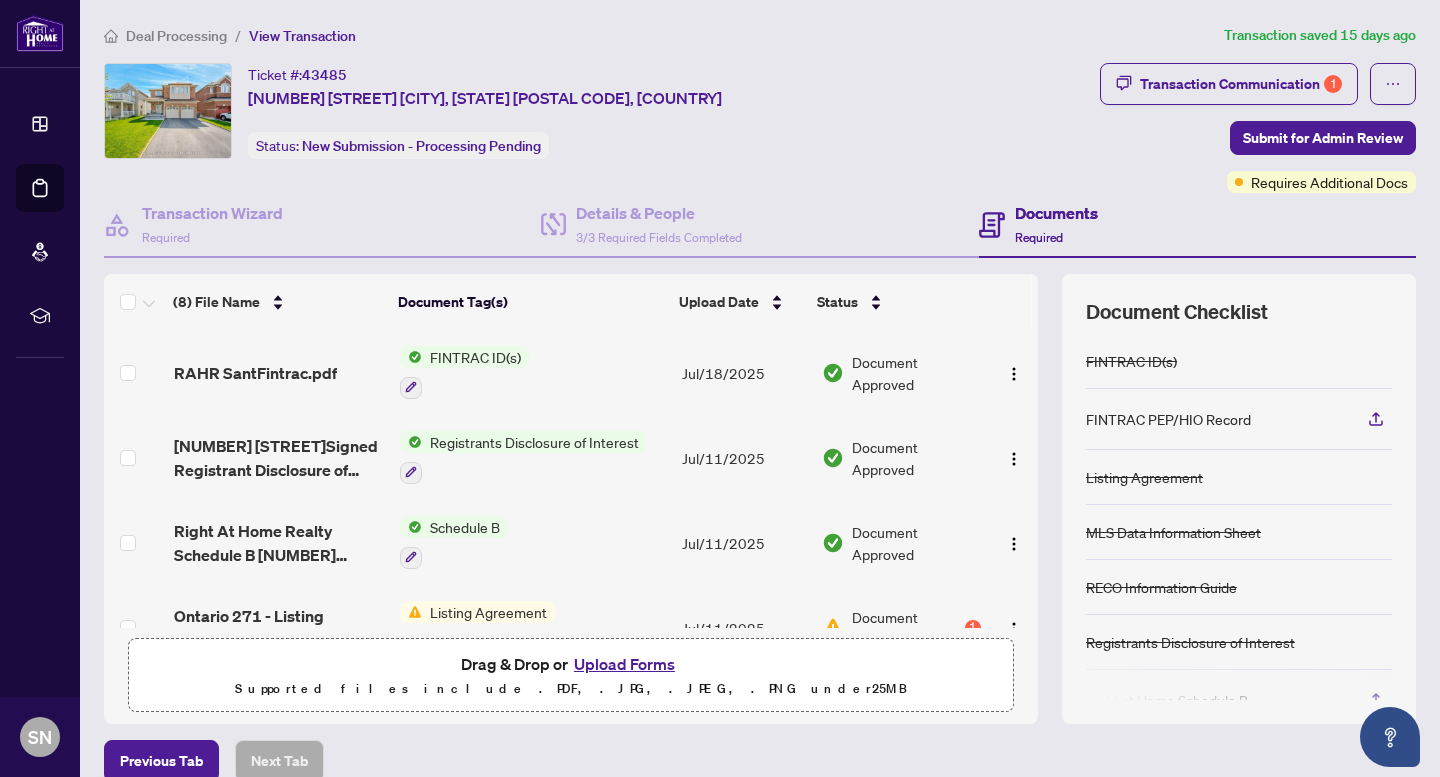 click on "Upload Forms" at bounding box center (624, 664) 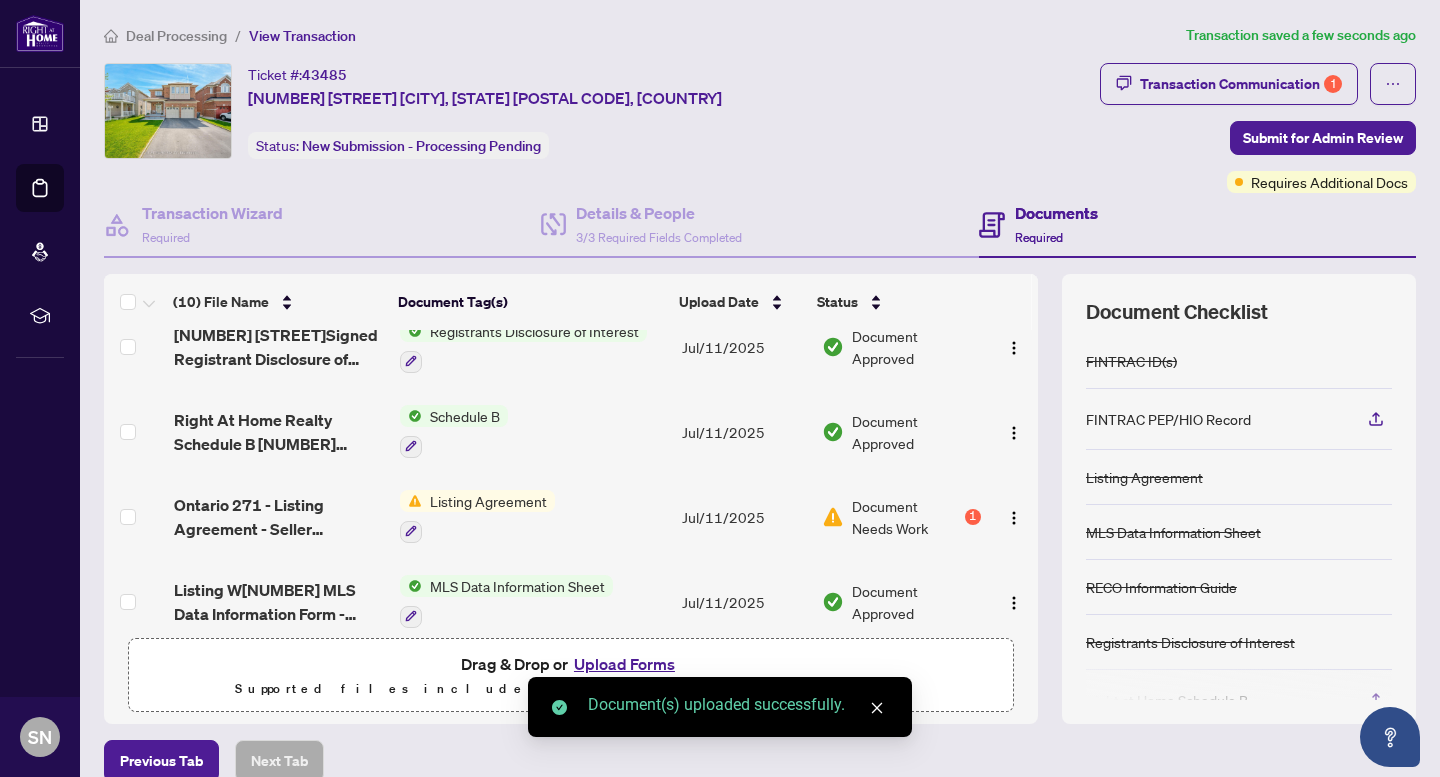 scroll, scrollTop: 543, scrollLeft: 0, axis: vertical 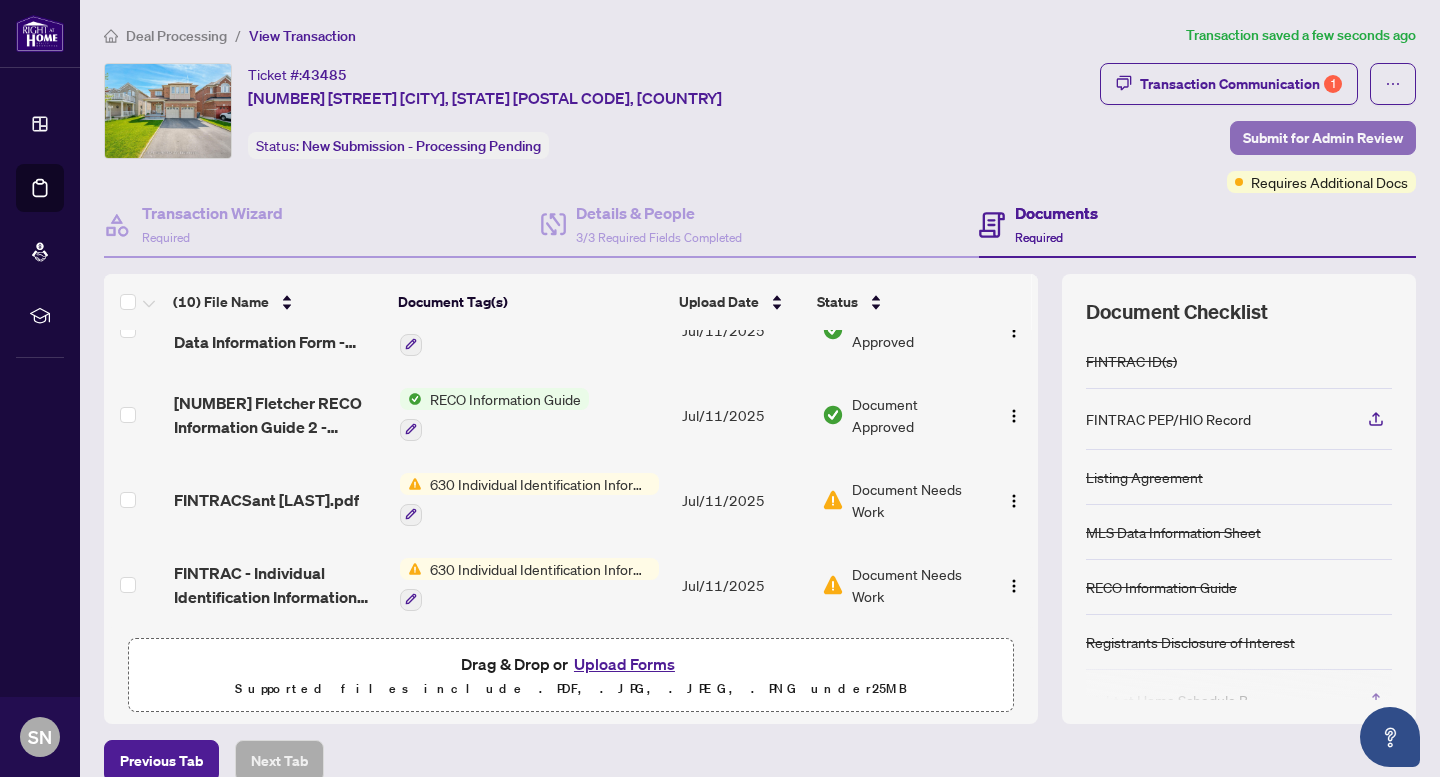 click on "Submit for Admin Review" at bounding box center [1323, 138] 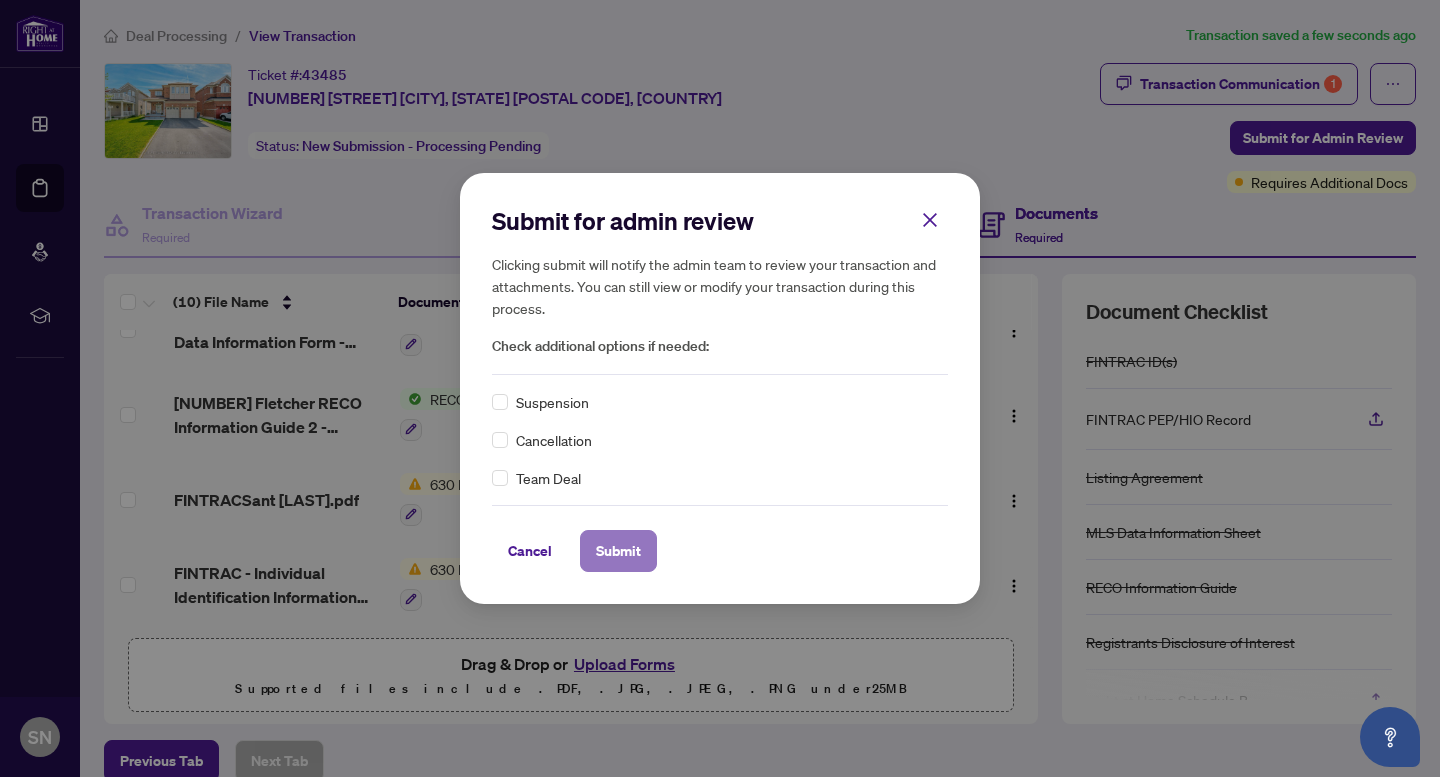click on "Submit" at bounding box center (618, 551) 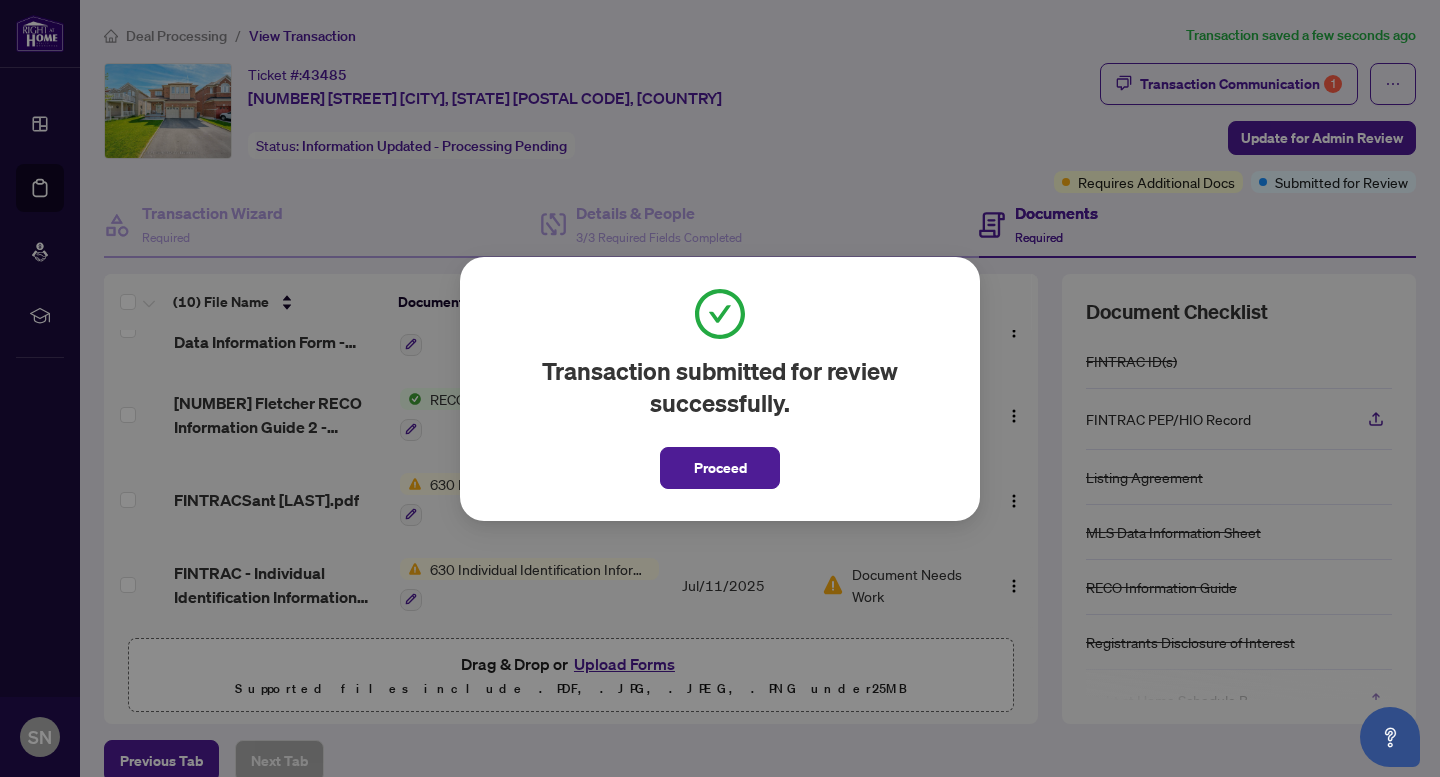 click on "Transaction submitted for review successfully. Proceed Cancel OK" at bounding box center [720, 388] 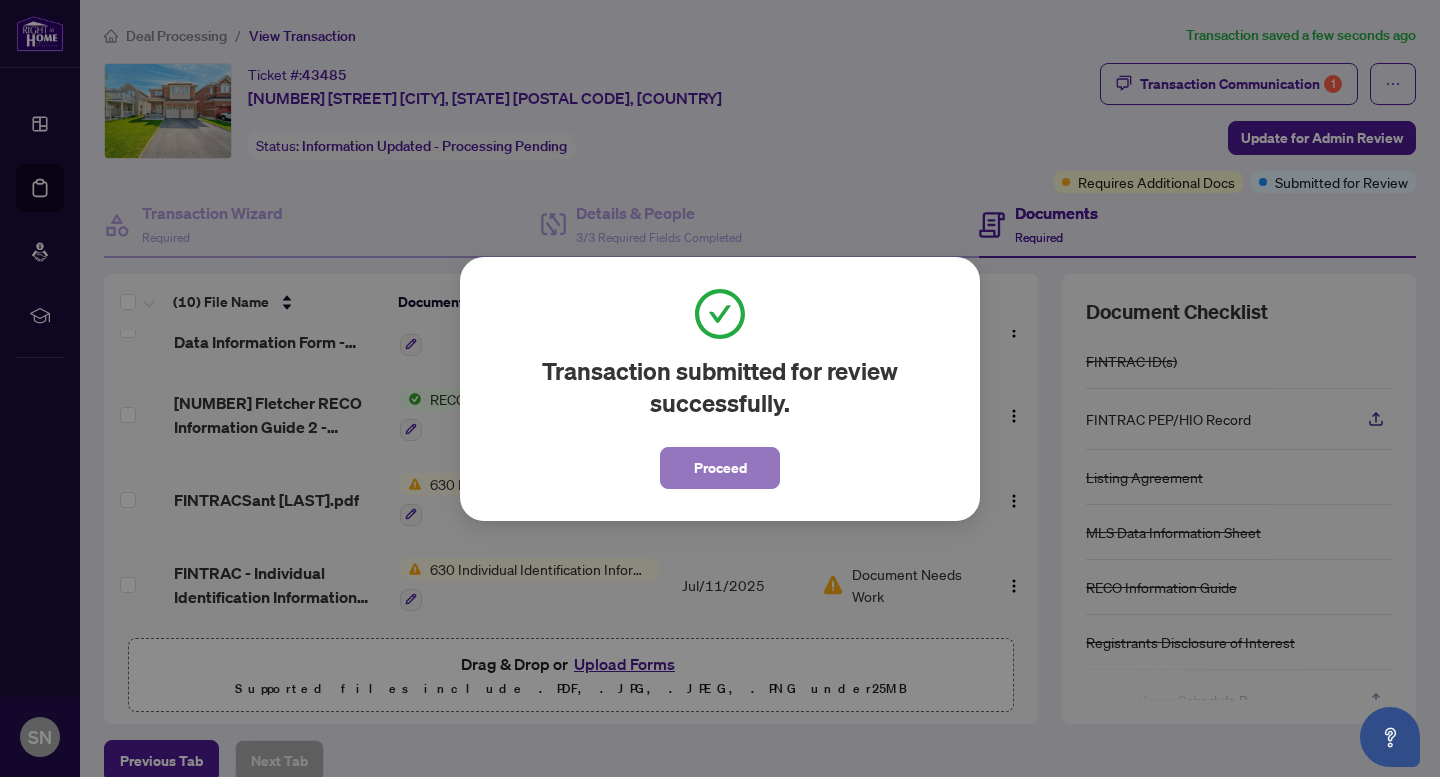 click on "Proceed" at bounding box center [720, 468] 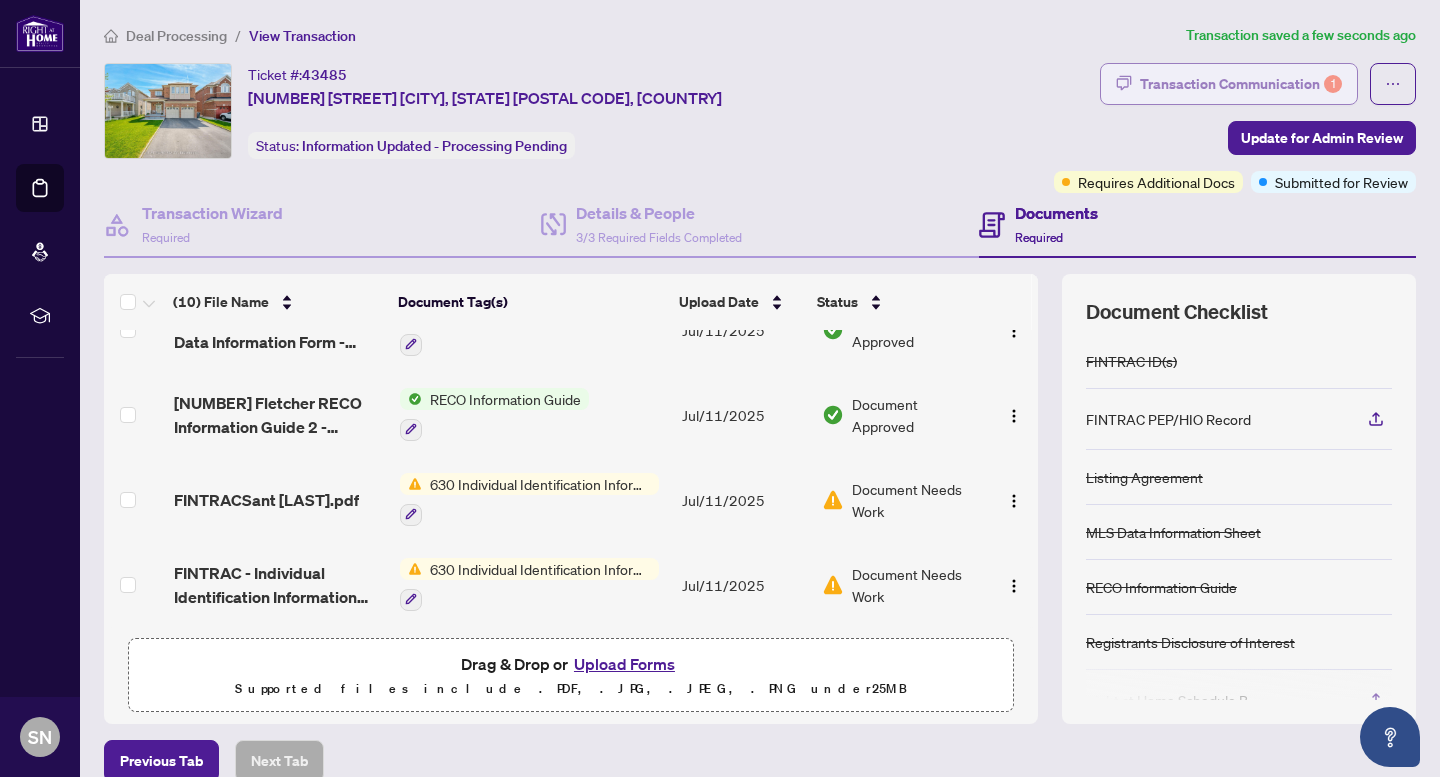 click on "Transaction Communication 1" at bounding box center [1241, 84] 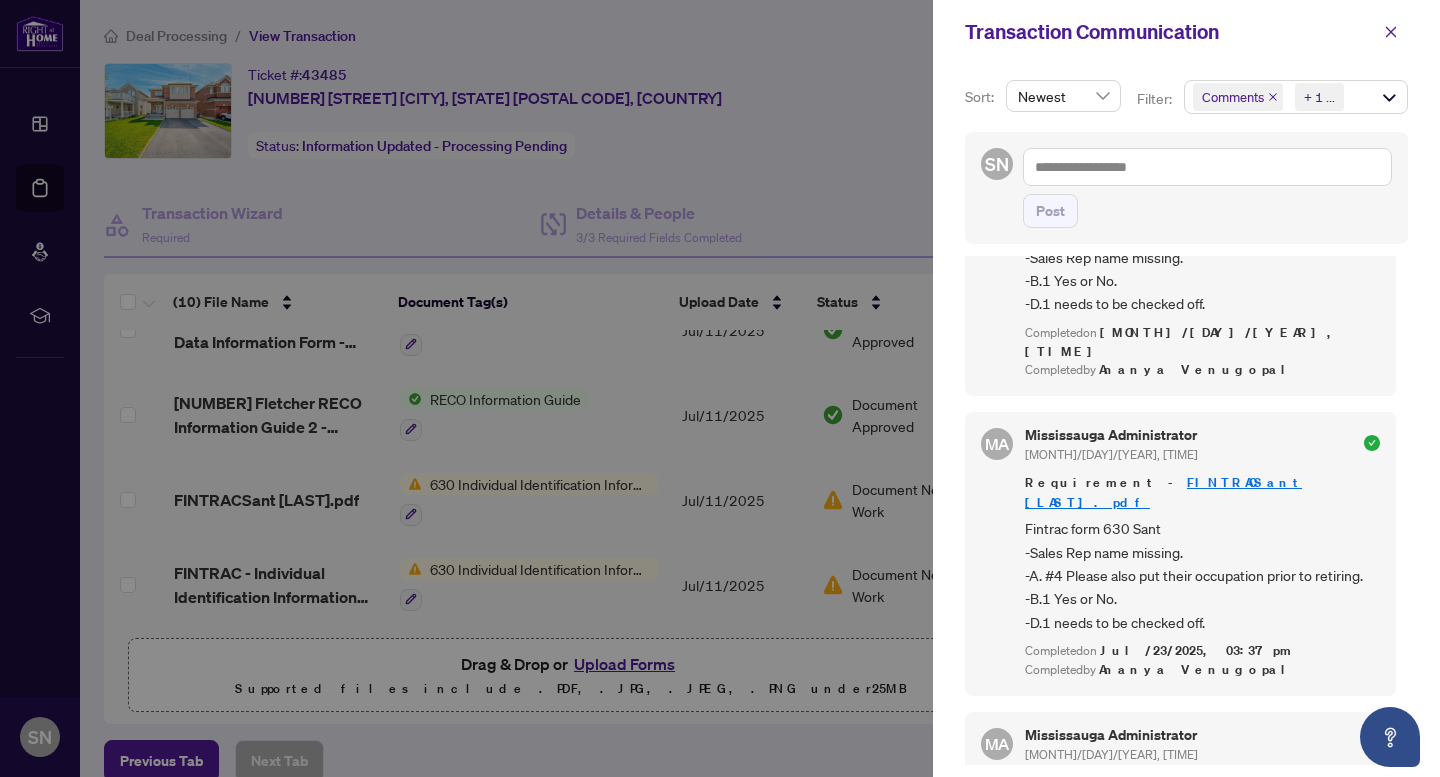 scroll, scrollTop: 781, scrollLeft: 0, axis: vertical 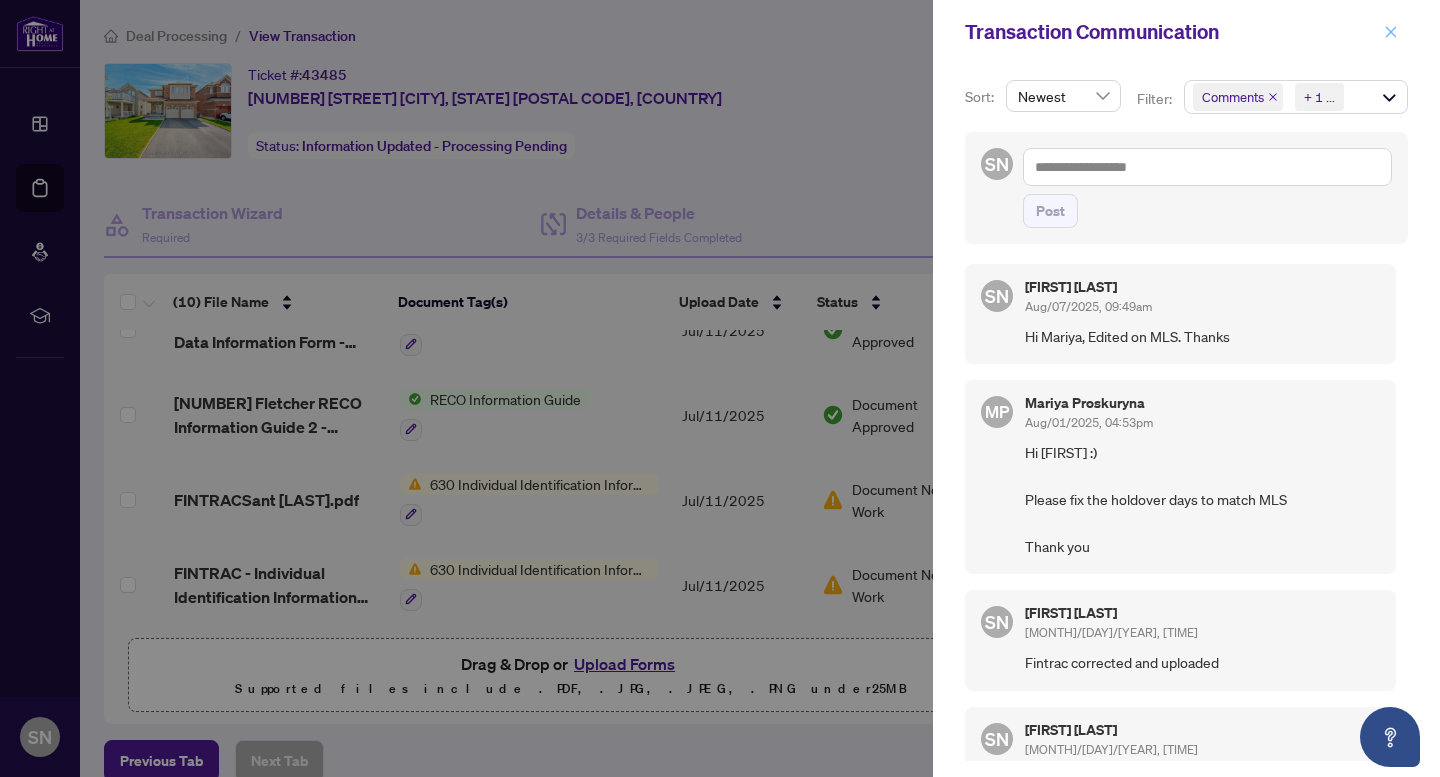 click 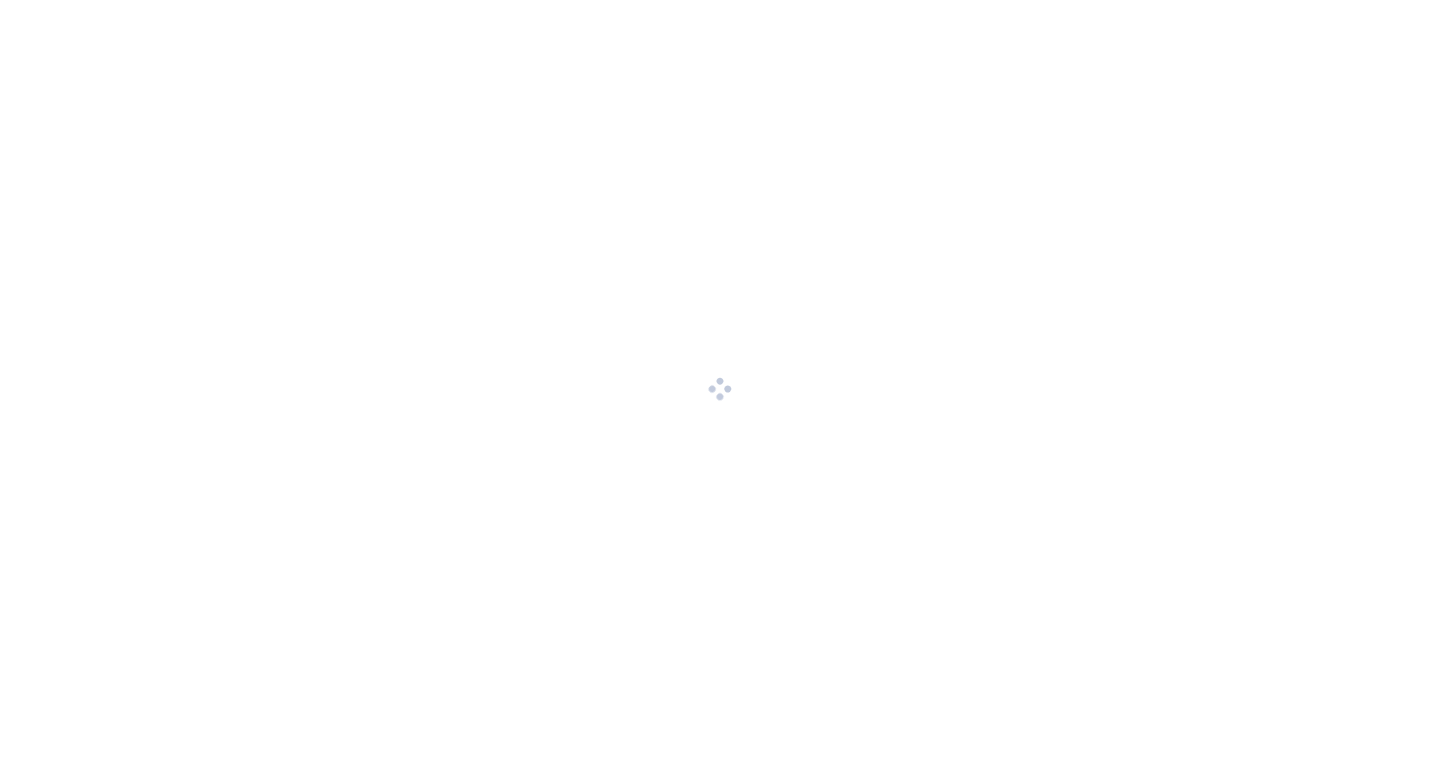 scroll, scrollTop: 0, scrollLeft: 0, axis: both 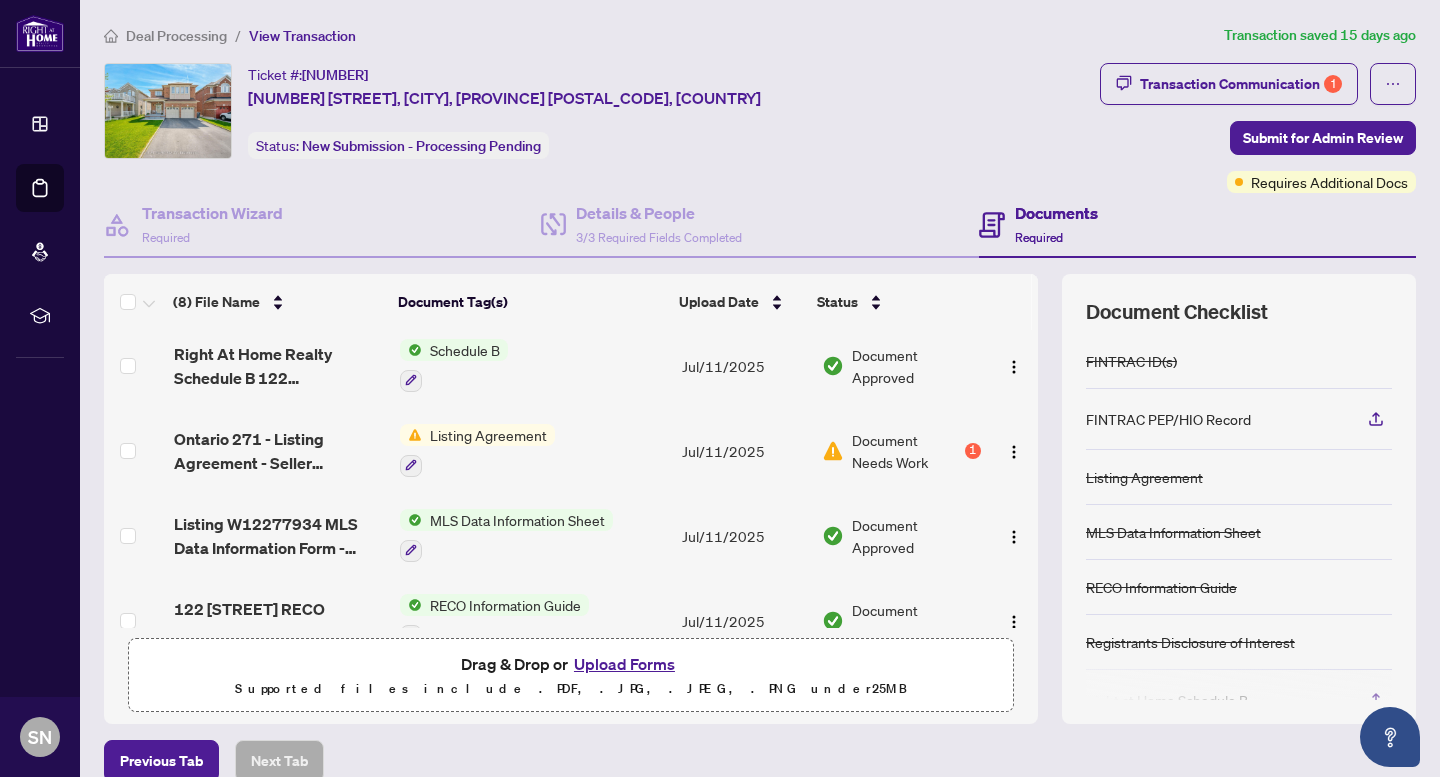 click on "Listing Agreement" at bounding box center (488, 435) 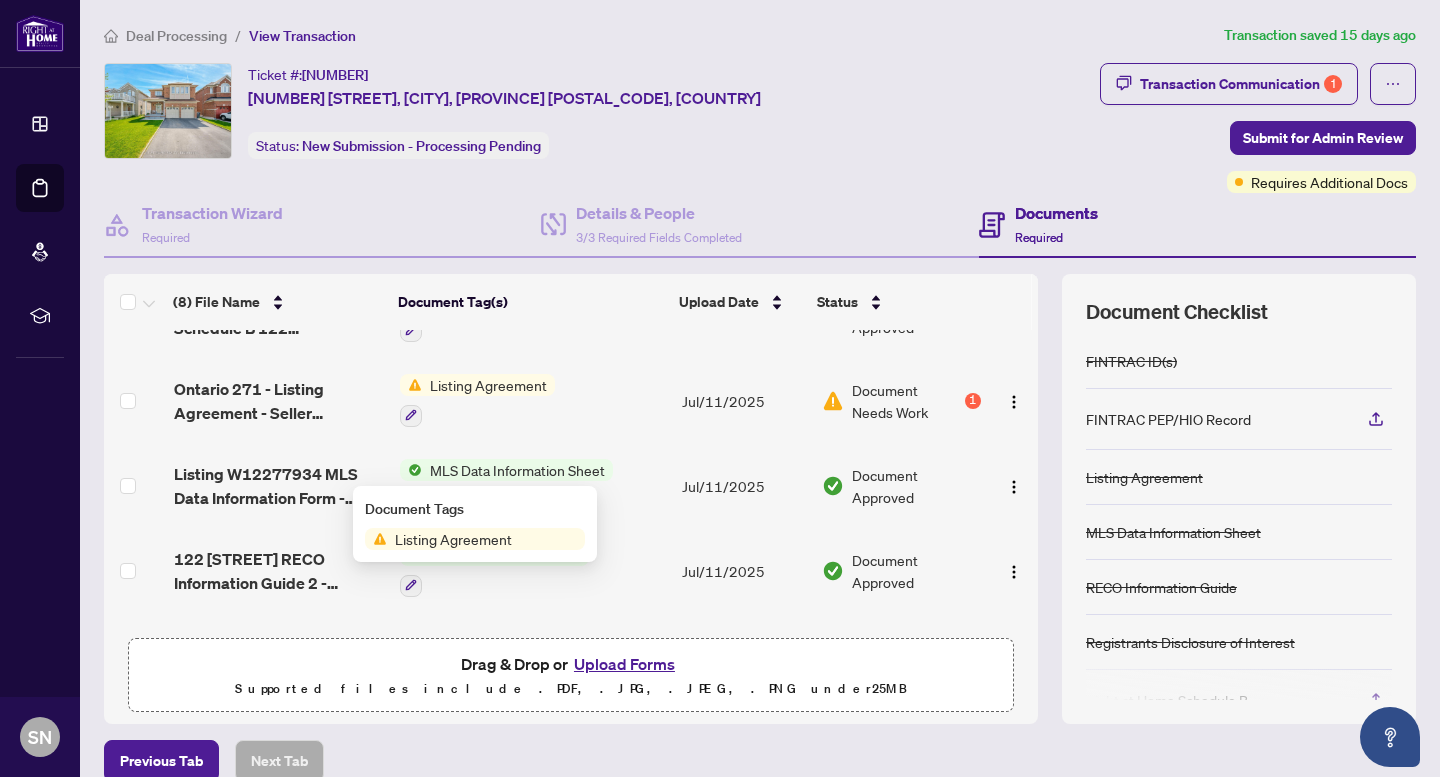 scroll, scrollTop: 168, scrollLeft: 0, axis: vertical 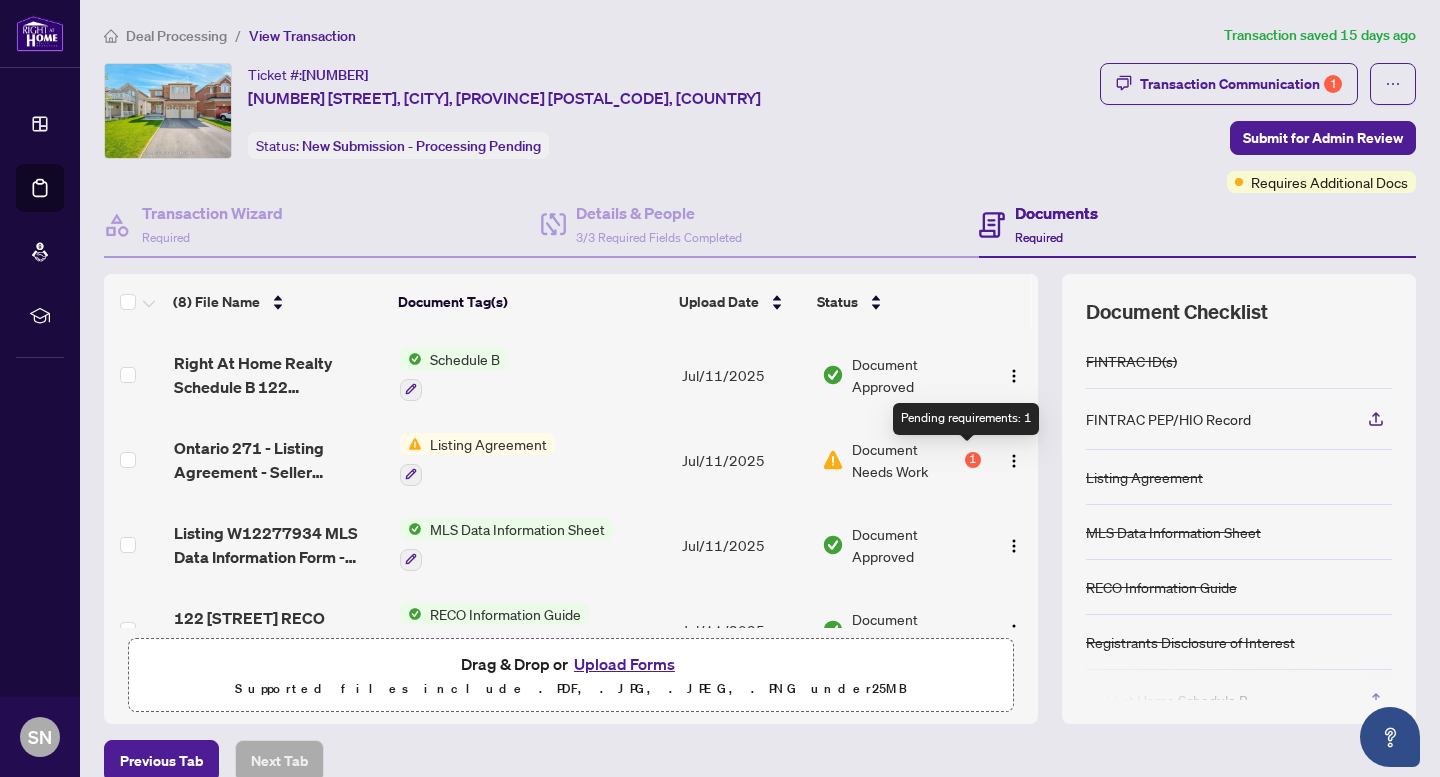click on "1" at bounding box center (973, 460) 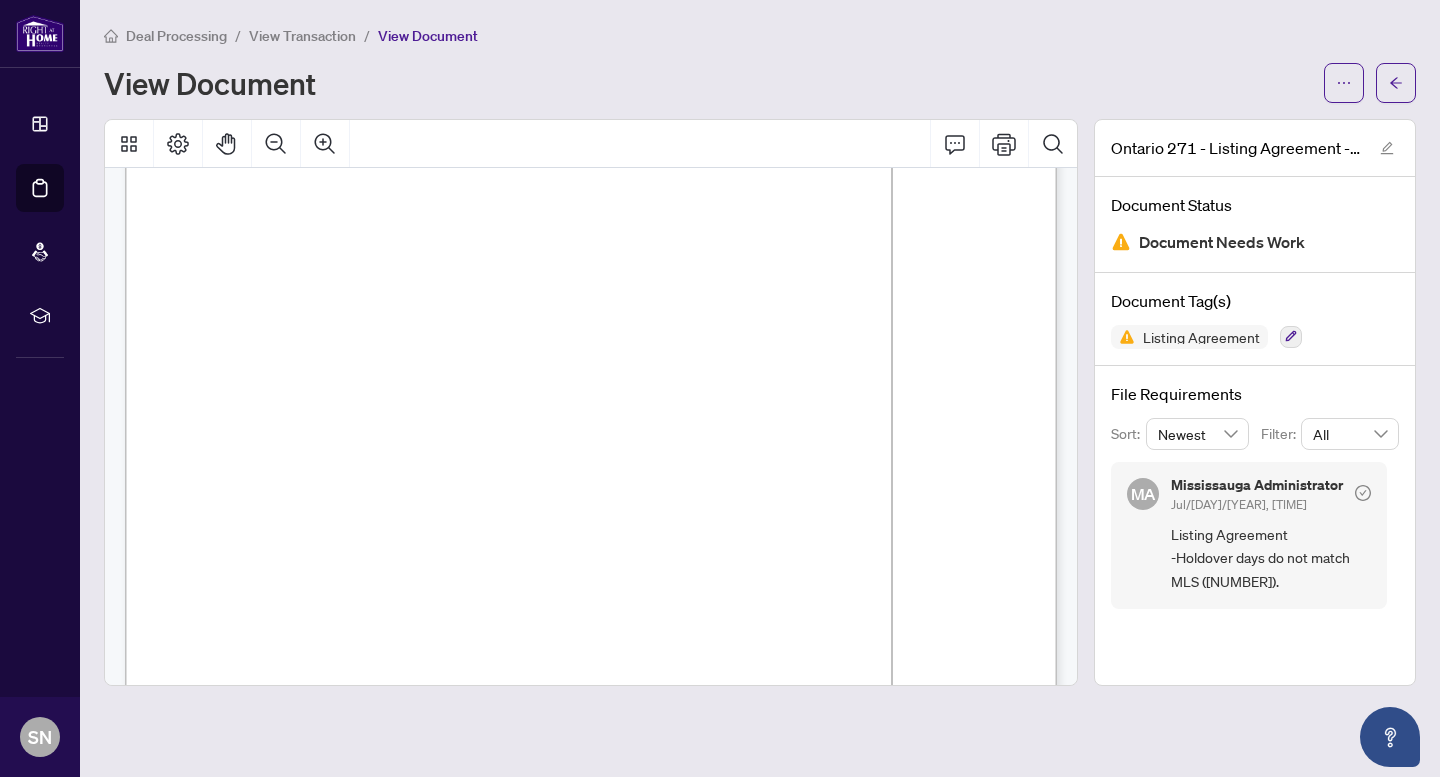 scroll, scrollTop: 261, scrollLeft: 0, axis: vertical 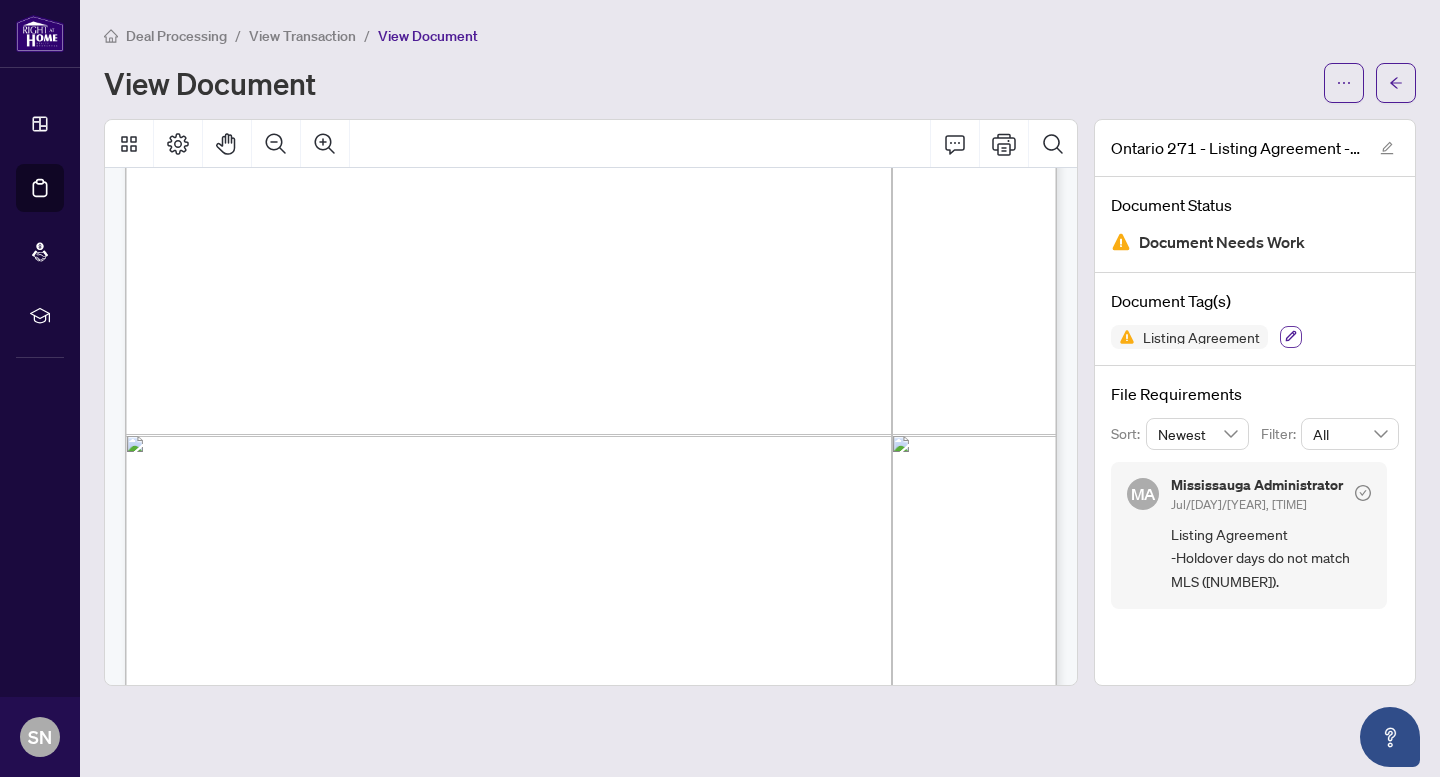 click 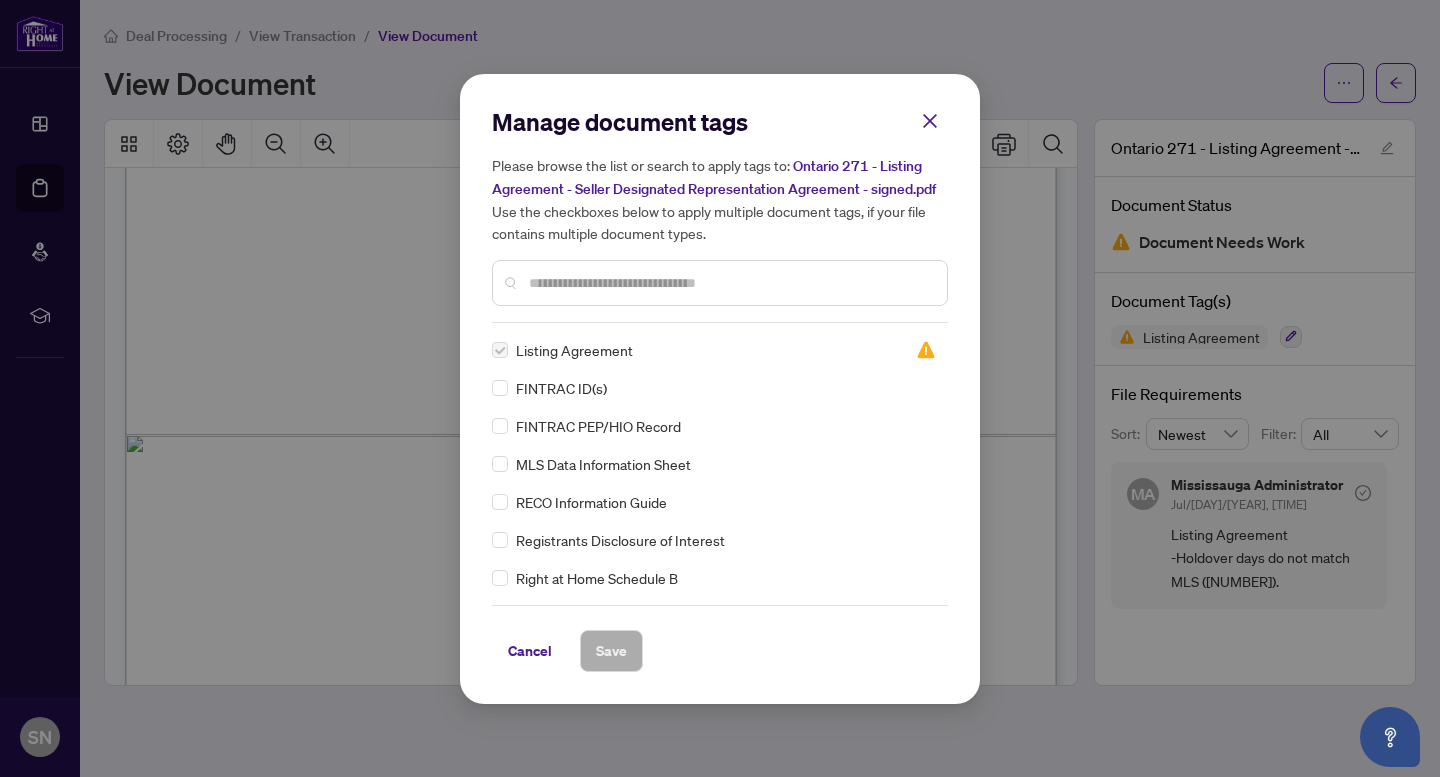 click at bounding box center (730, 283) 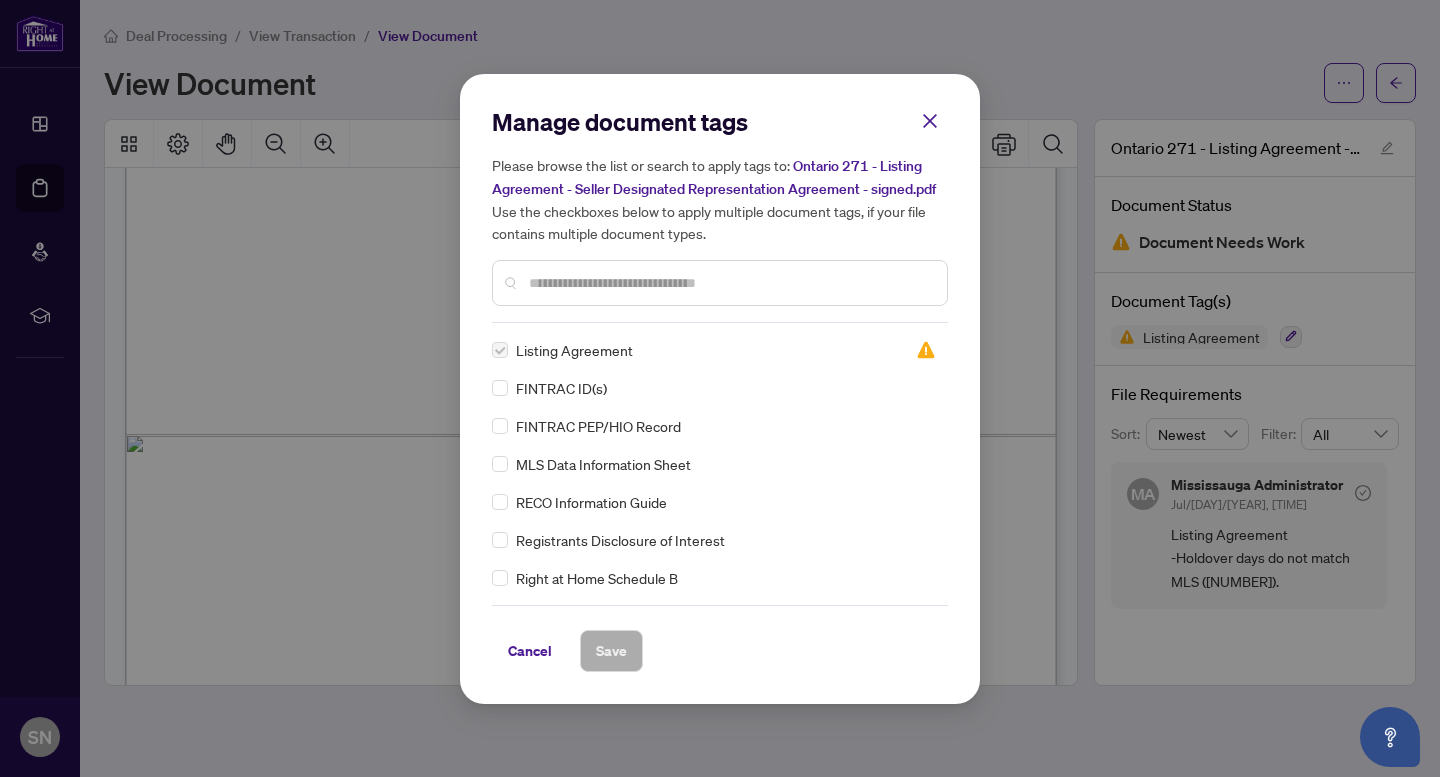 click at bounding box center (500, 350) 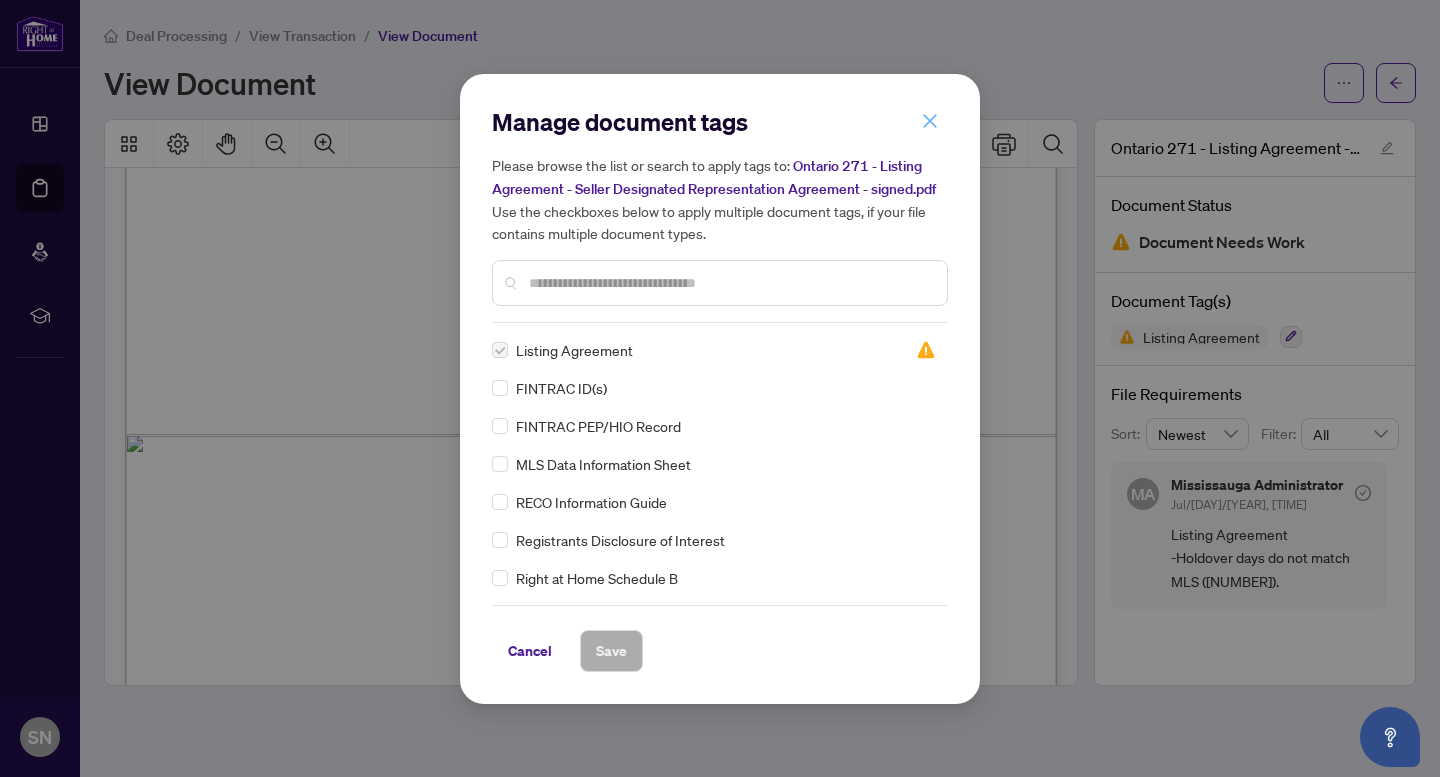 click 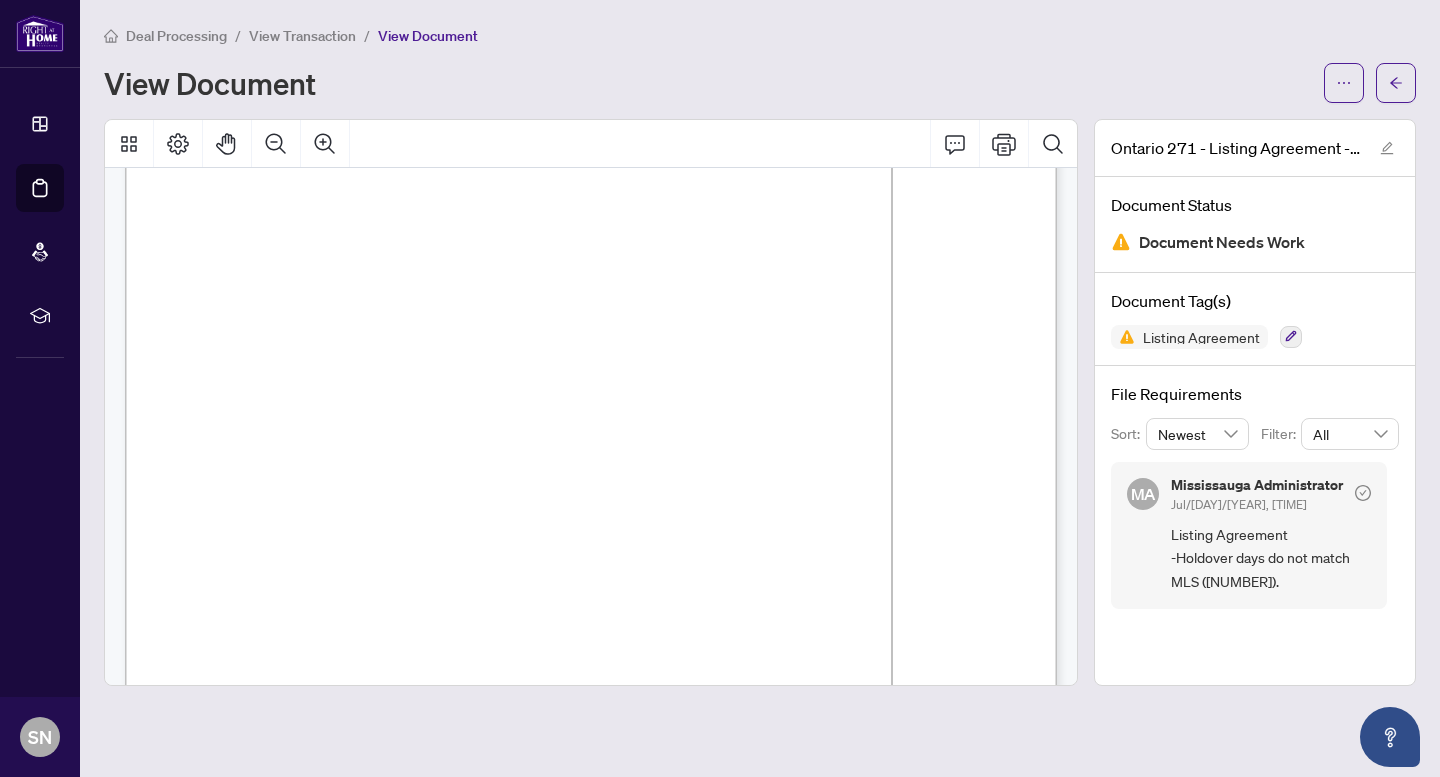 scroll, scrollTop: 2597, scrollLeft: 0, axis: vertical 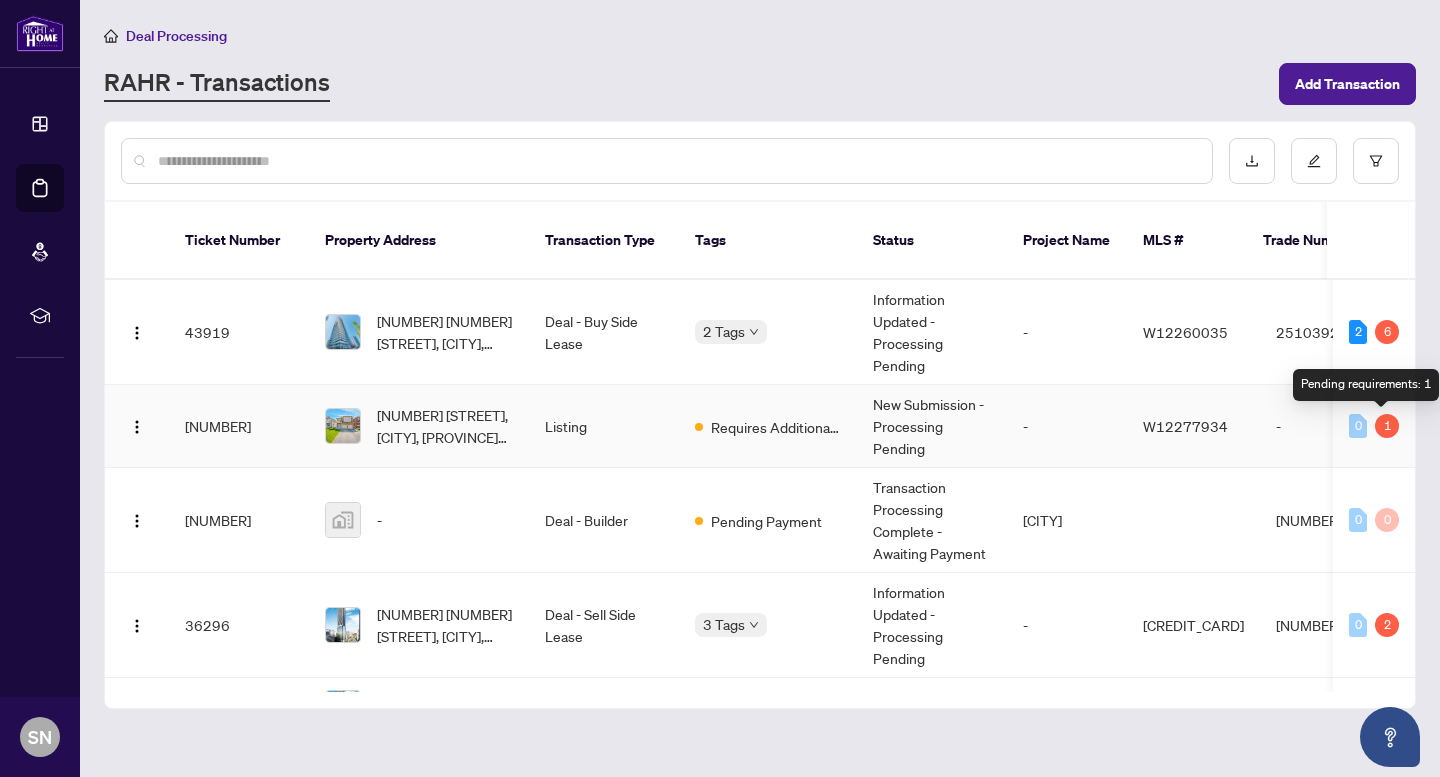 click on "1" at bounding box center (1387, 426) 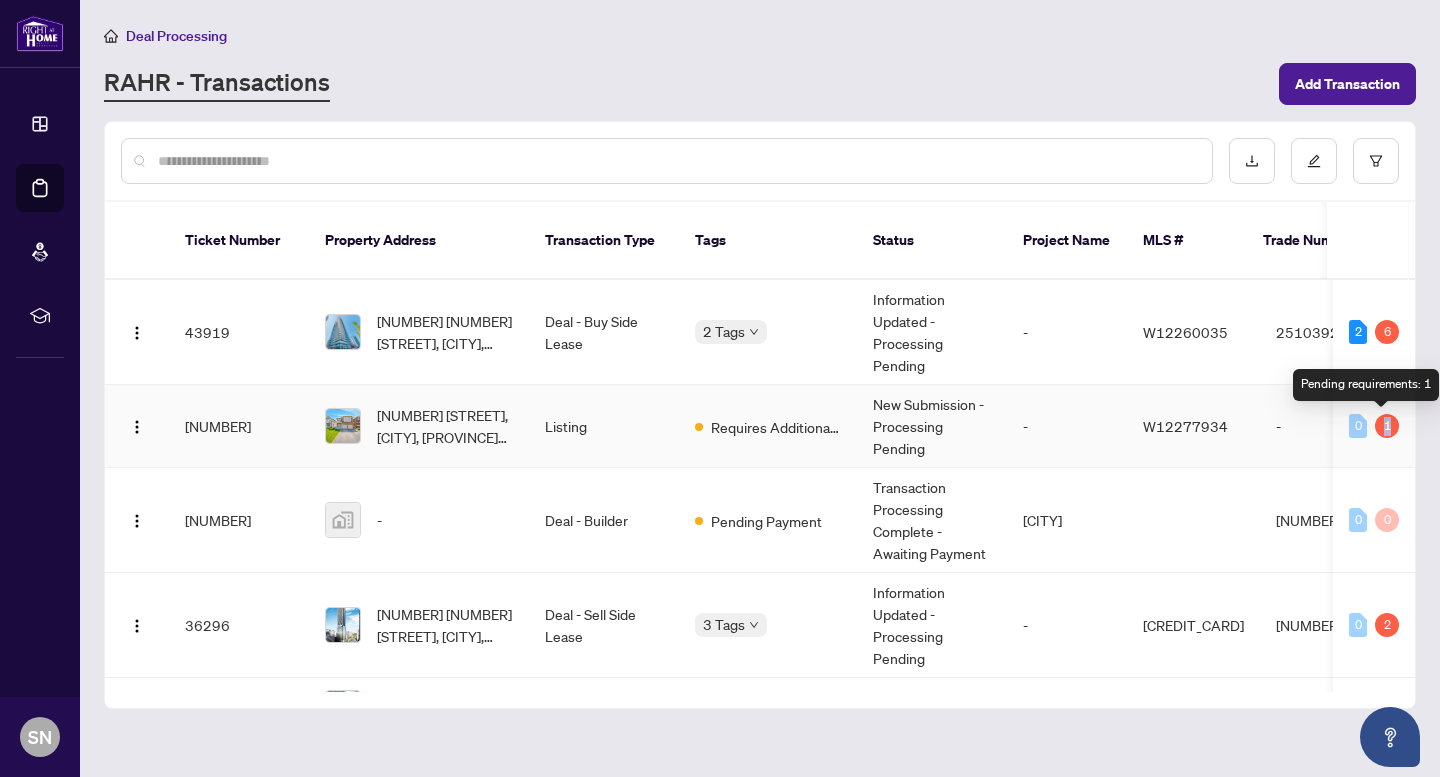 click on "1" at bounding box center [1387, 426] 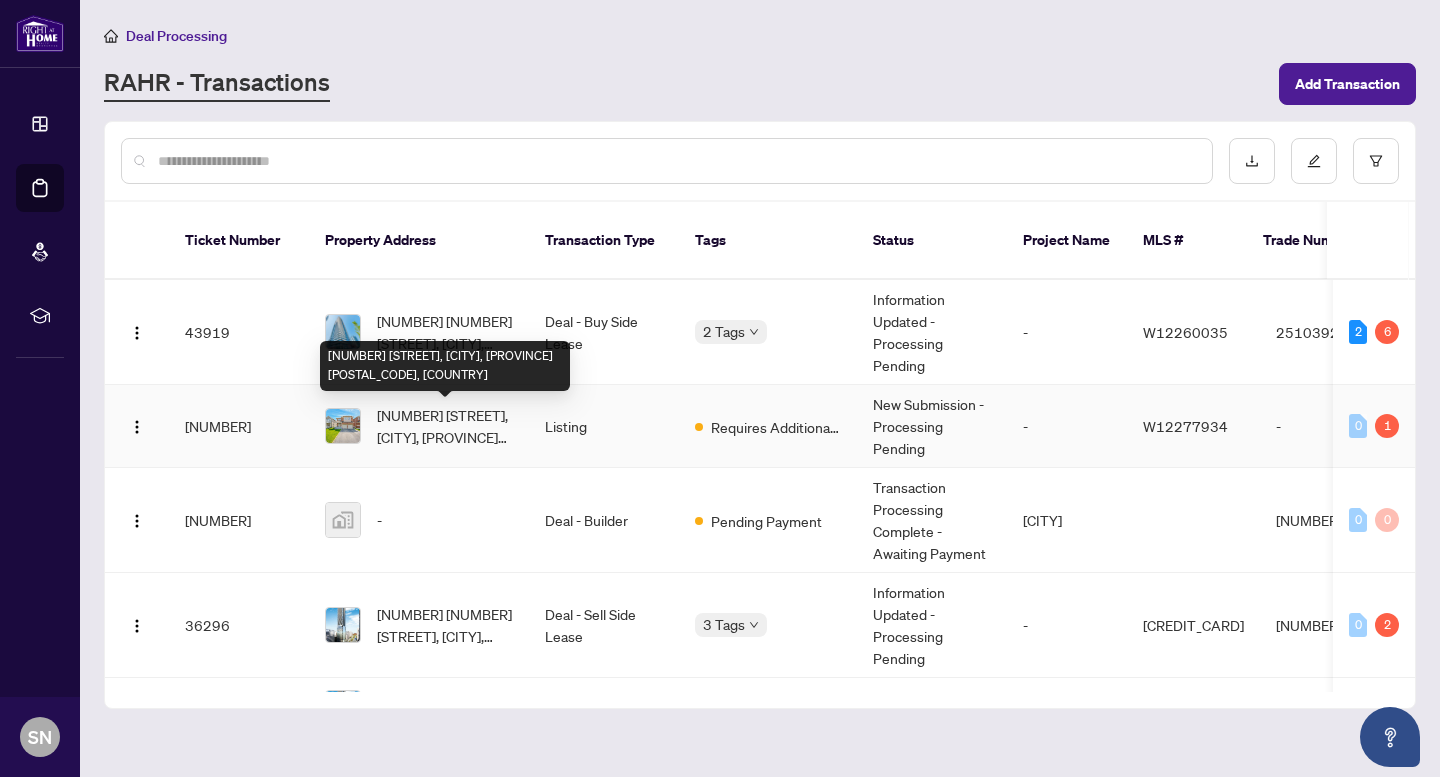 click on "[NUMBER] [STREET], [CITY], [PROVINCE] [POSTAL_CODE], [COUNTRY]" at bounding box center [445, 426] 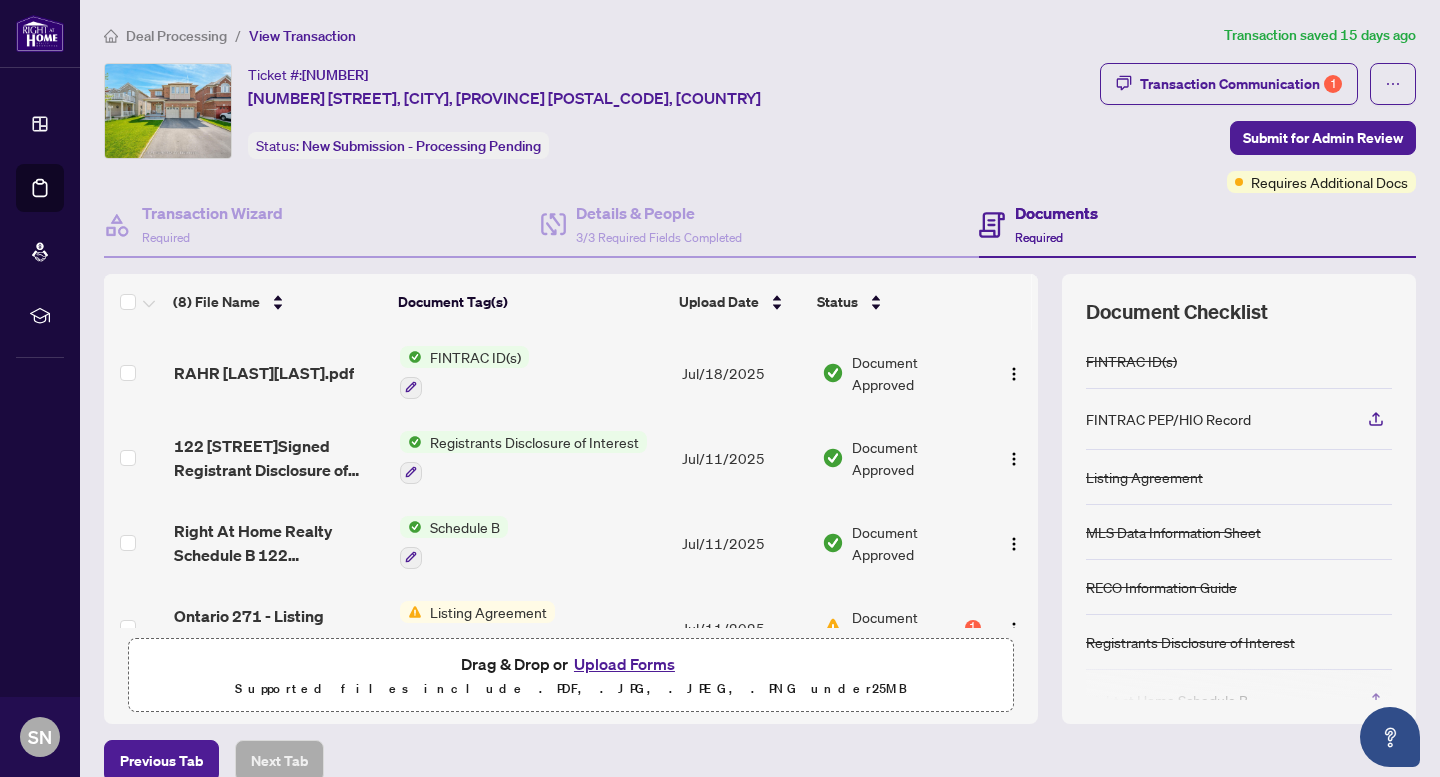 scroll, scrollTop: 20, scrollLeft: 0, axis: vertical 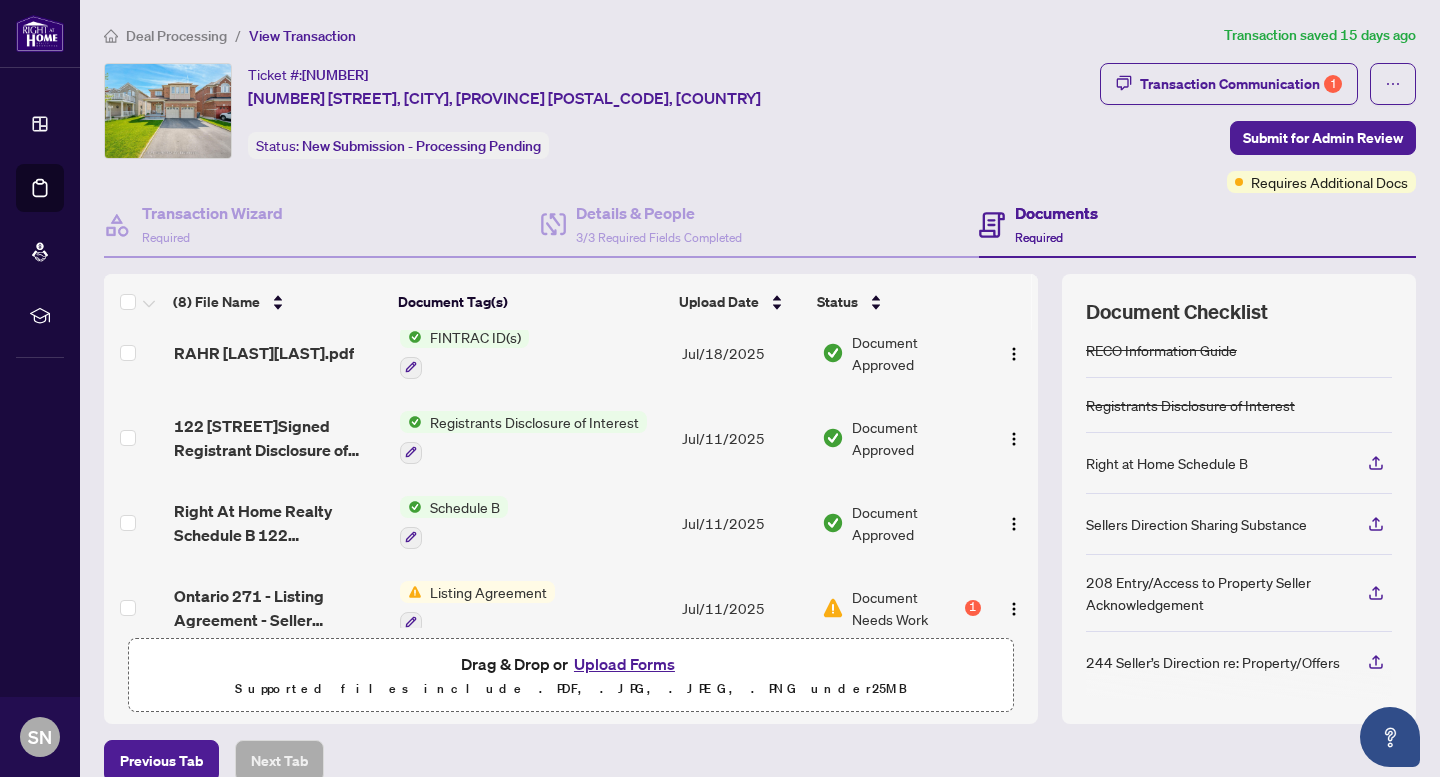click on "Document Needs Work" at bounding box center (906, 608) 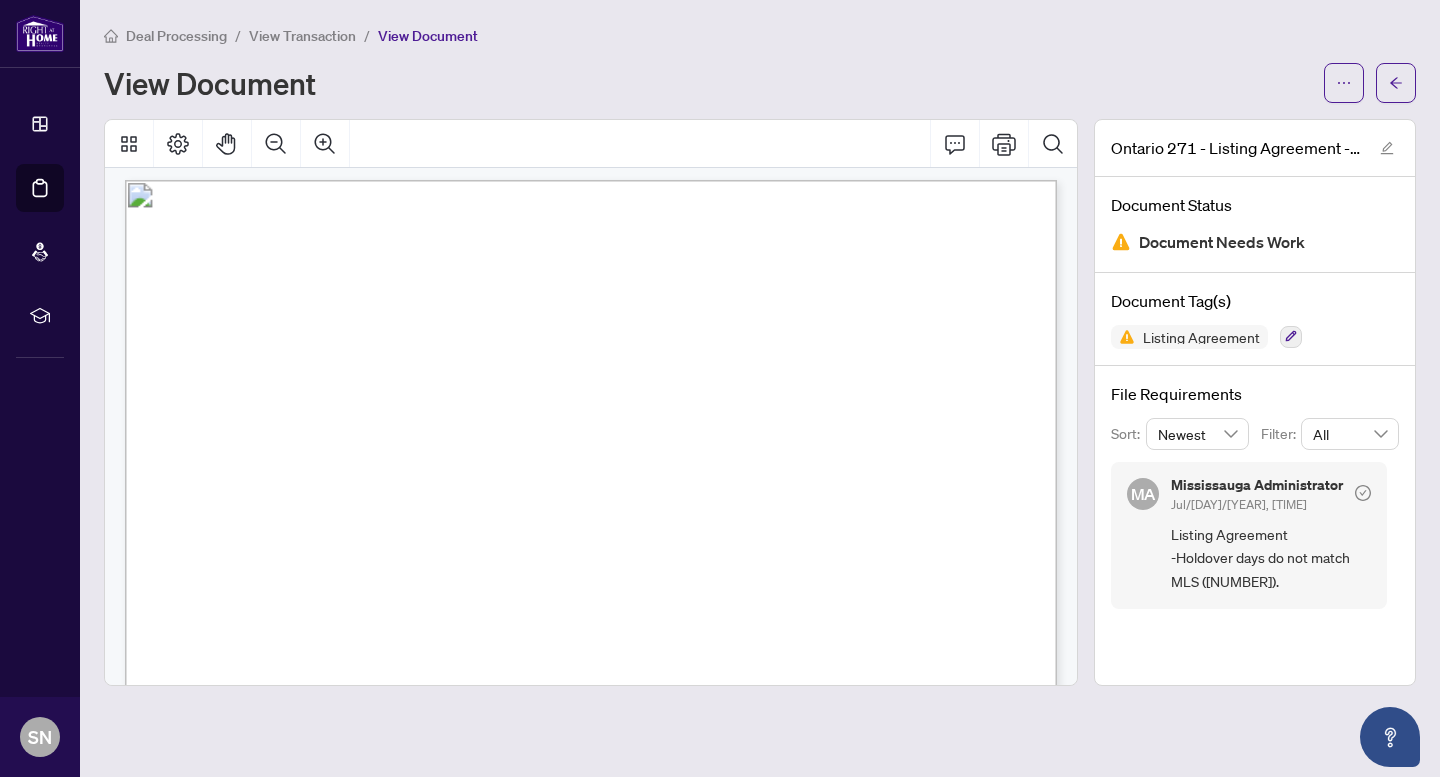 scroll, scrollTop: 1297, scrollLeft: 0, axis: vertical 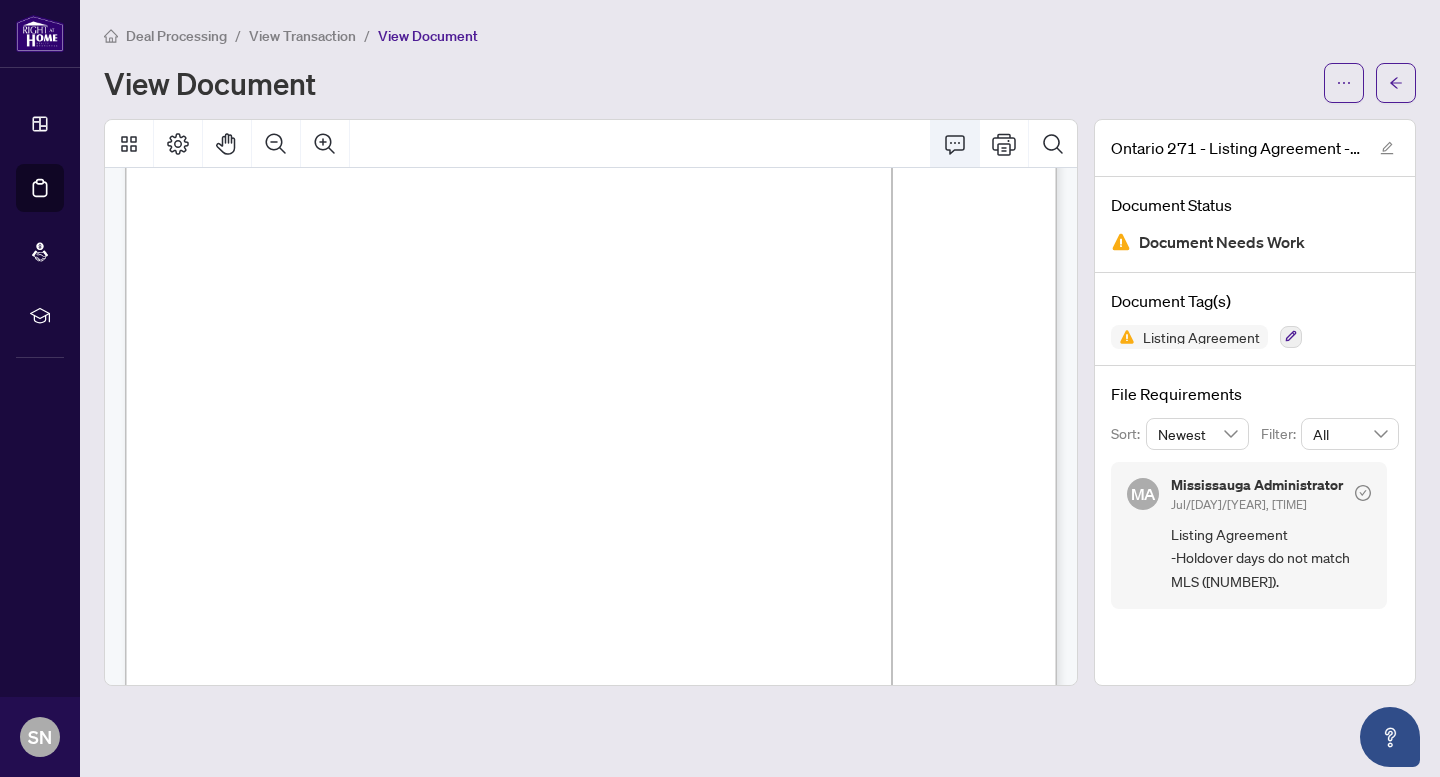 click 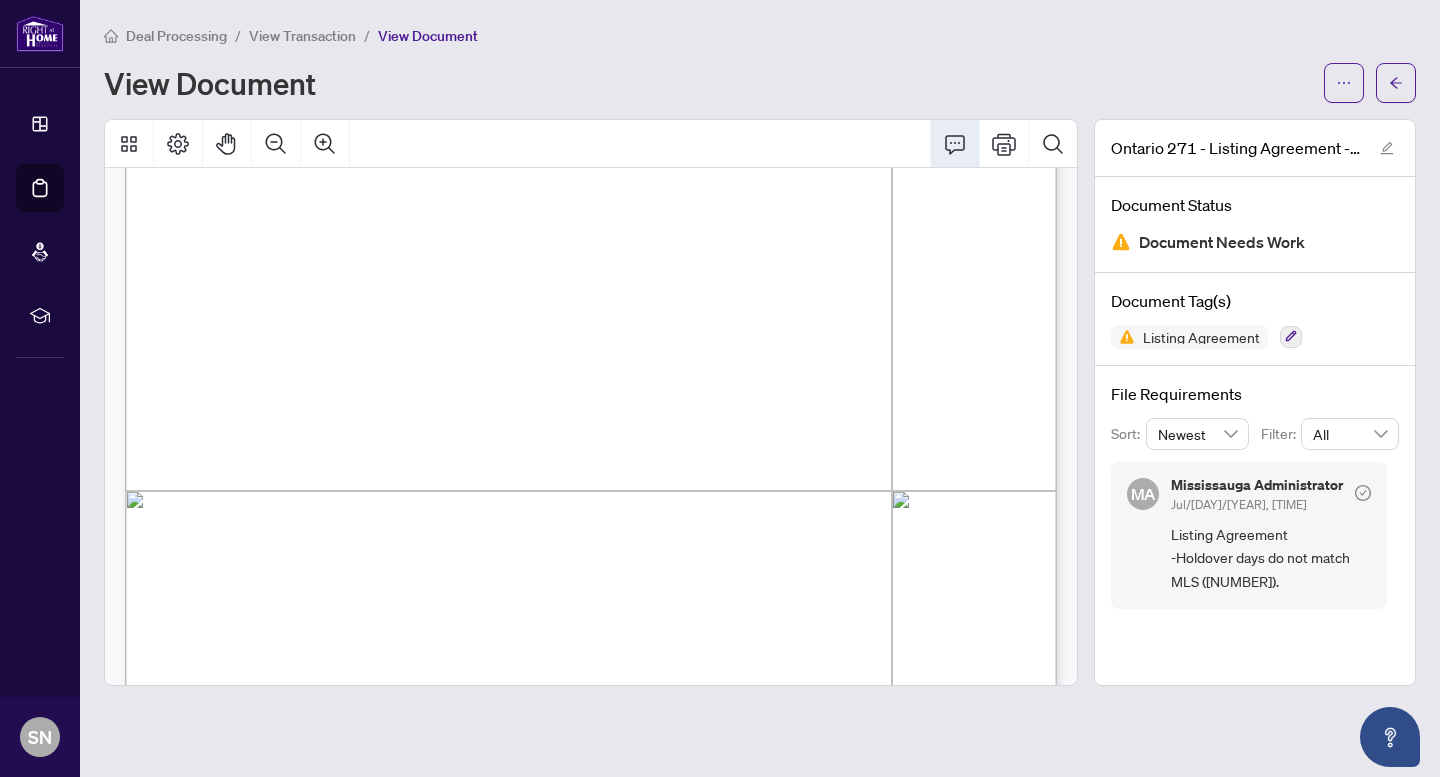 scroll, scrollTop: 5675, scrollLeft: 0, axis: vertical 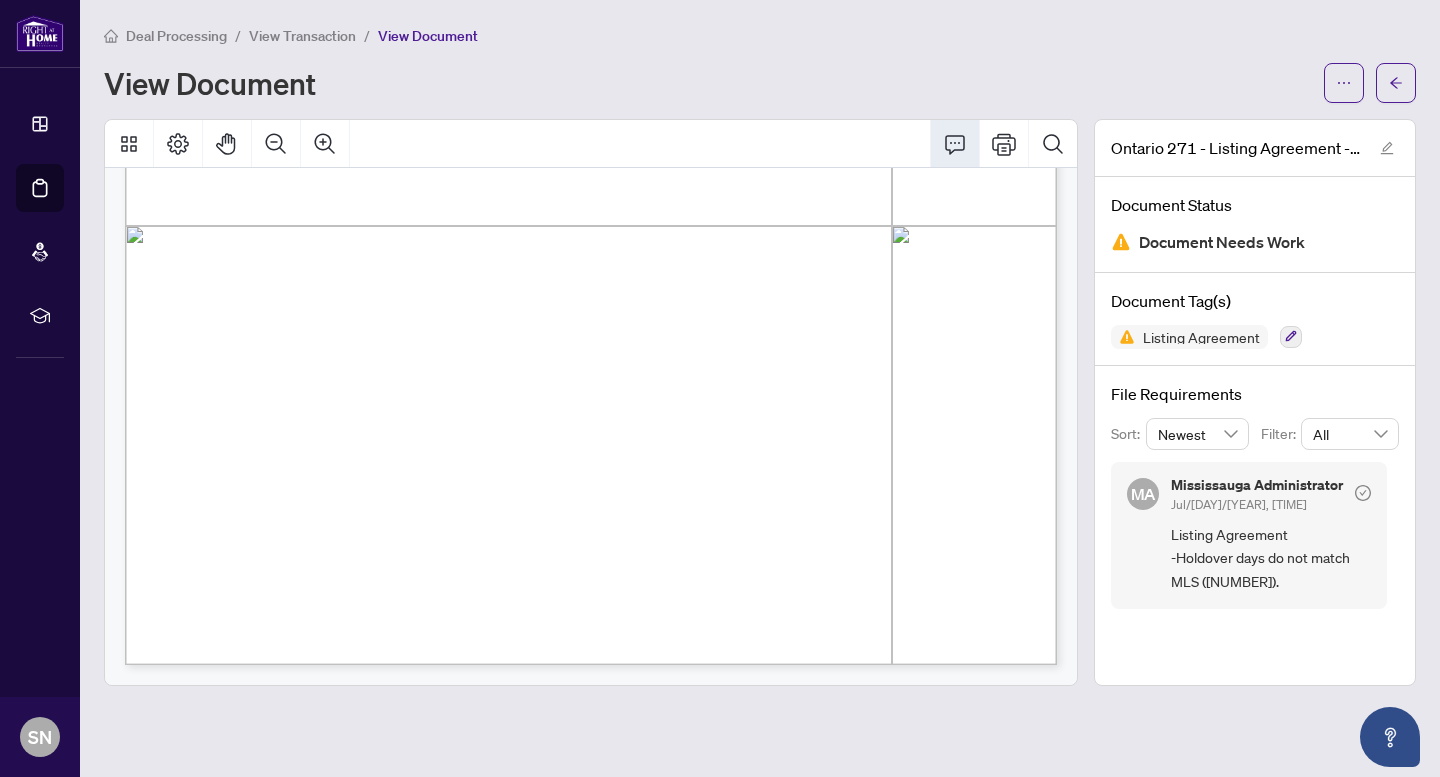 click 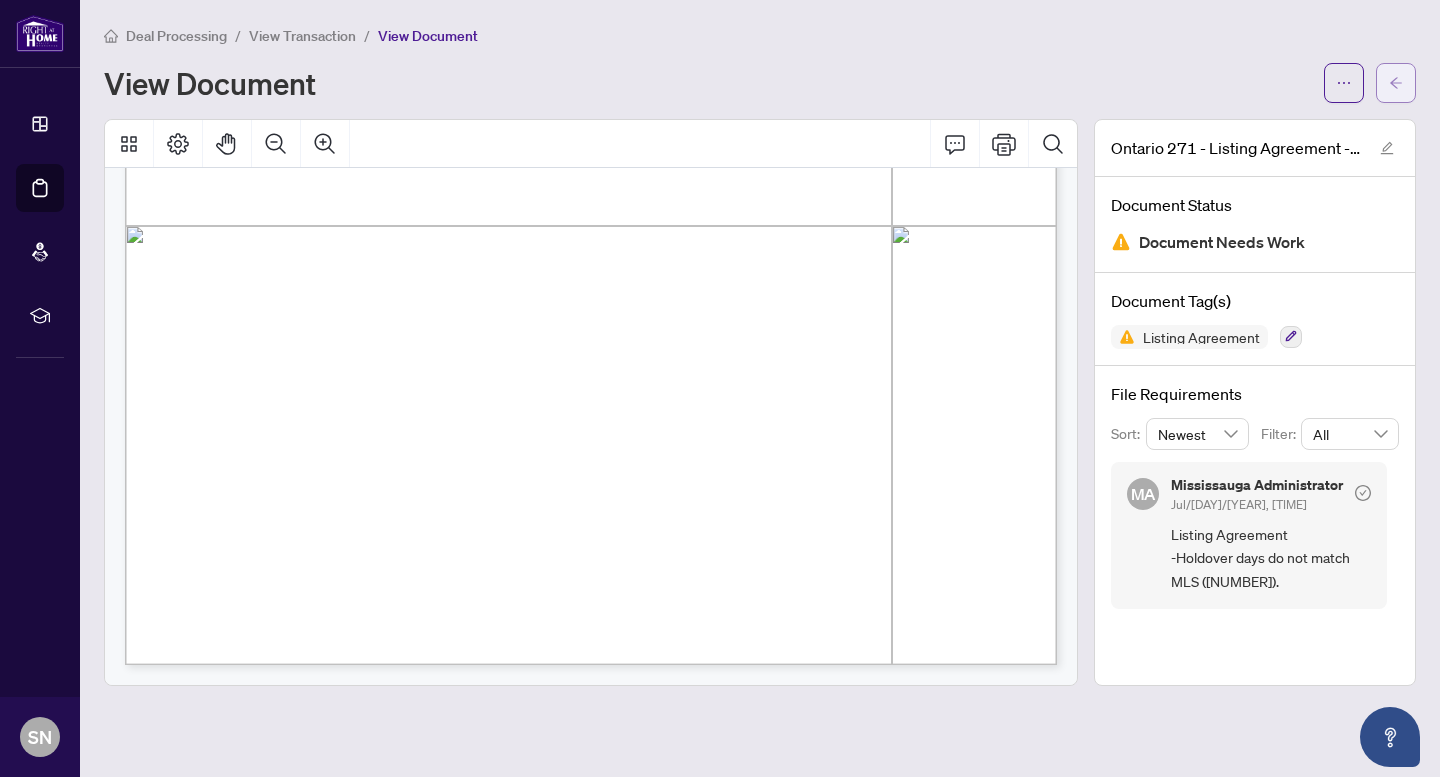 click 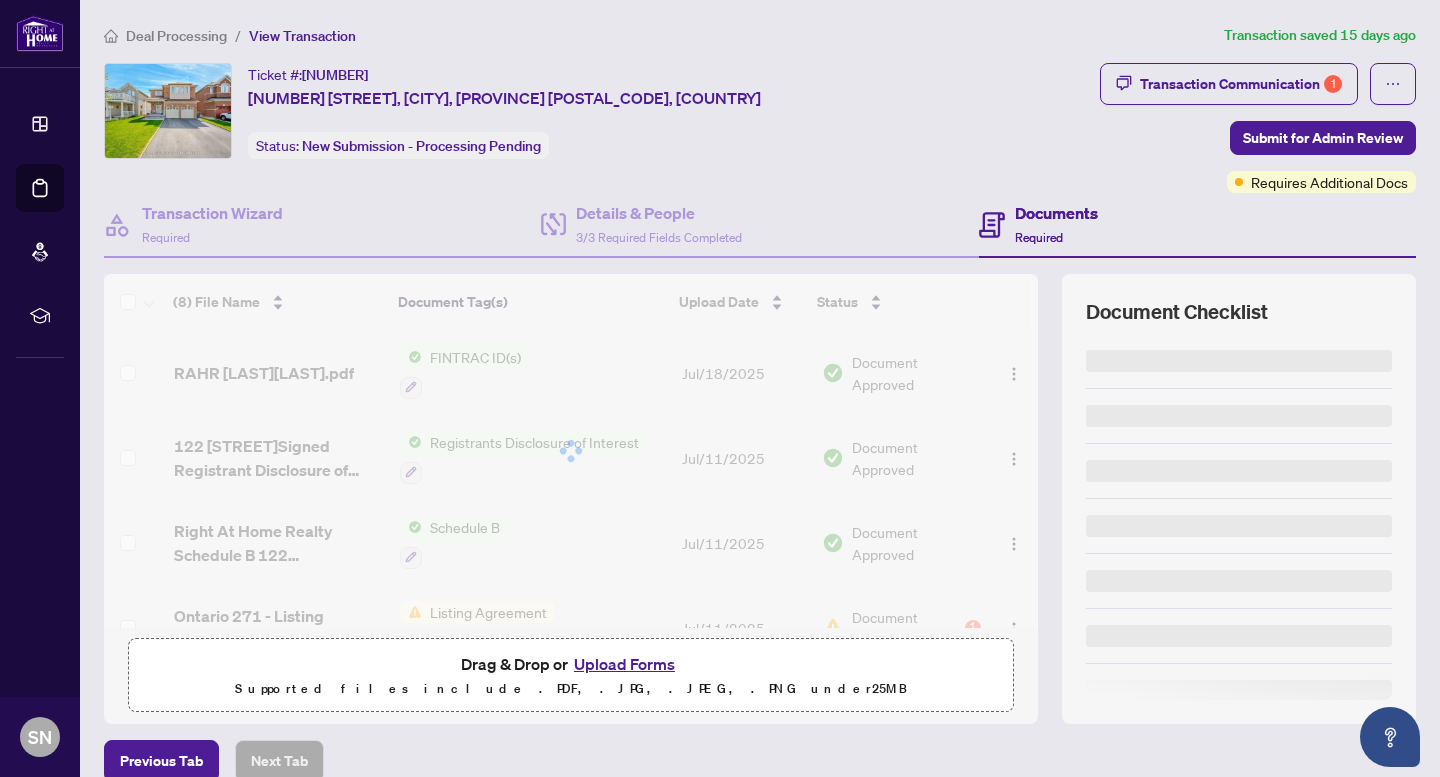 click 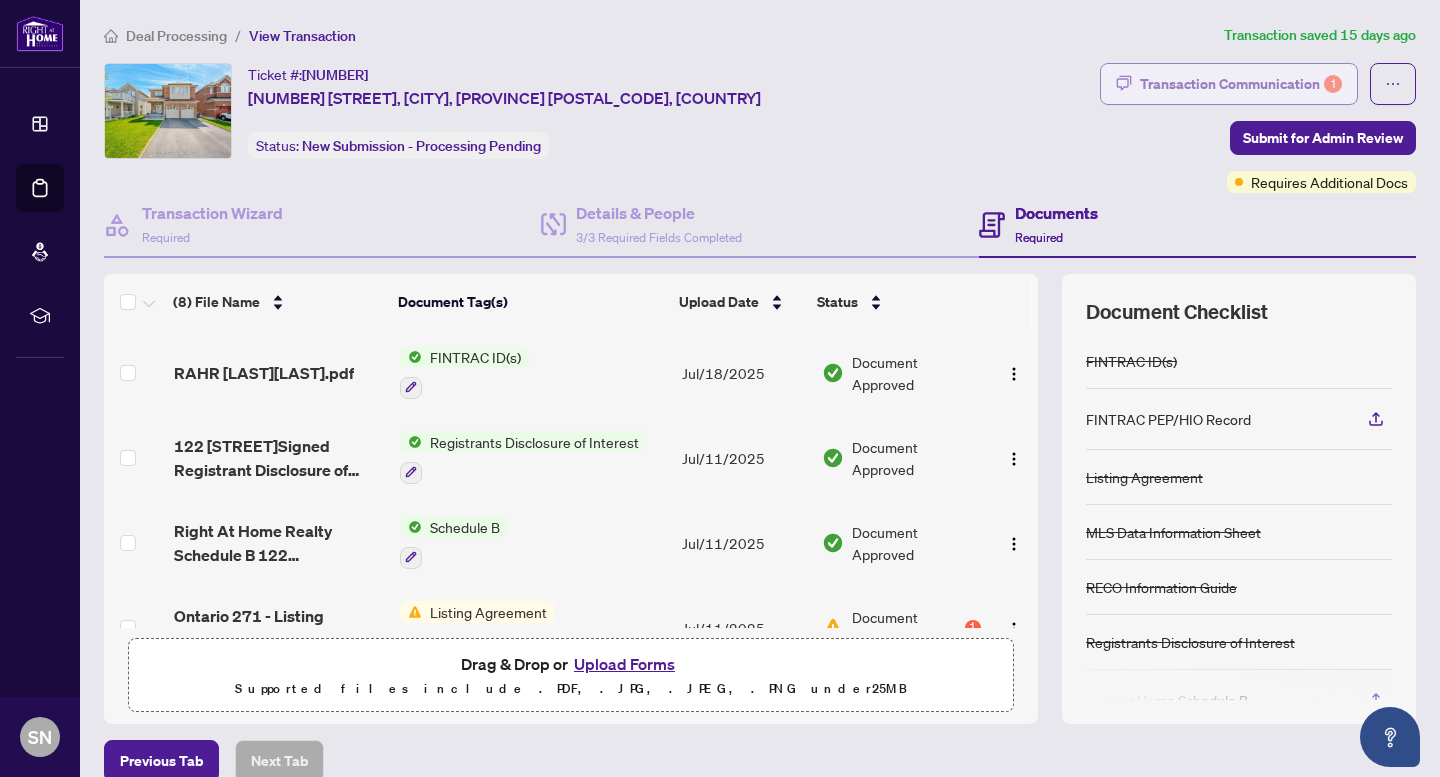 click on "Transaction Communication 1" at bounding box center [1241, 84] 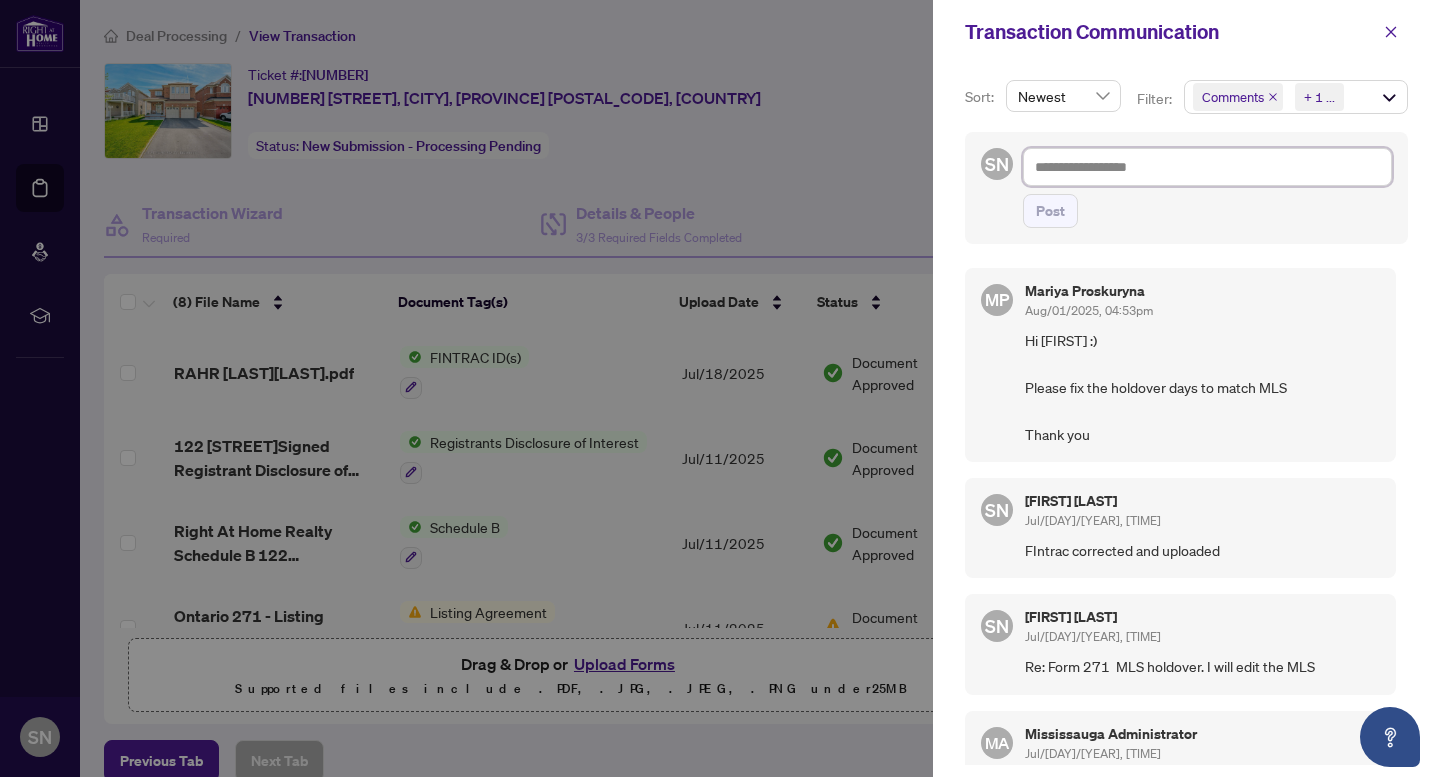 click at bounding box center (1207, 167) 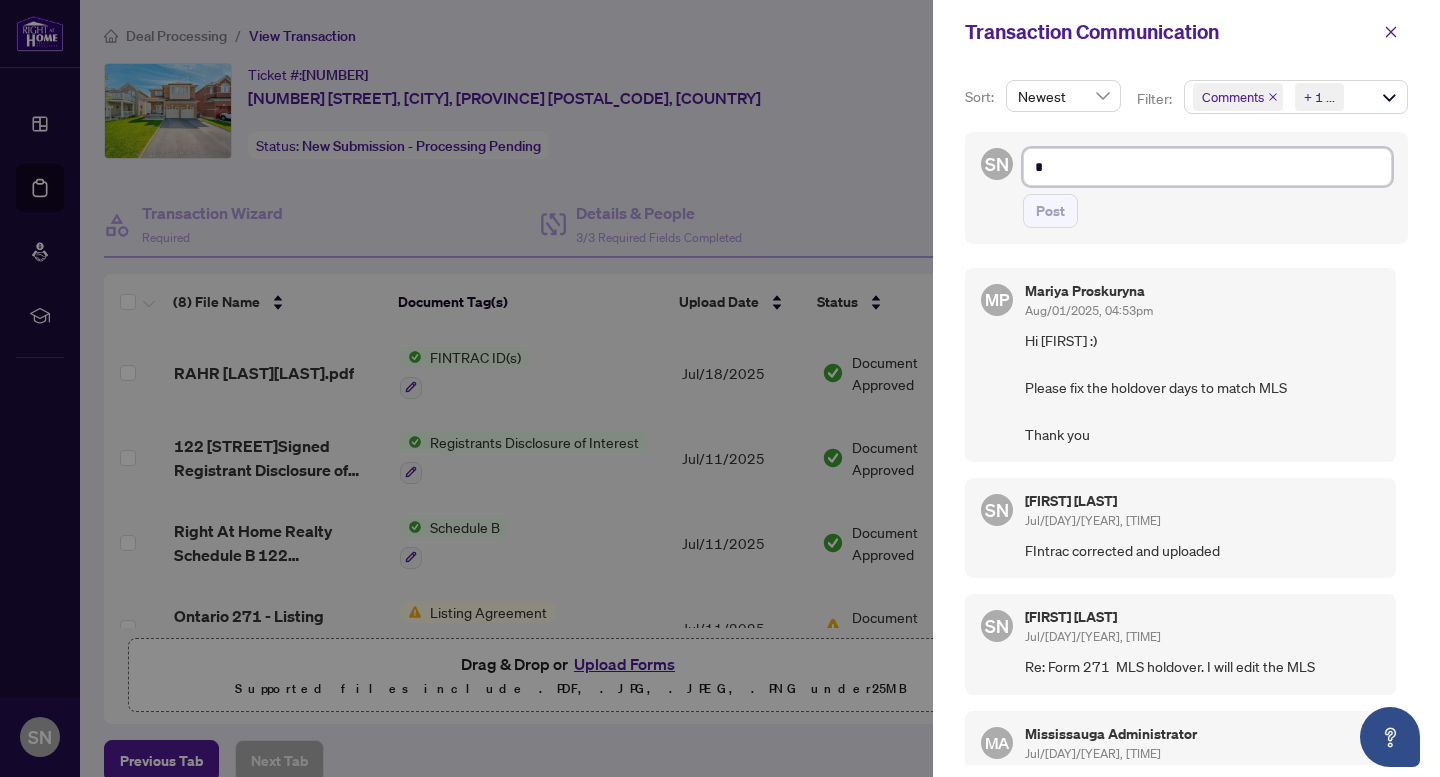 type on "**" 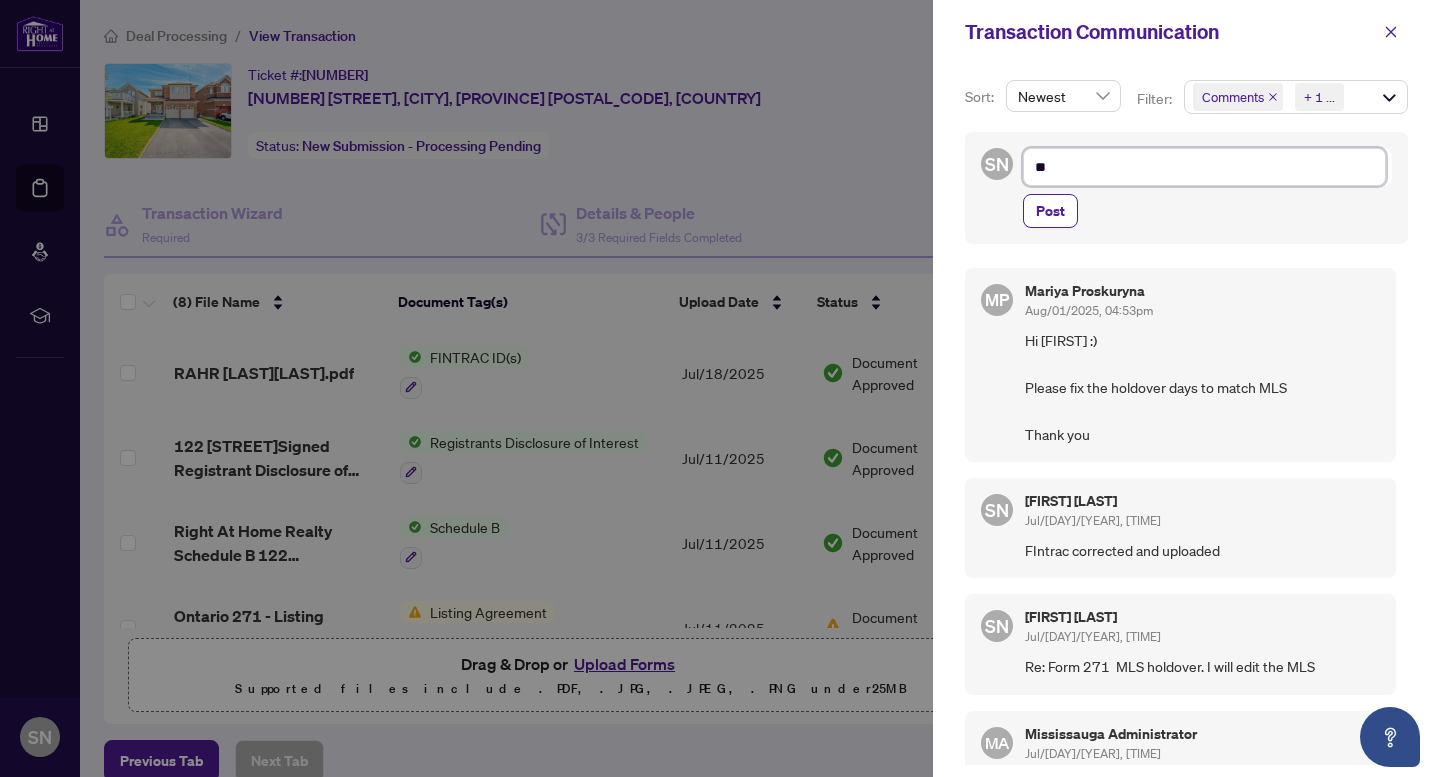type on "**" 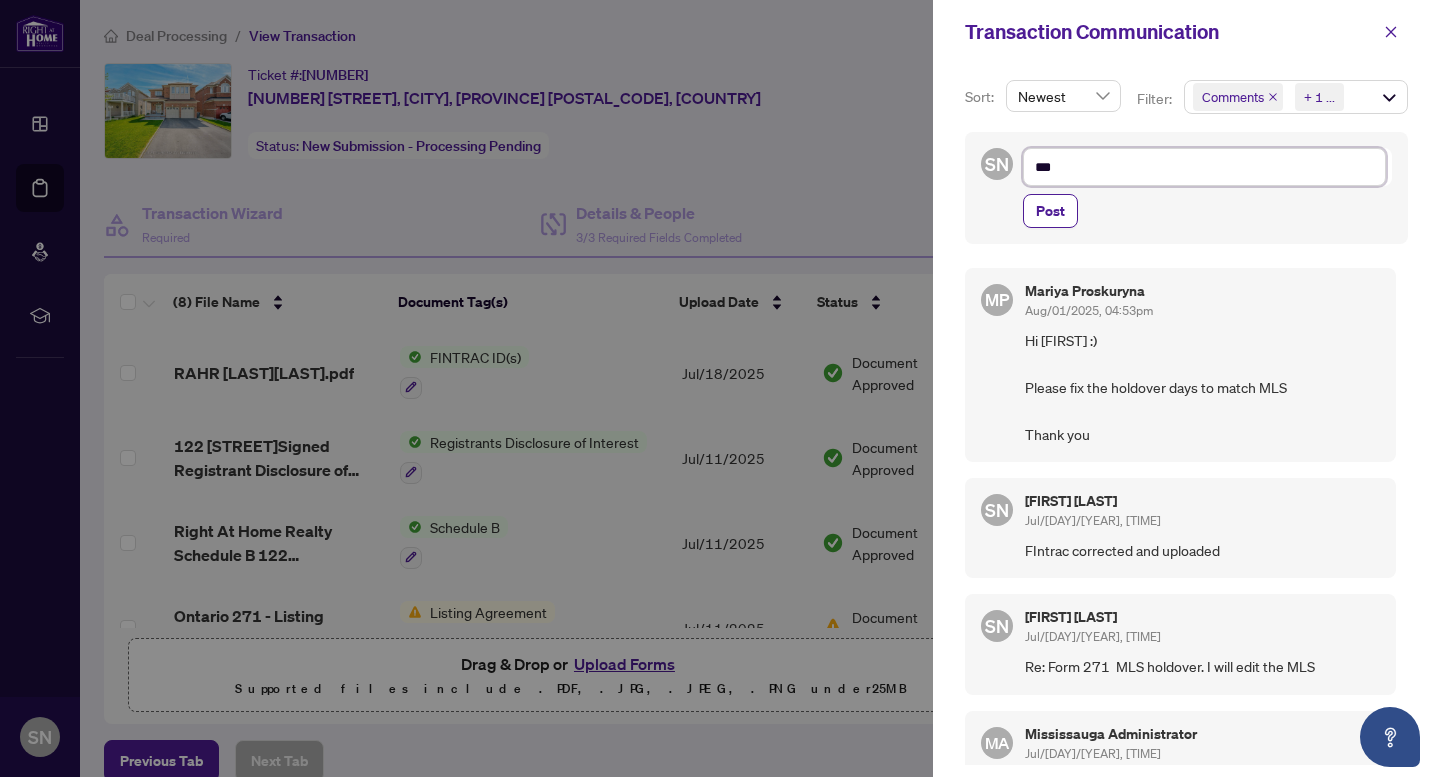 type on "****" 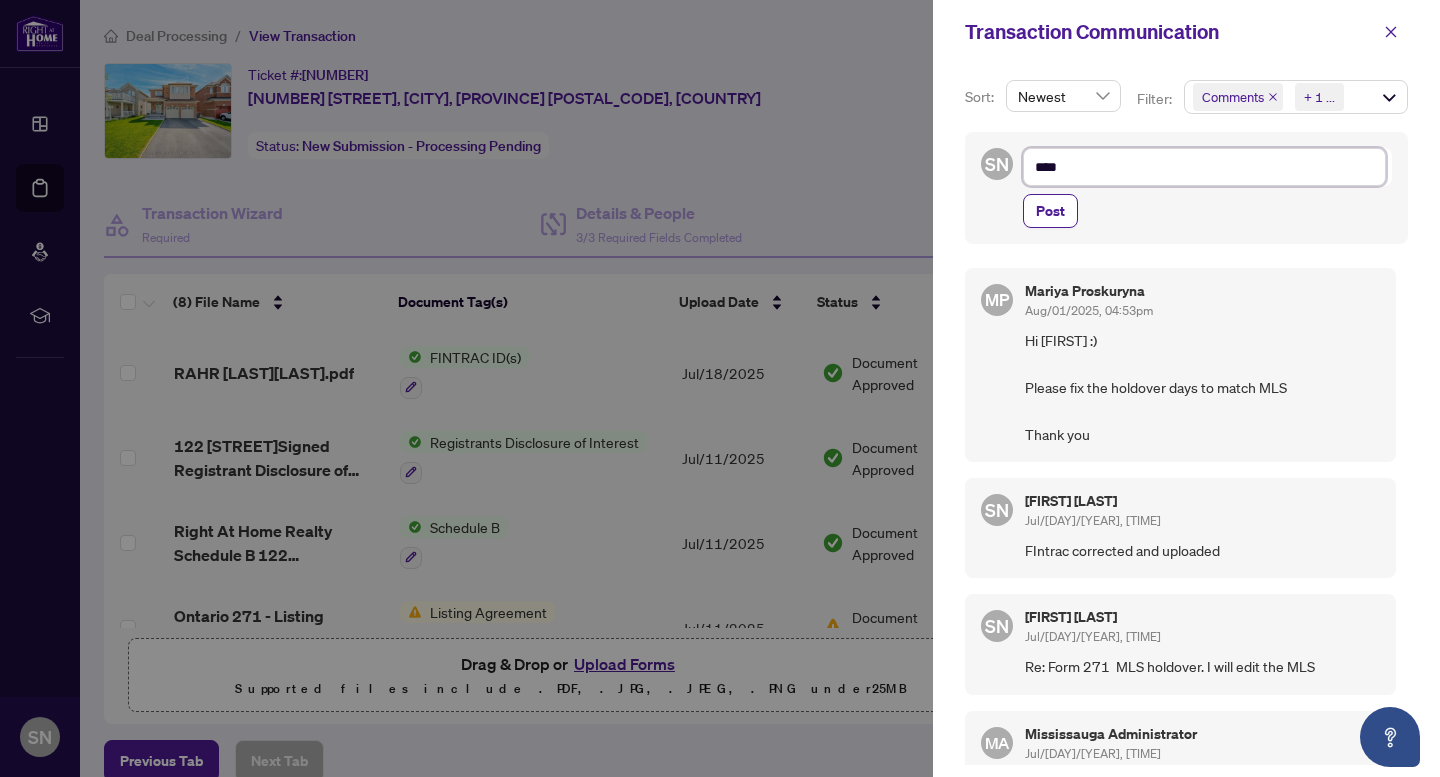 type on "*****" 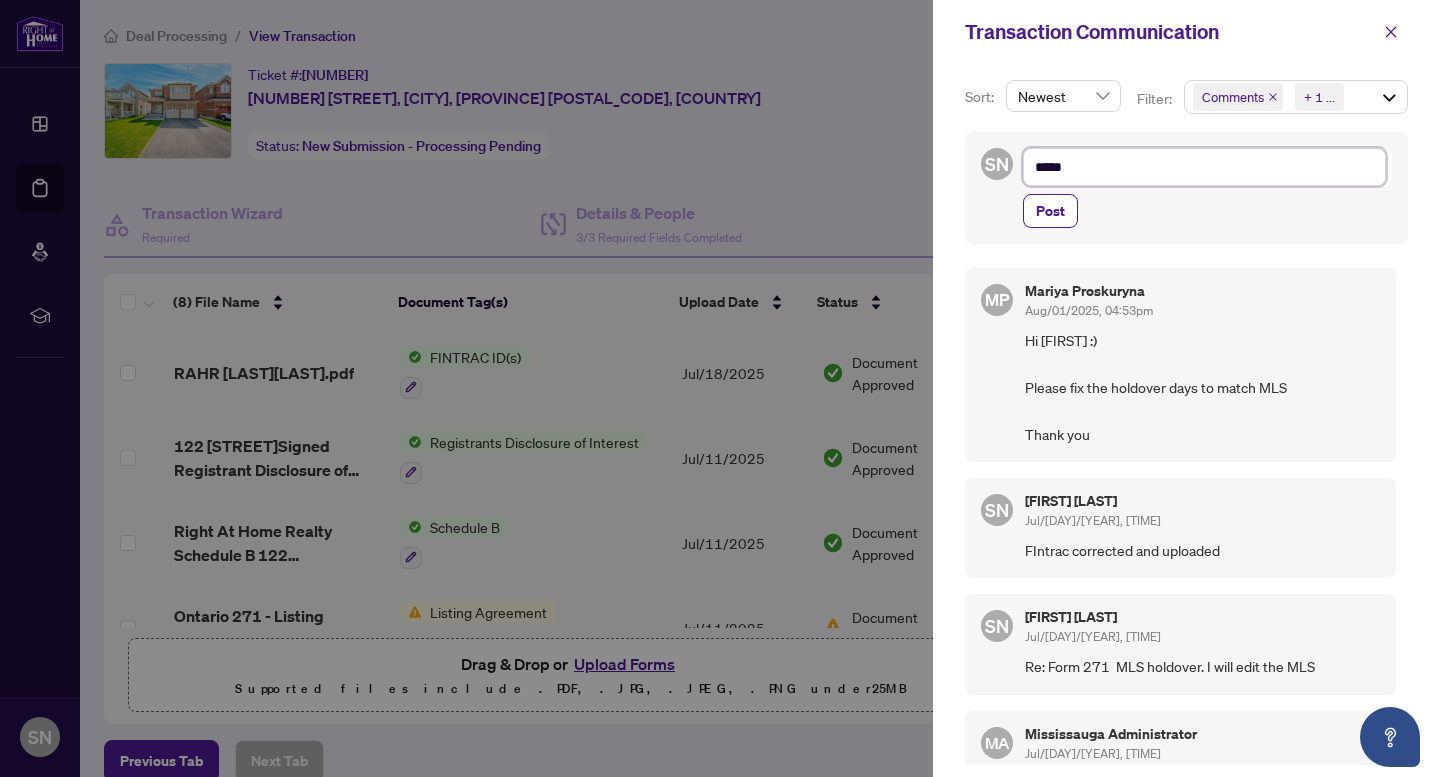 type on "******" 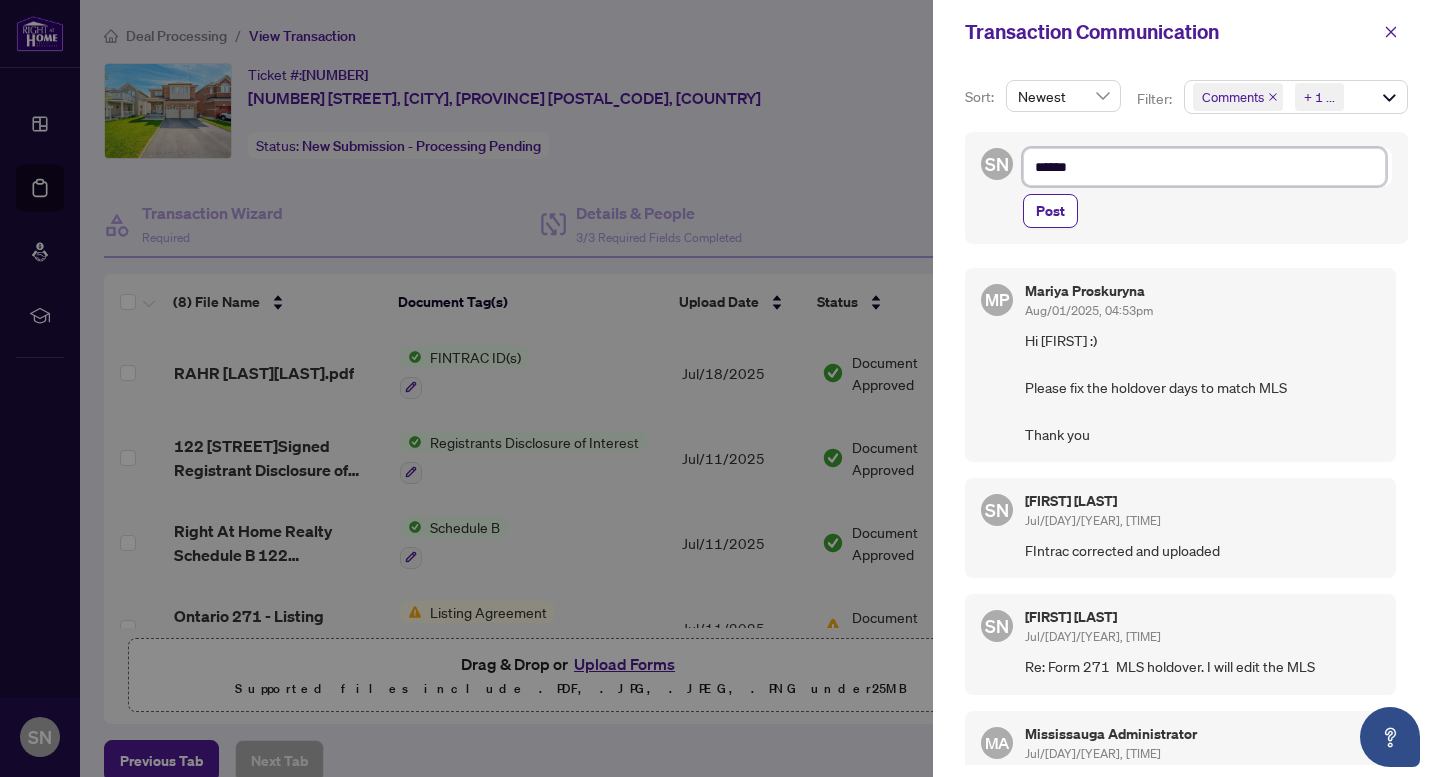 type on "*******" 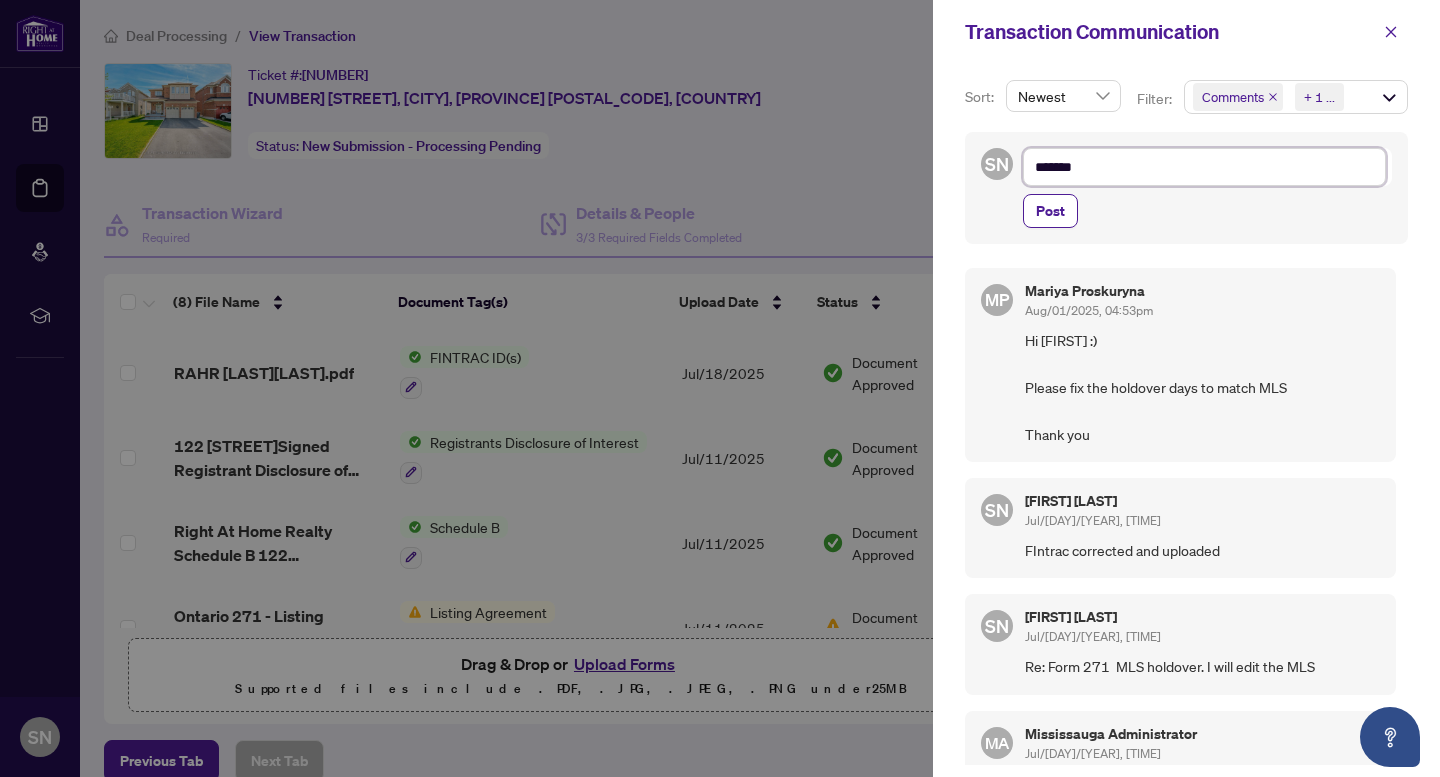 type on "********" 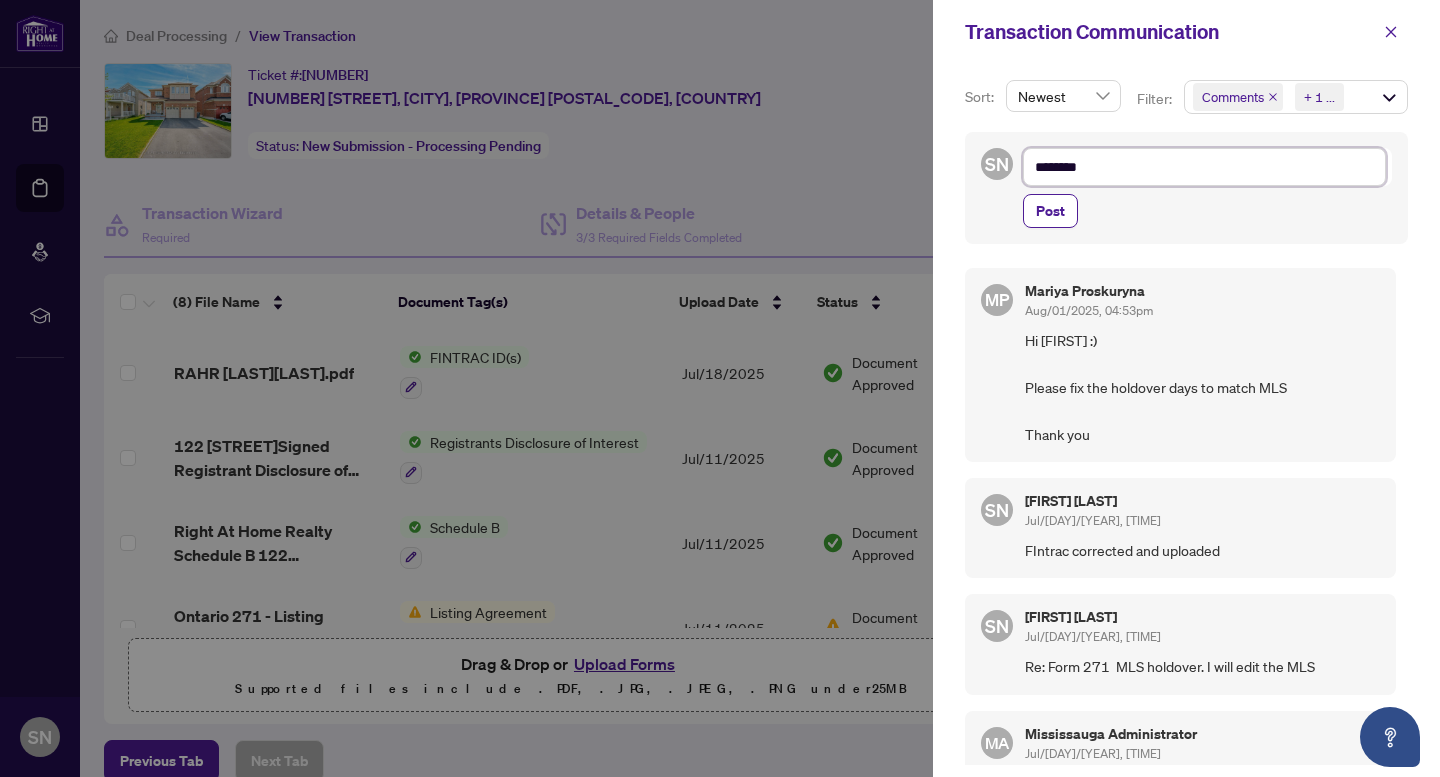 type on "*********" 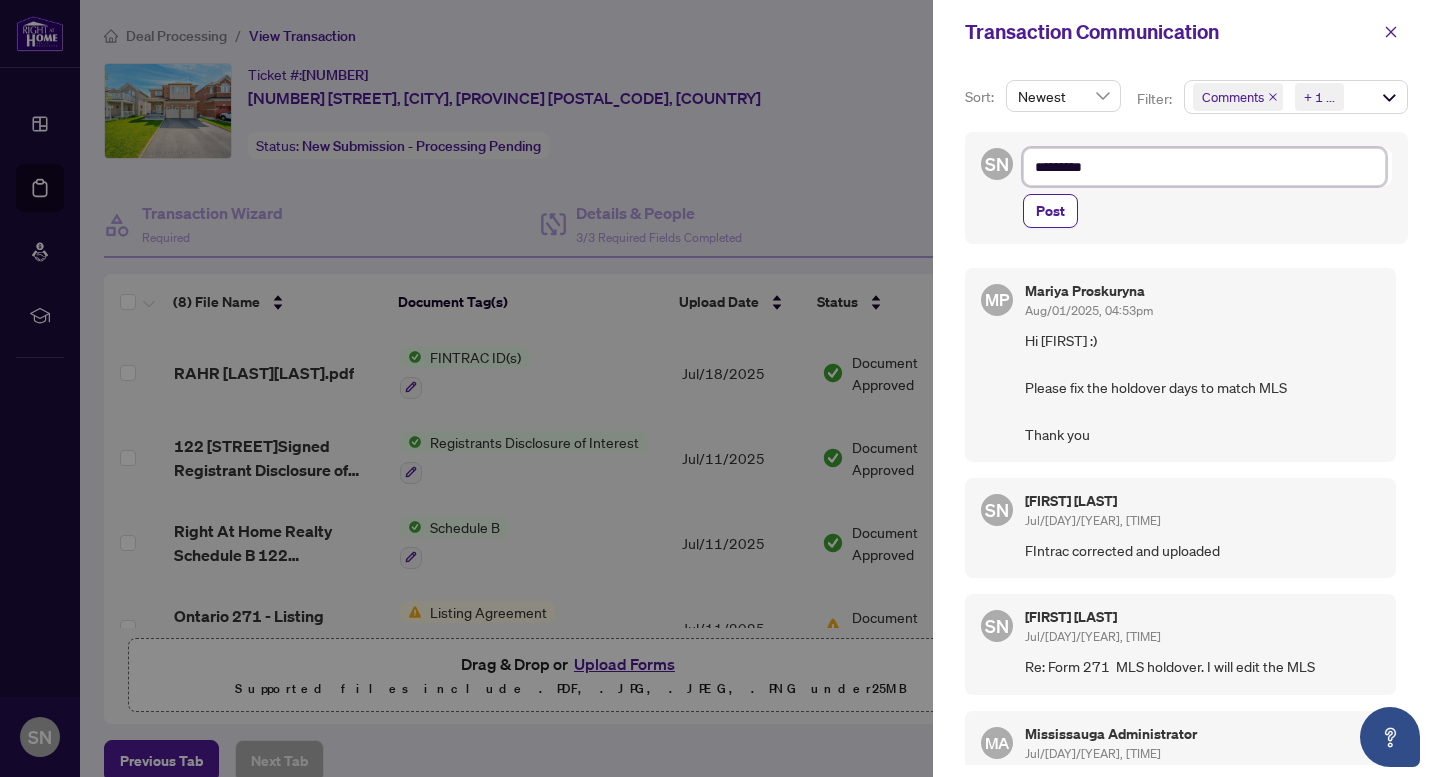 type on "*********" 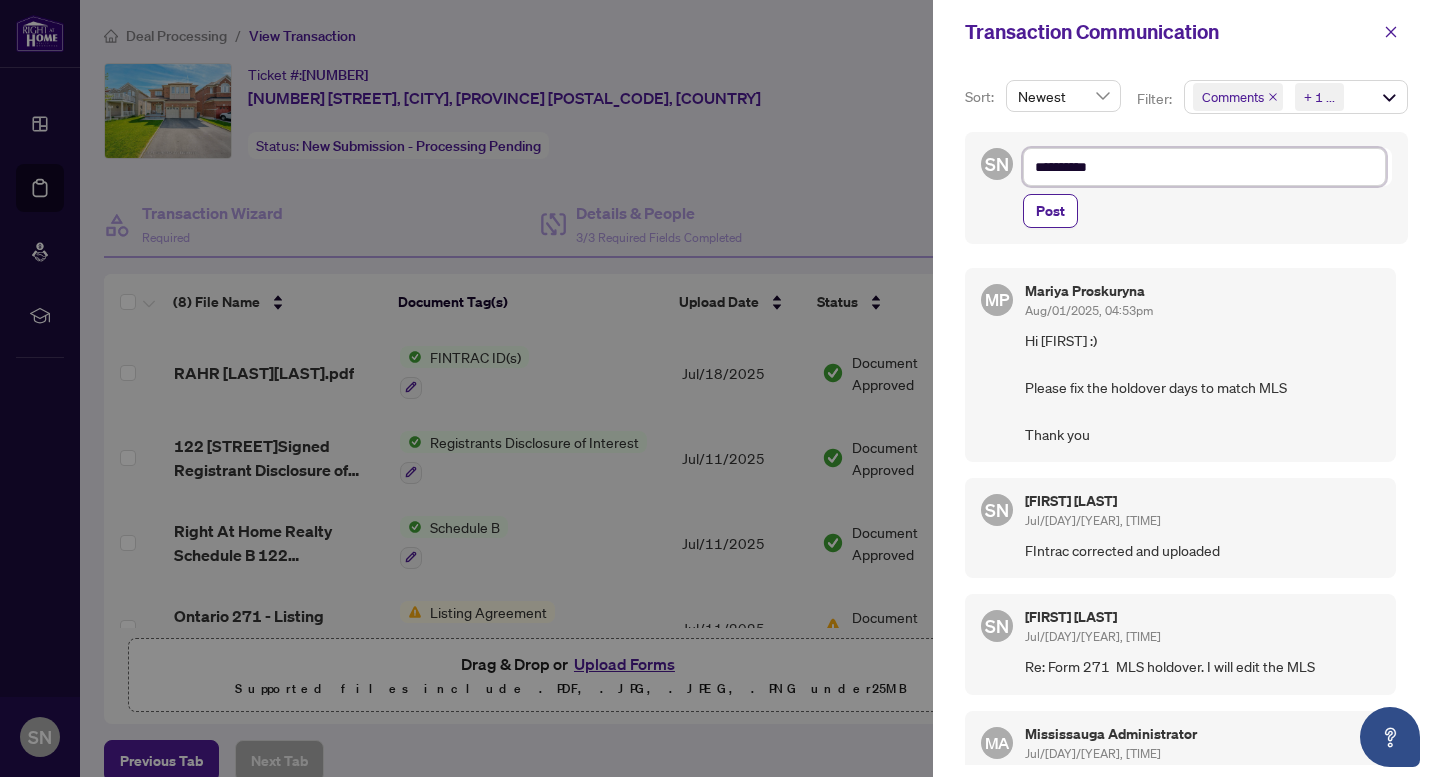 type on "**********" 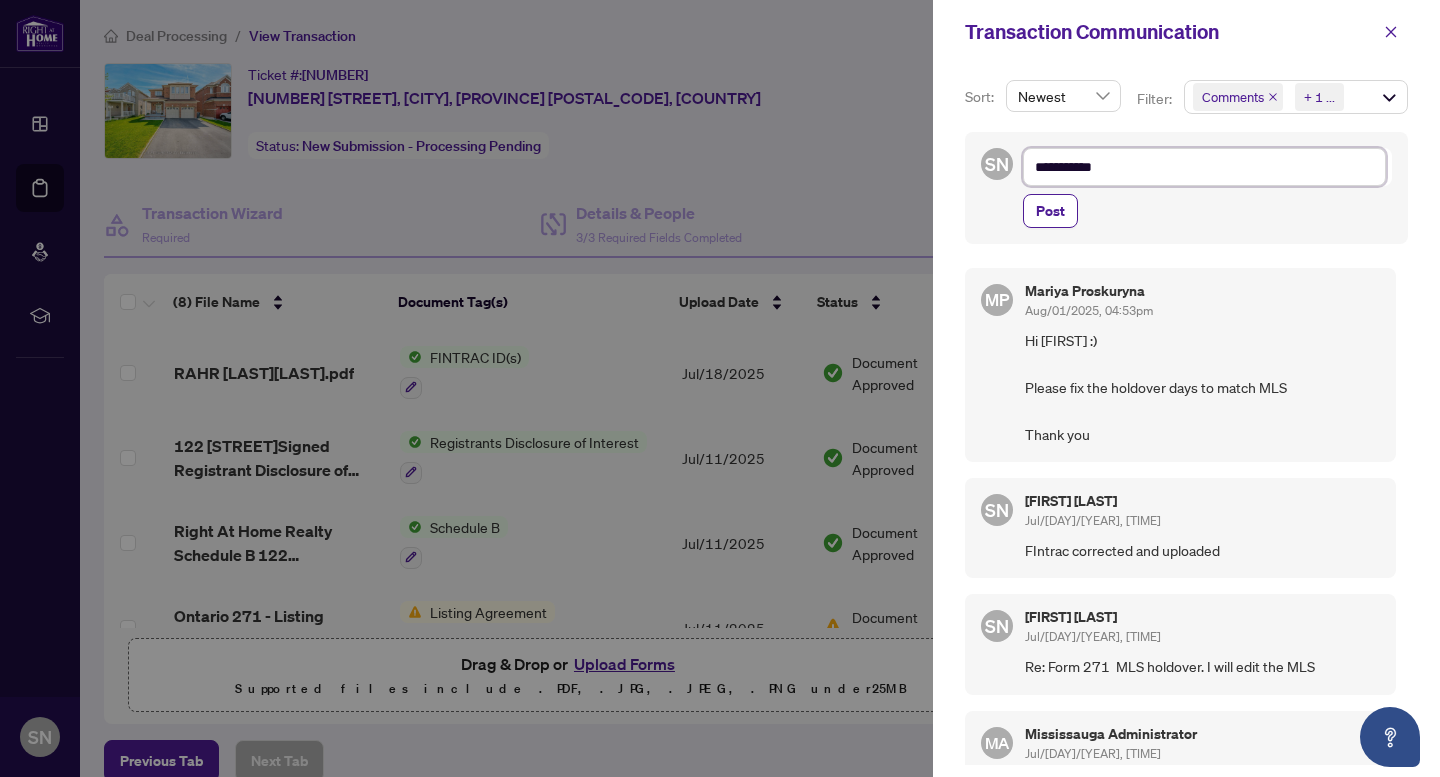type on "**********" 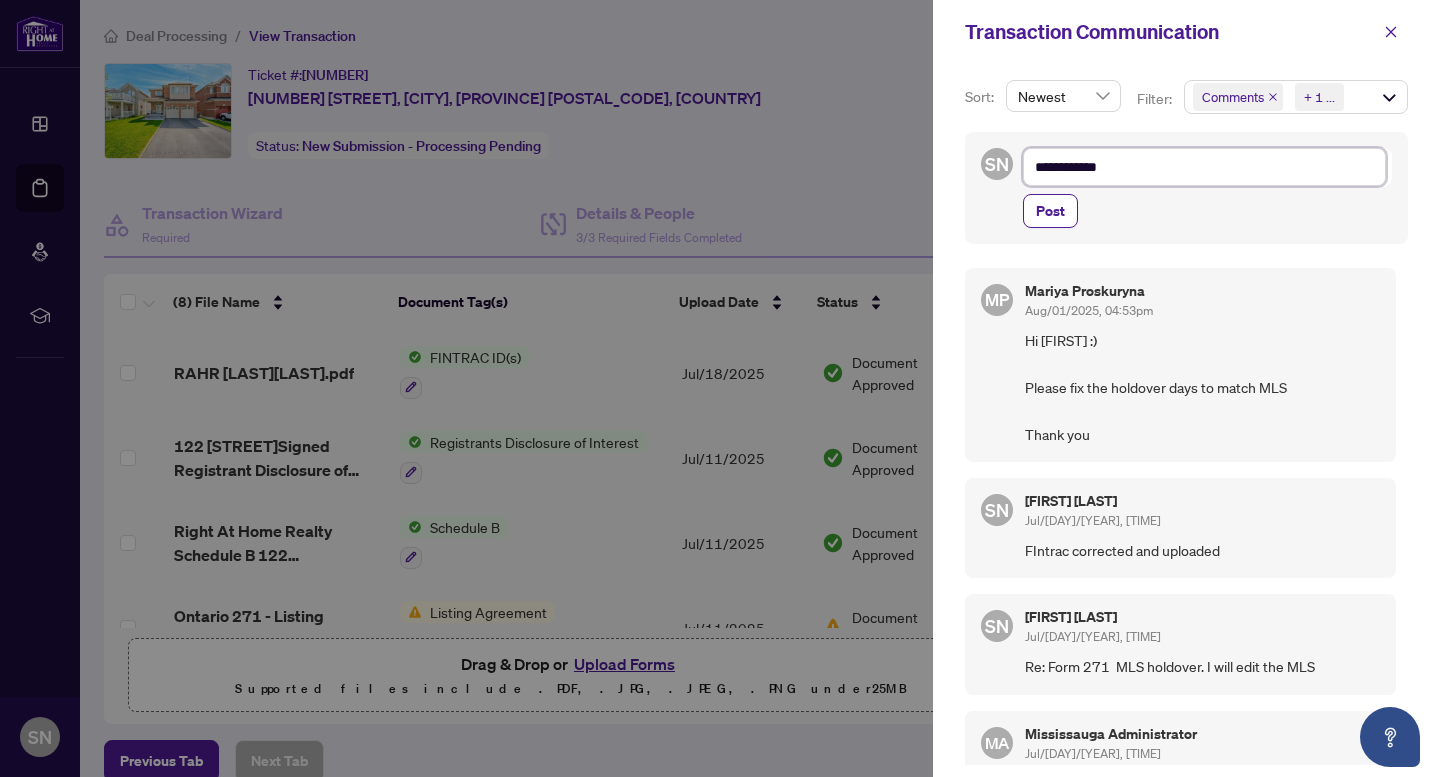 type on "**********" 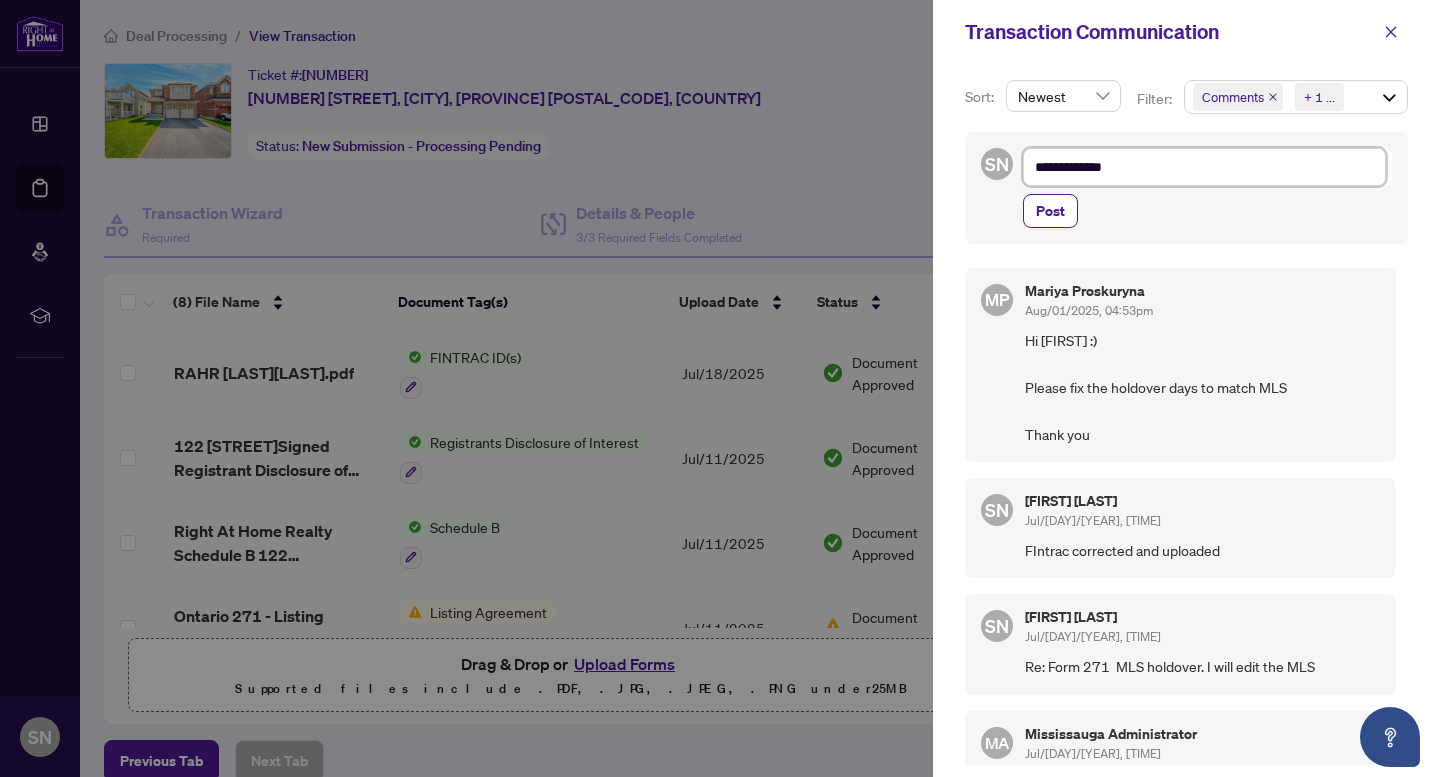 type on "**********" 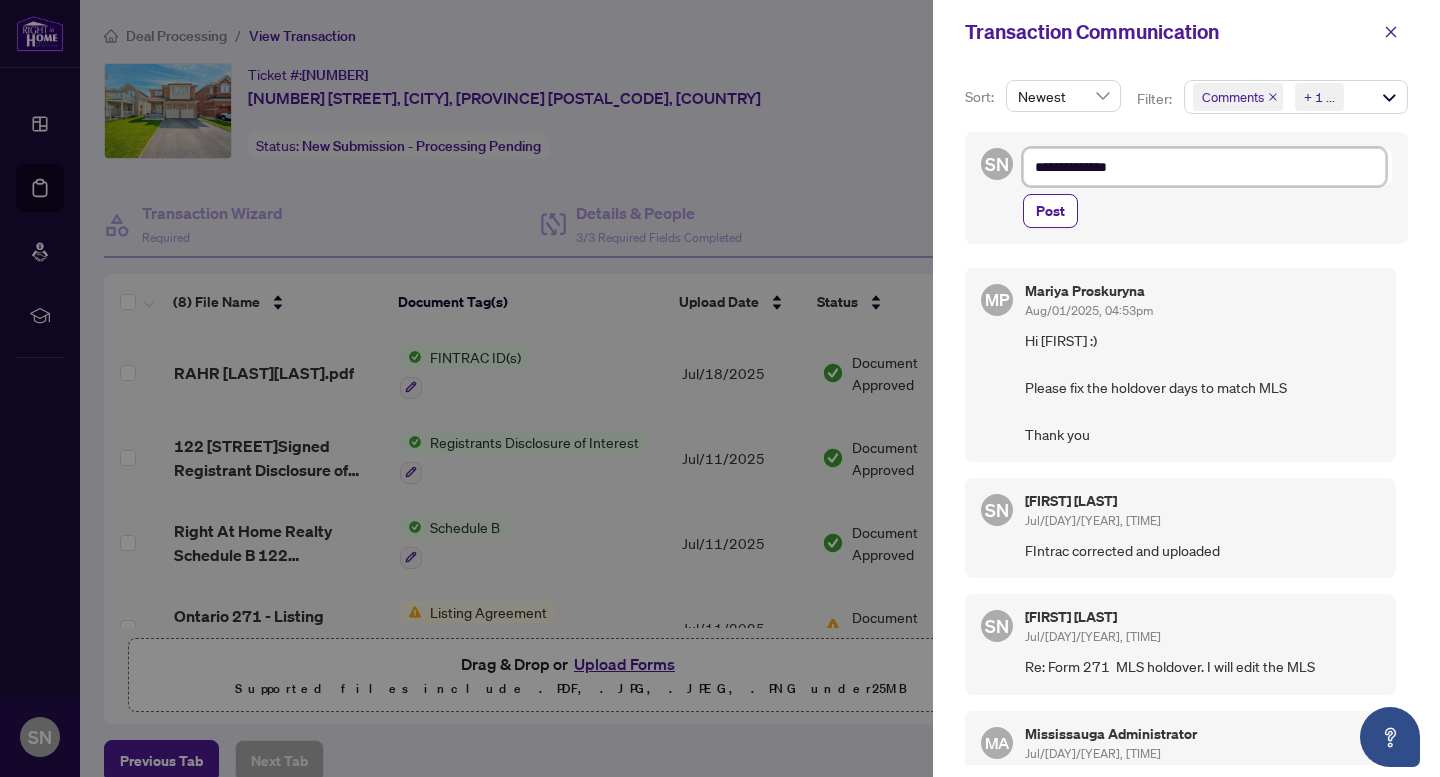 type on "**********" 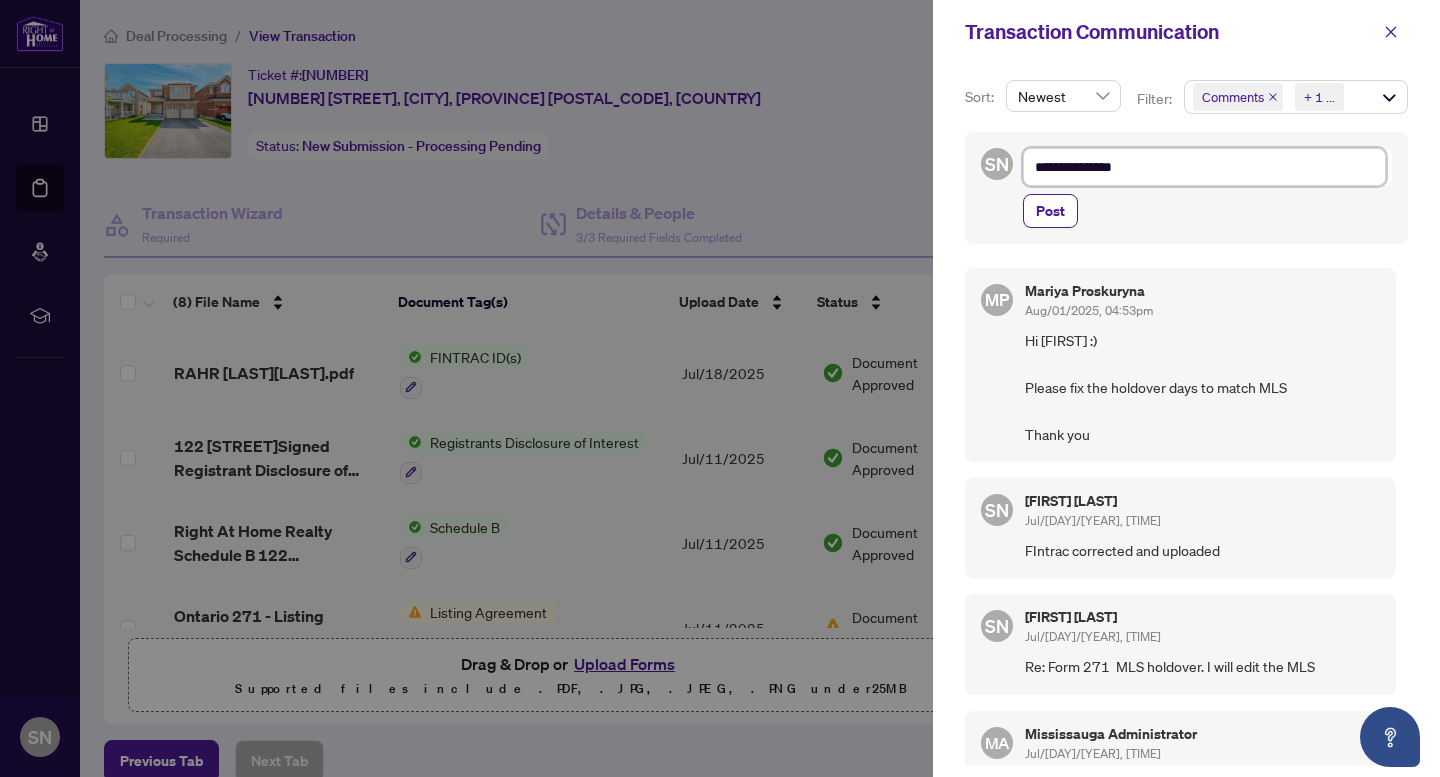 type on "**********" 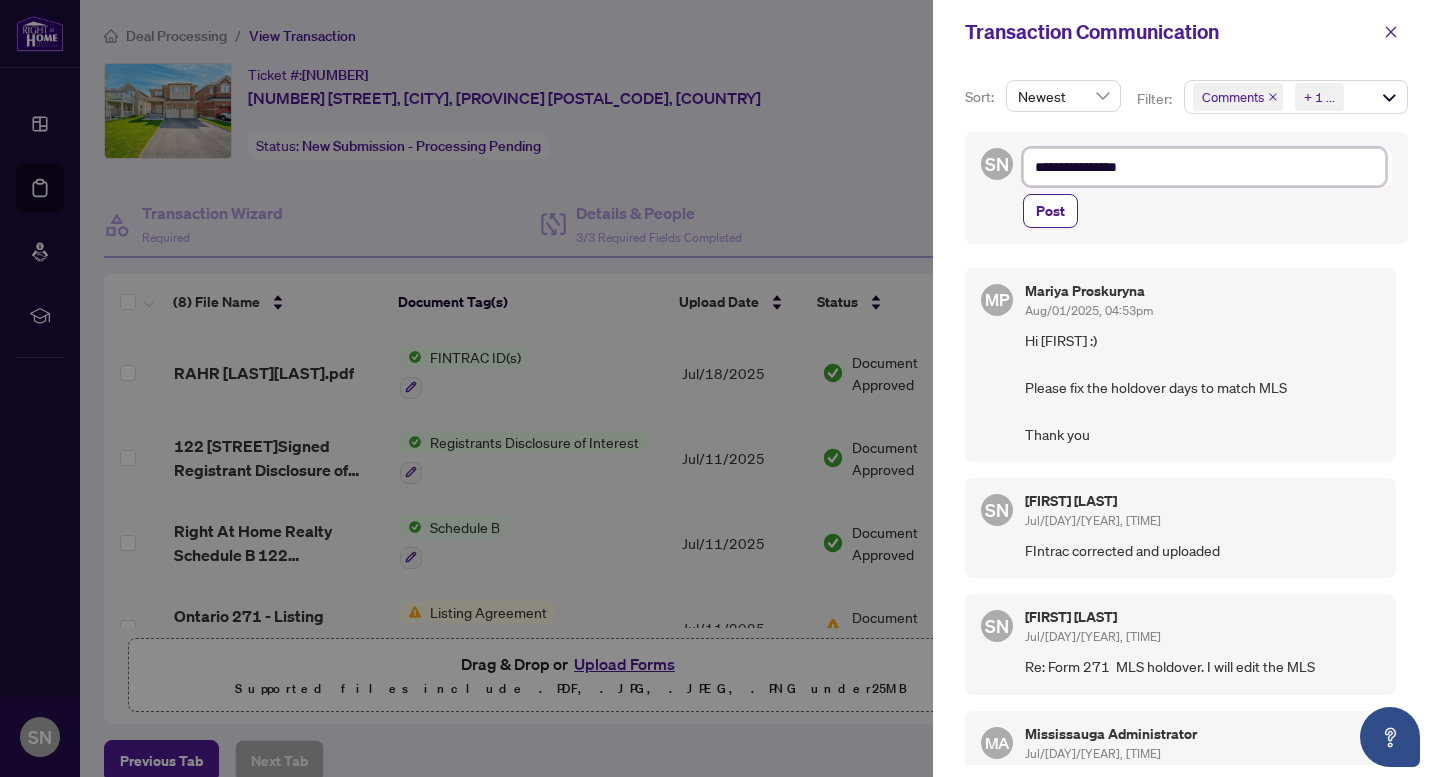 type on "**********" 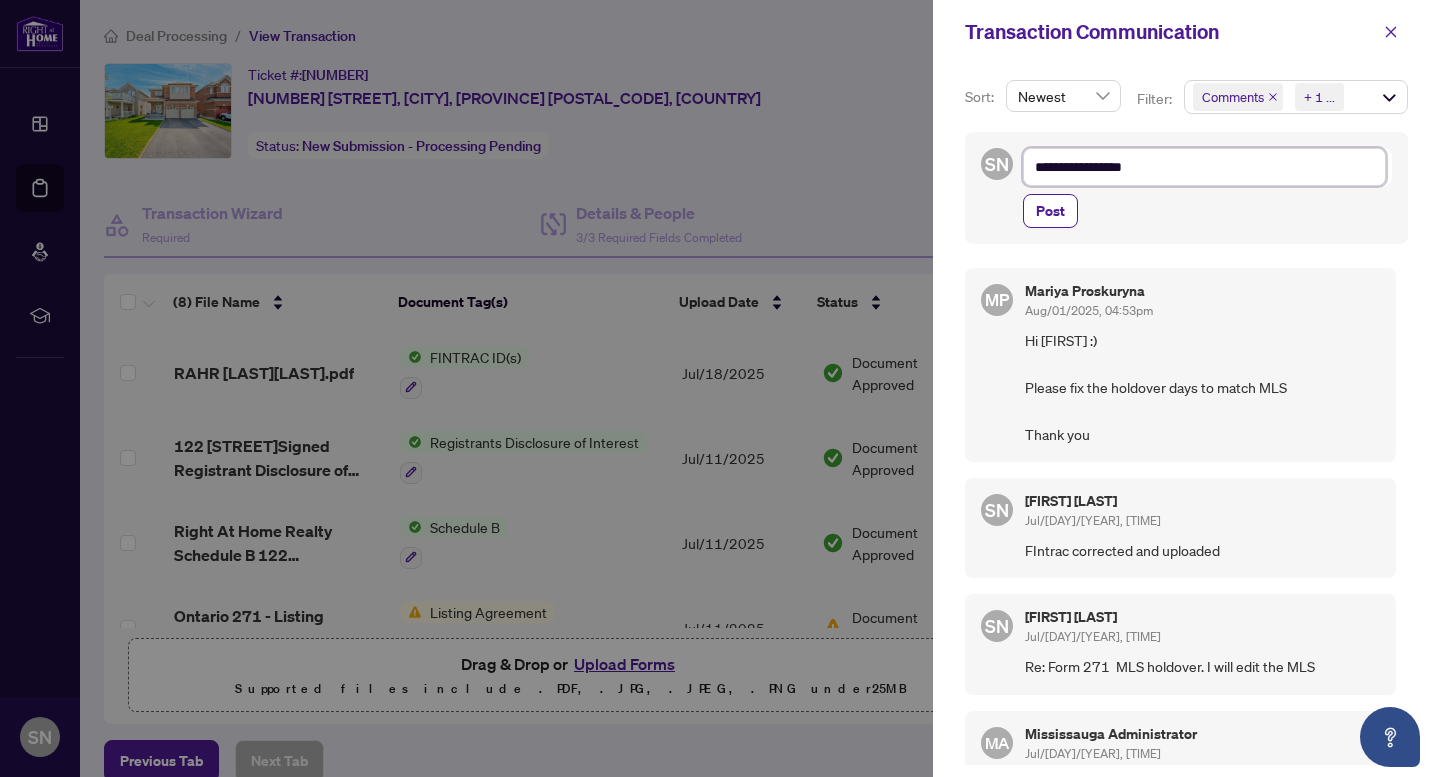 type on "**********" 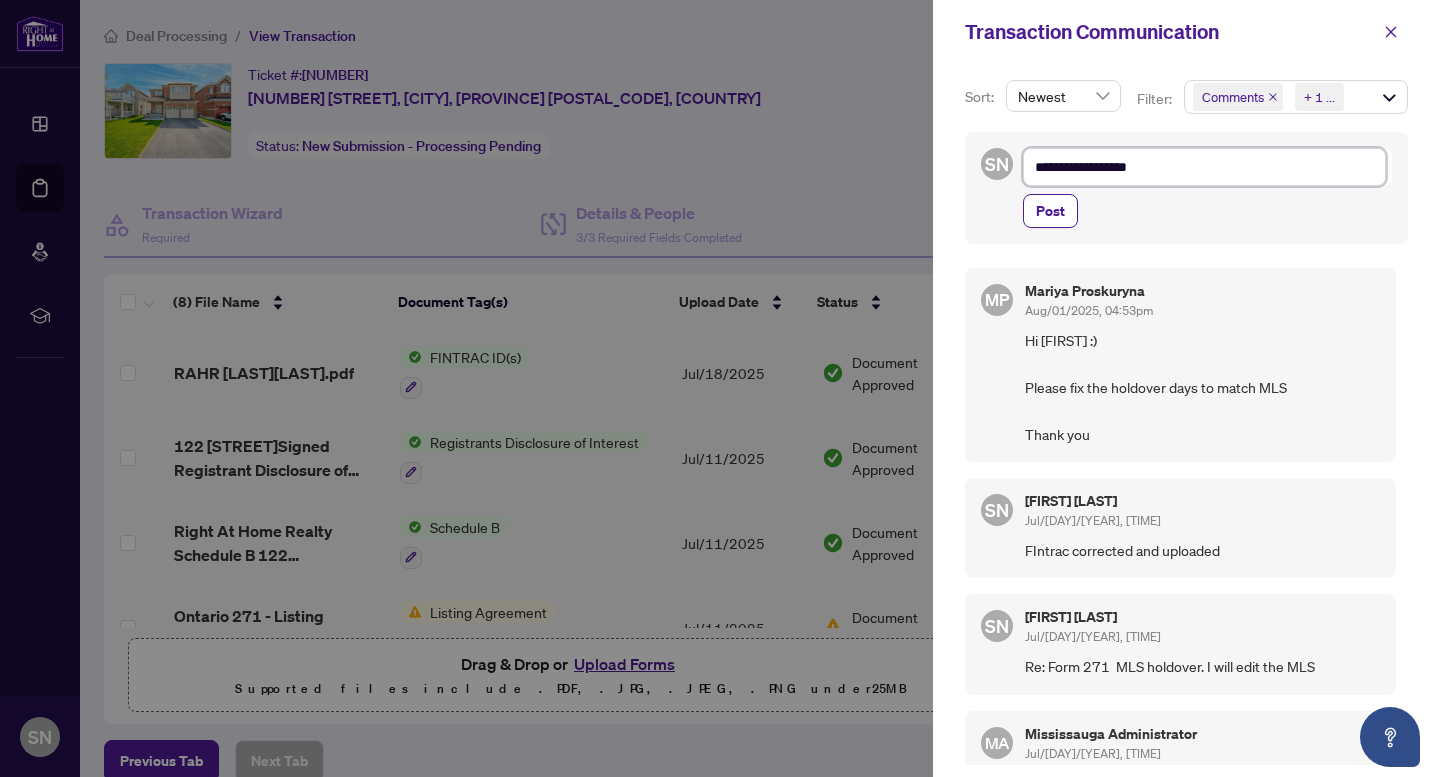 type on "**********" 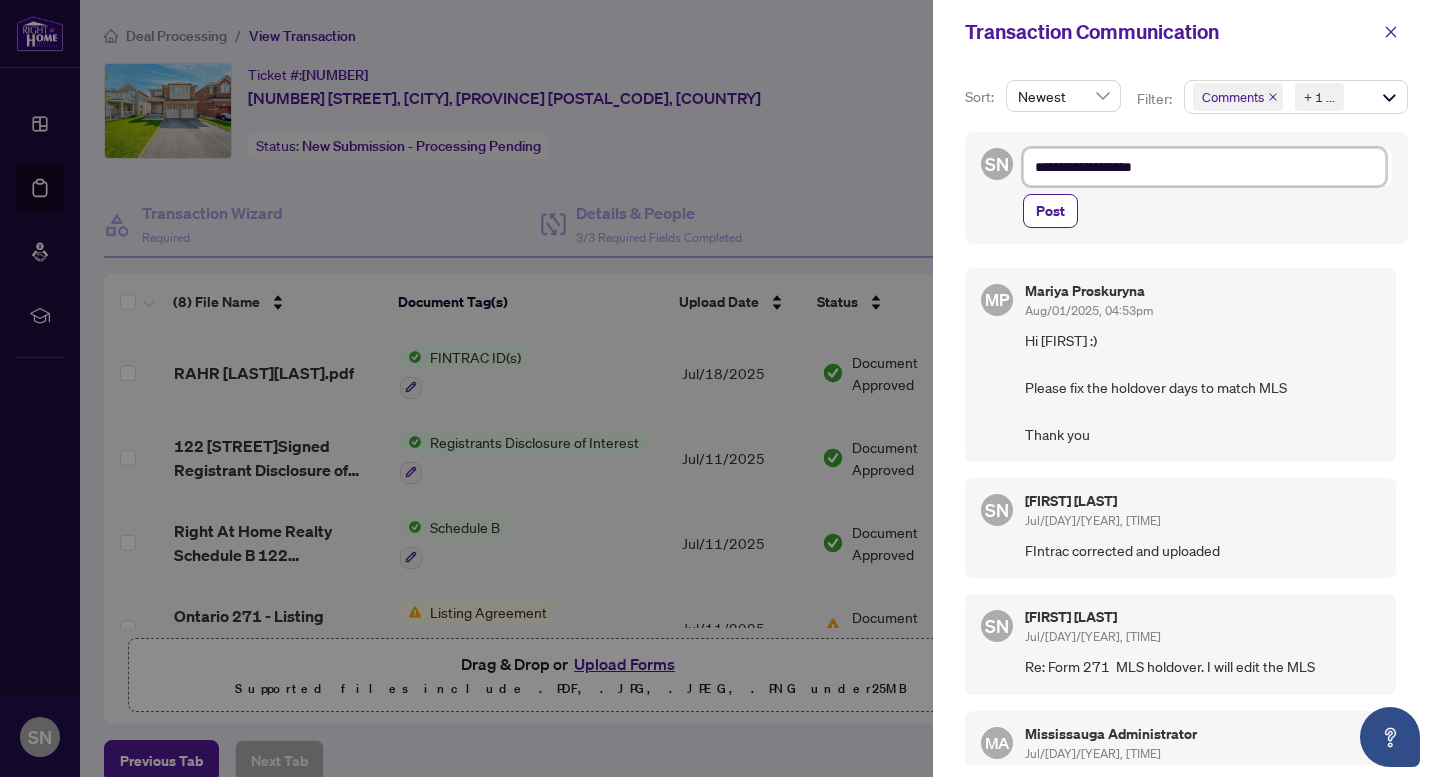 type on "**********" 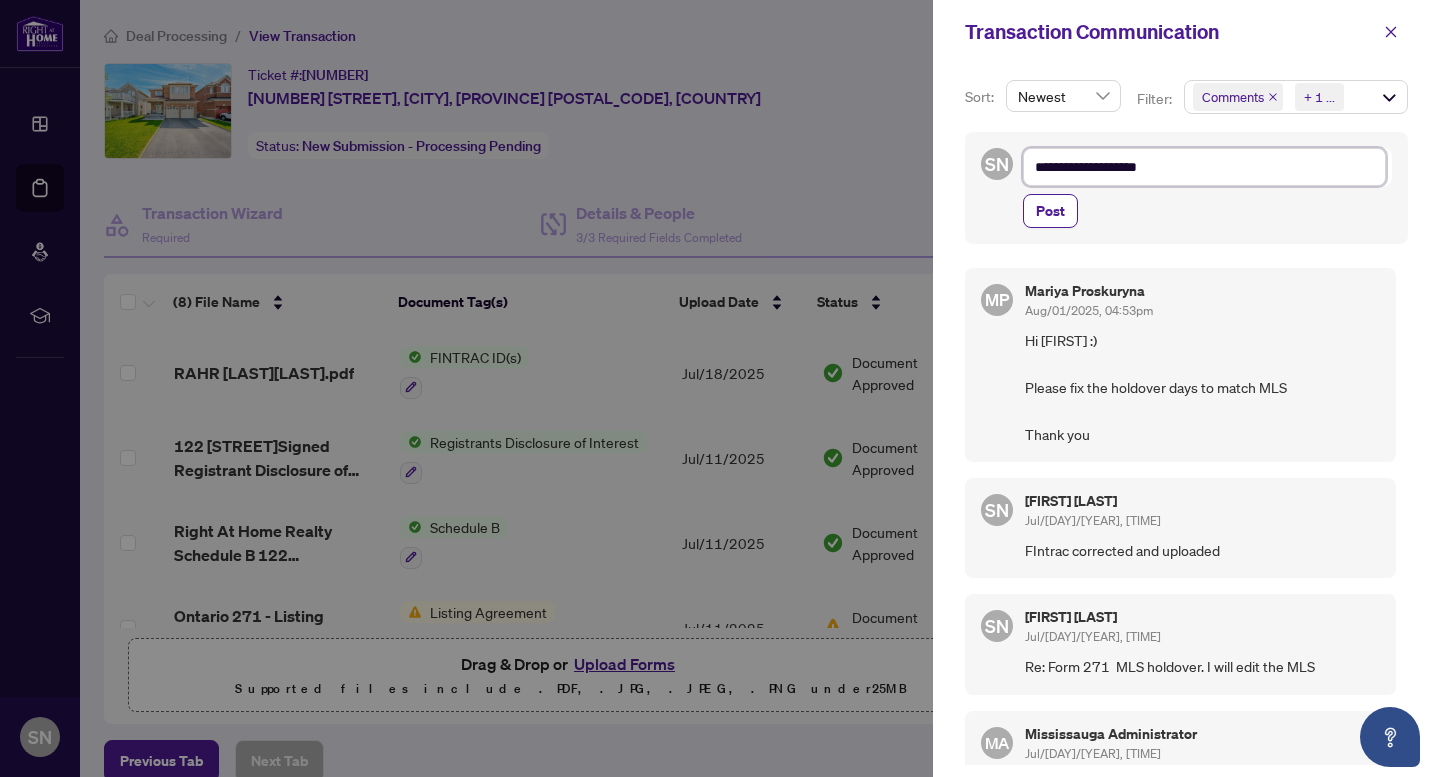 type on "**********" 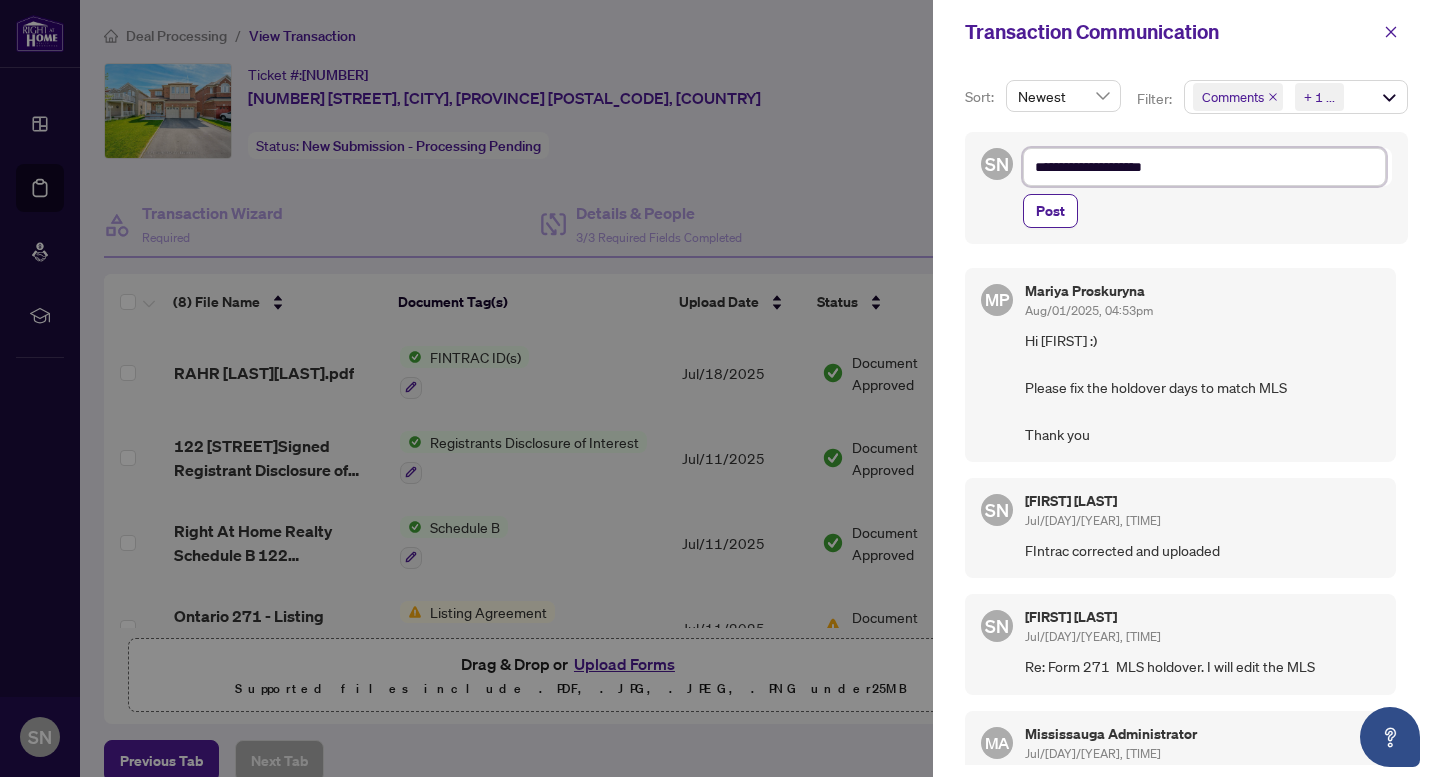 type on "**********" 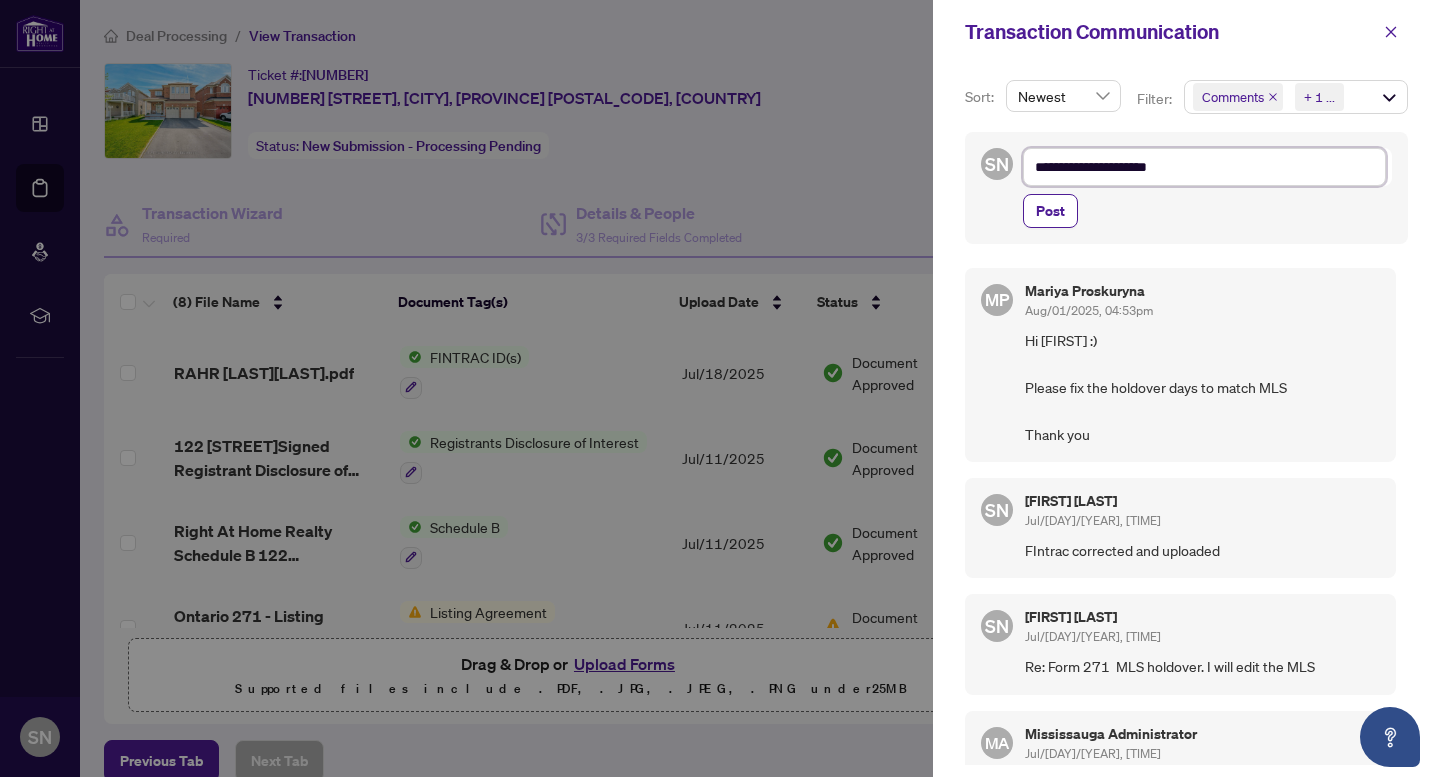 type on "**********" 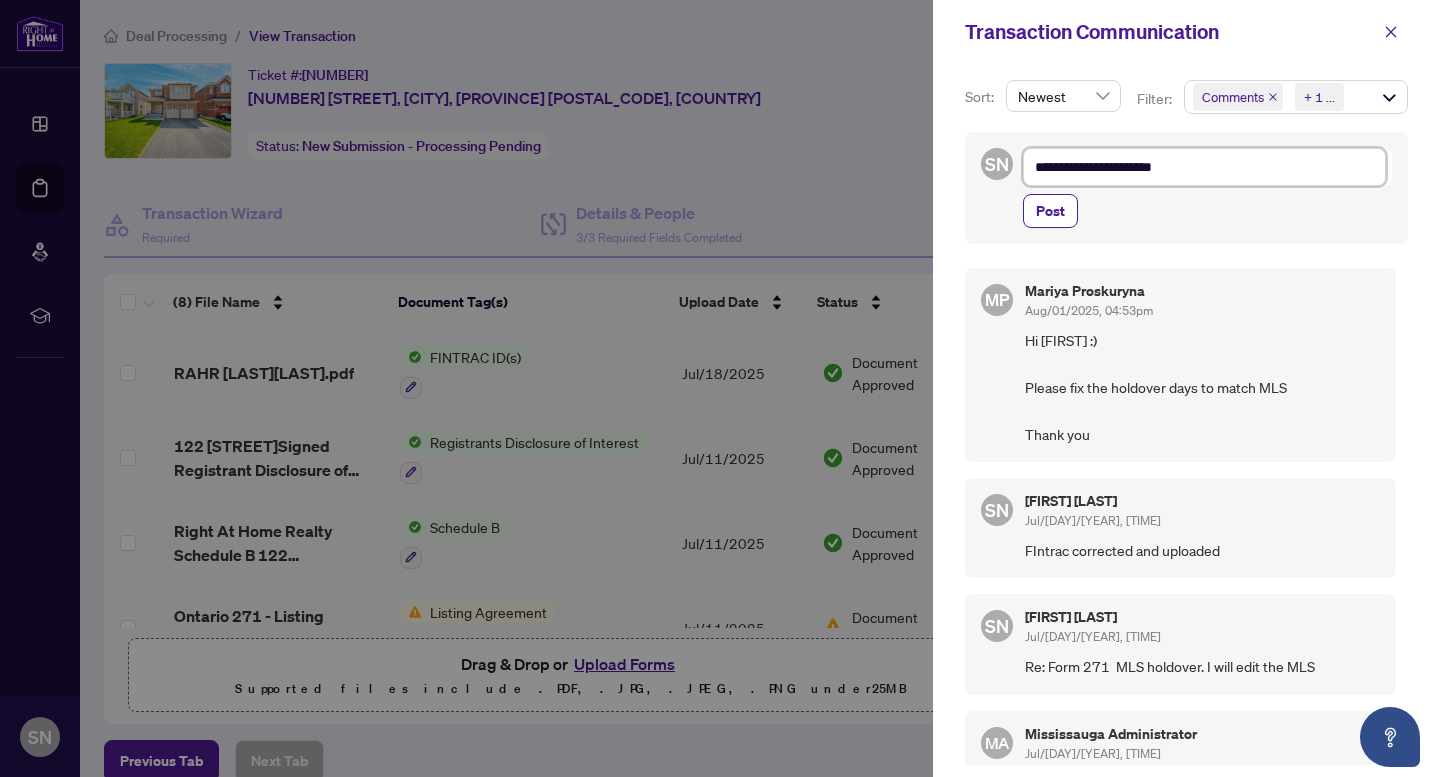 type on "**********" 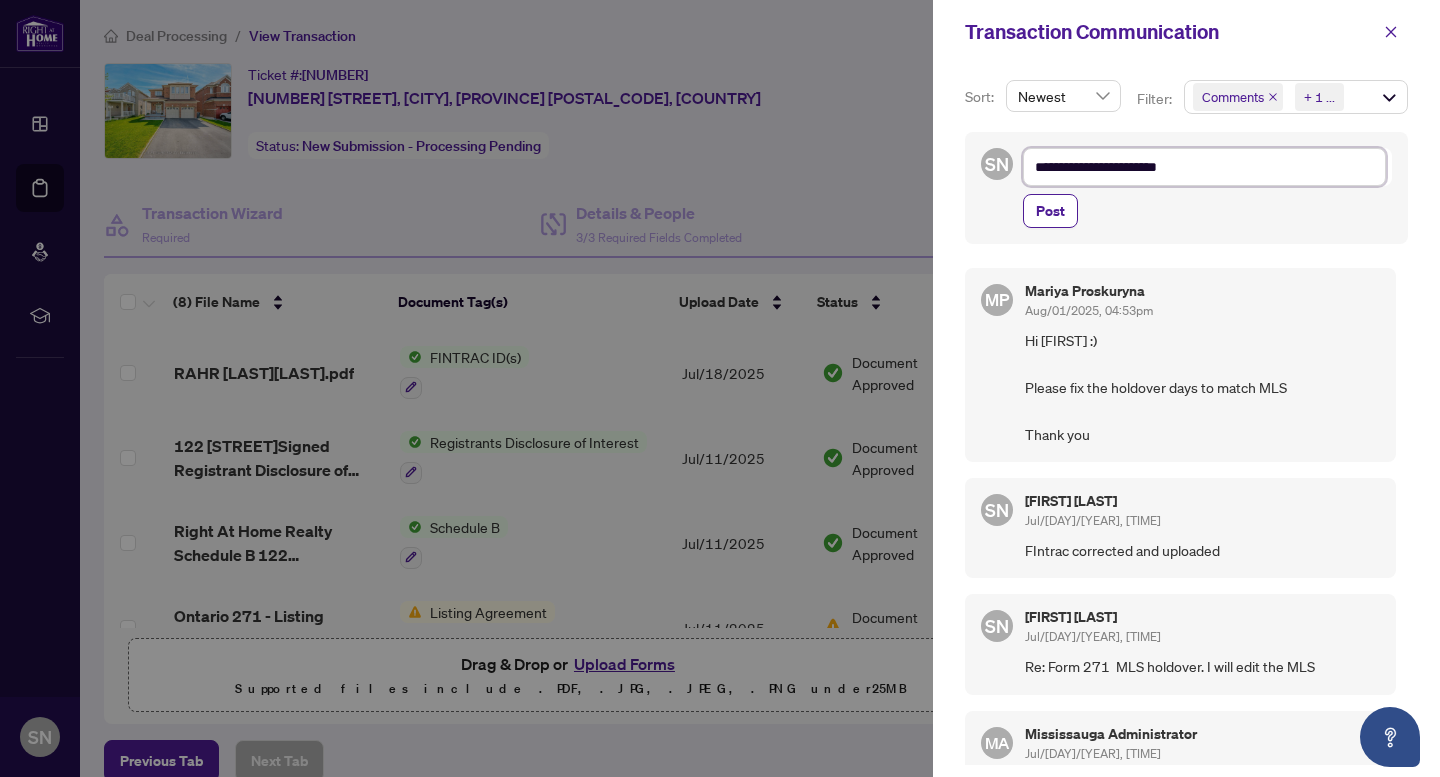 type on "**********" 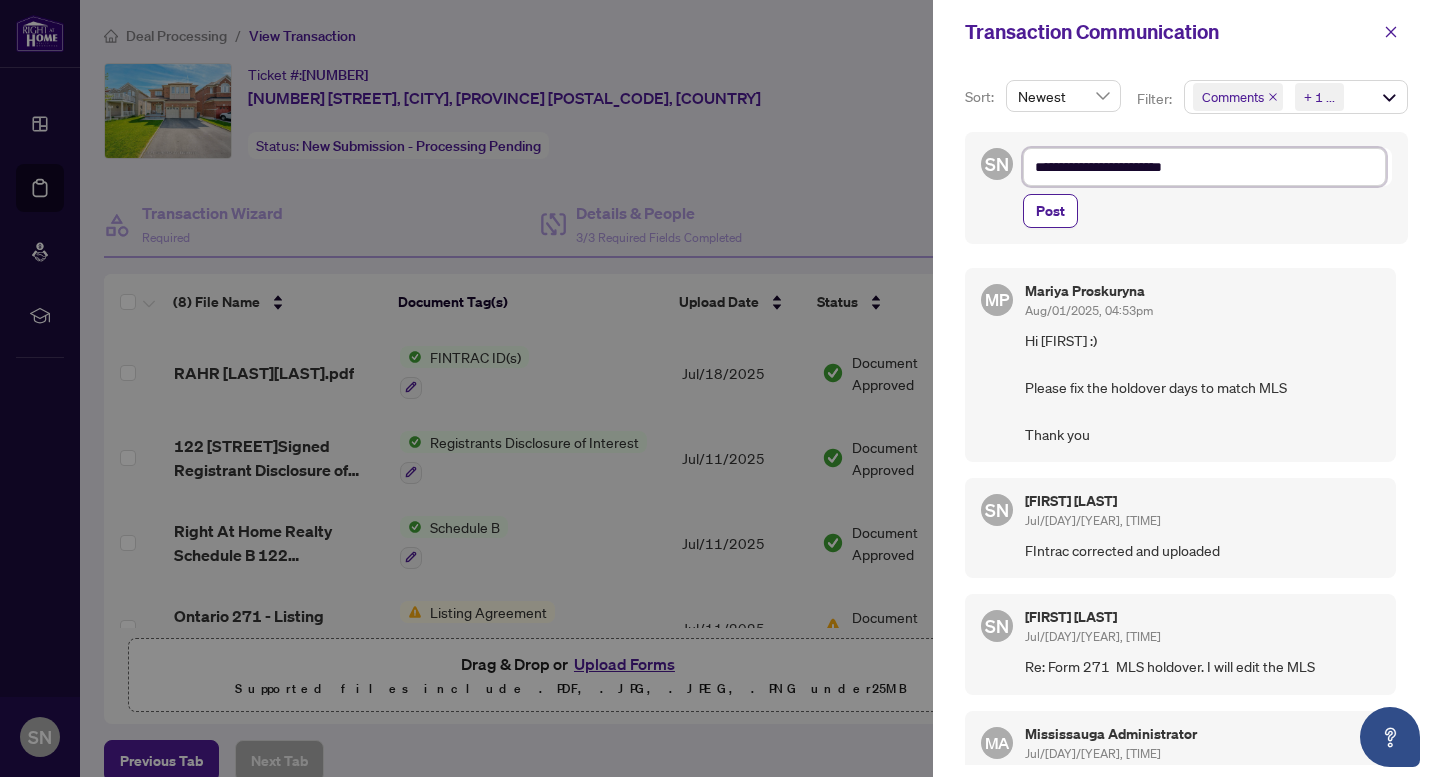 type on "**********" 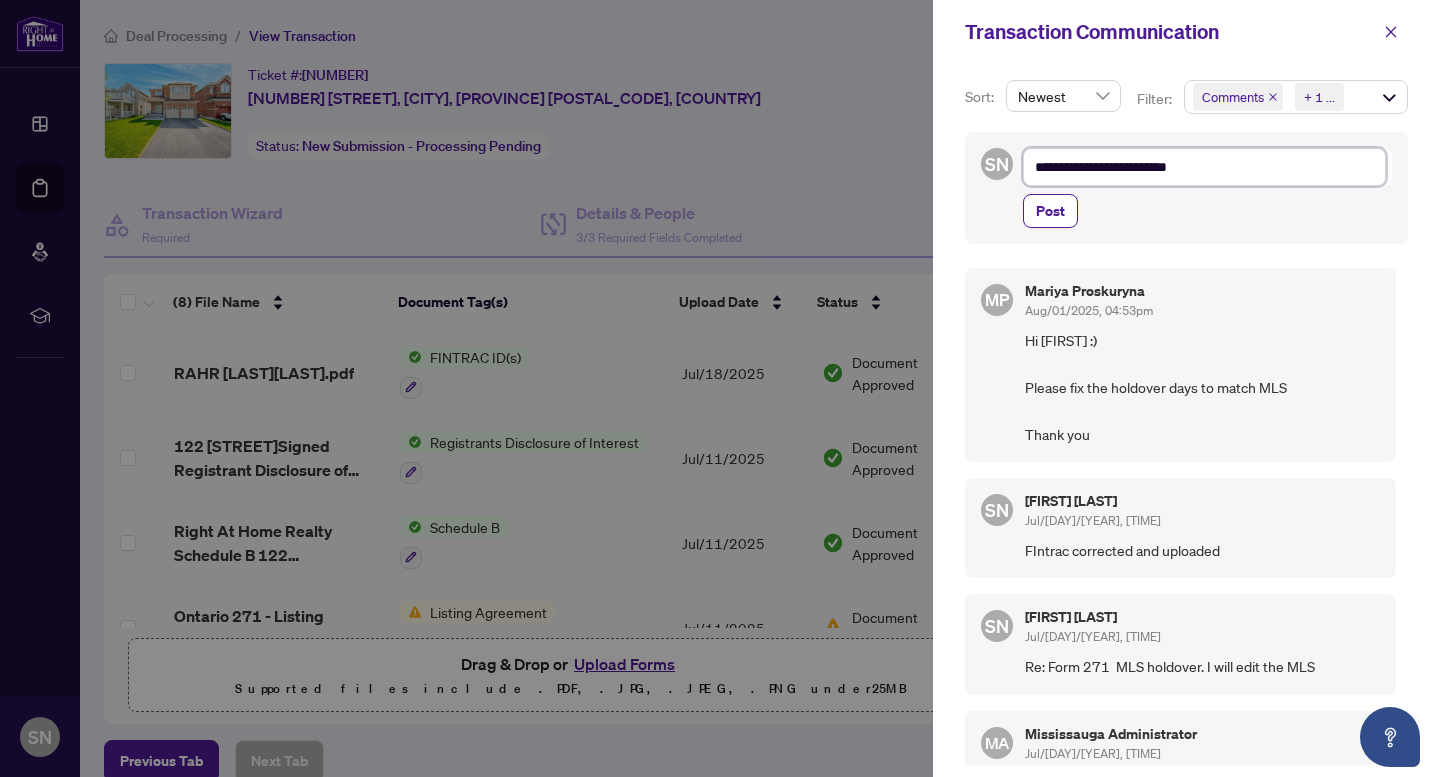 type on "**********" 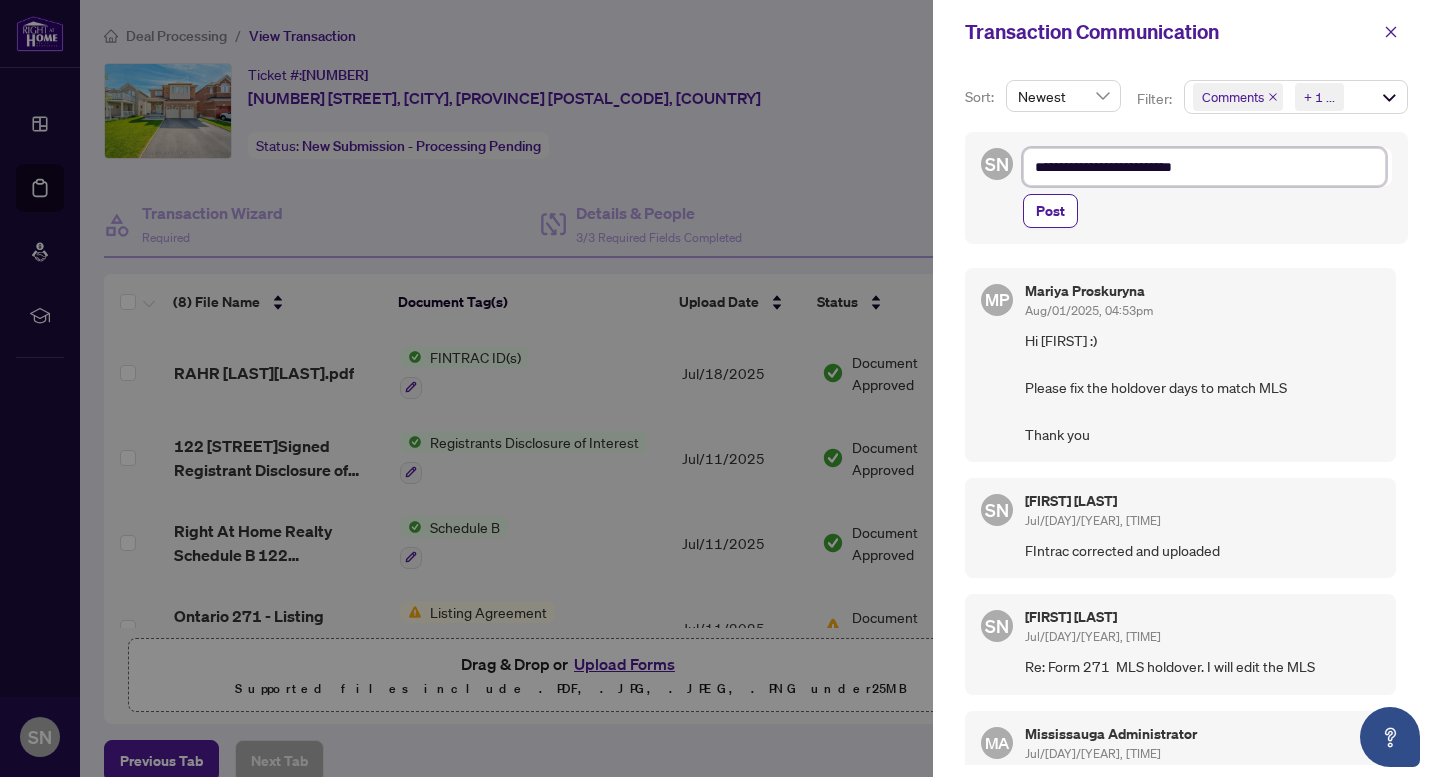 type on "**********" 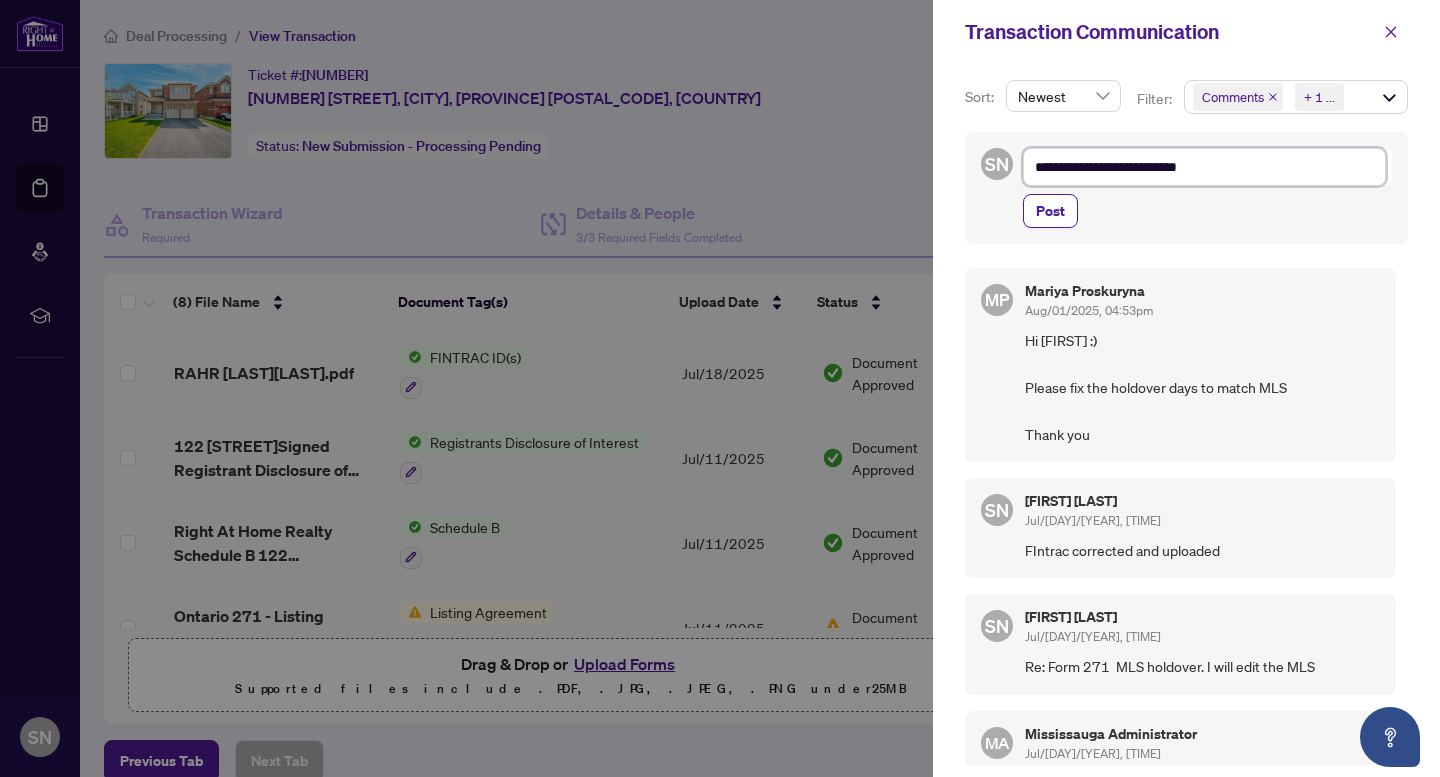 type on "**********" 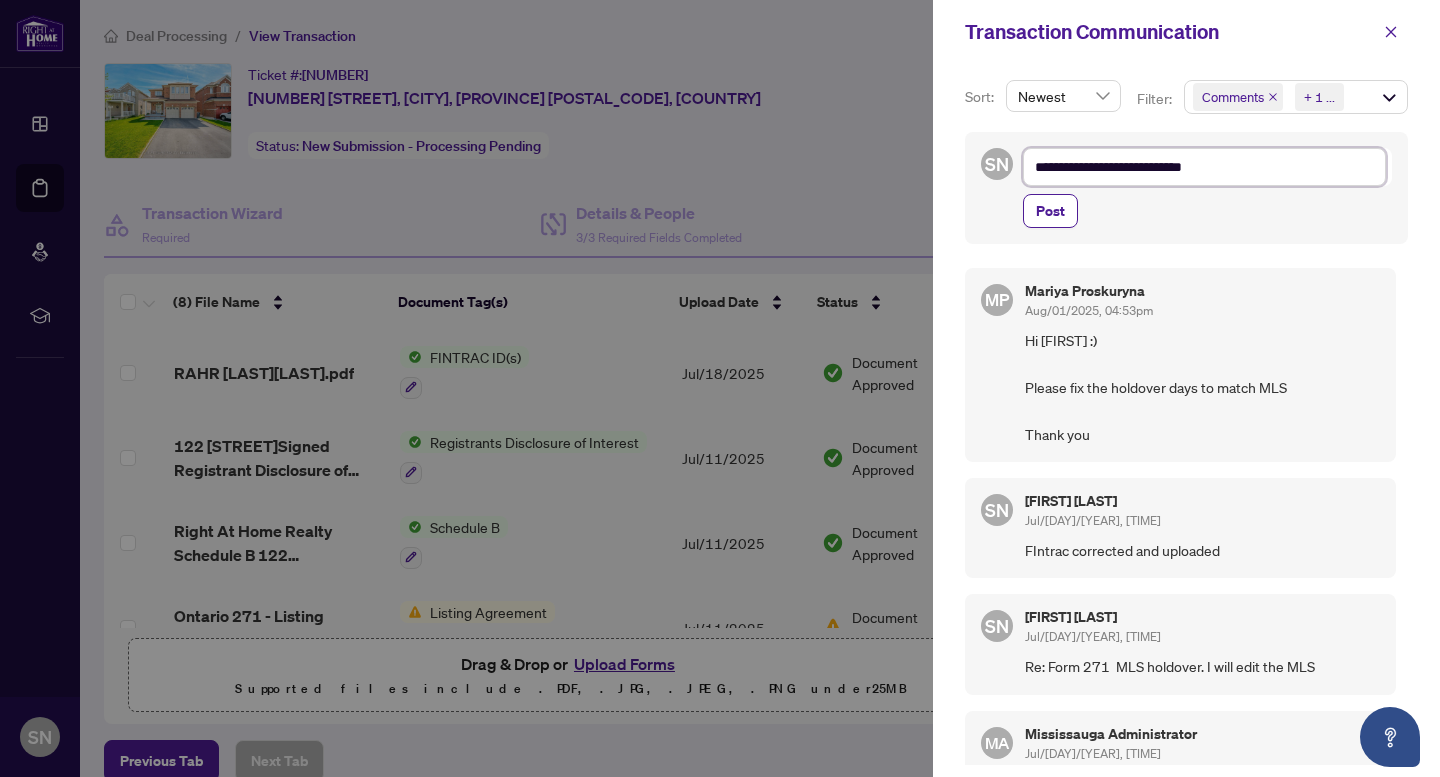 type on "**********" 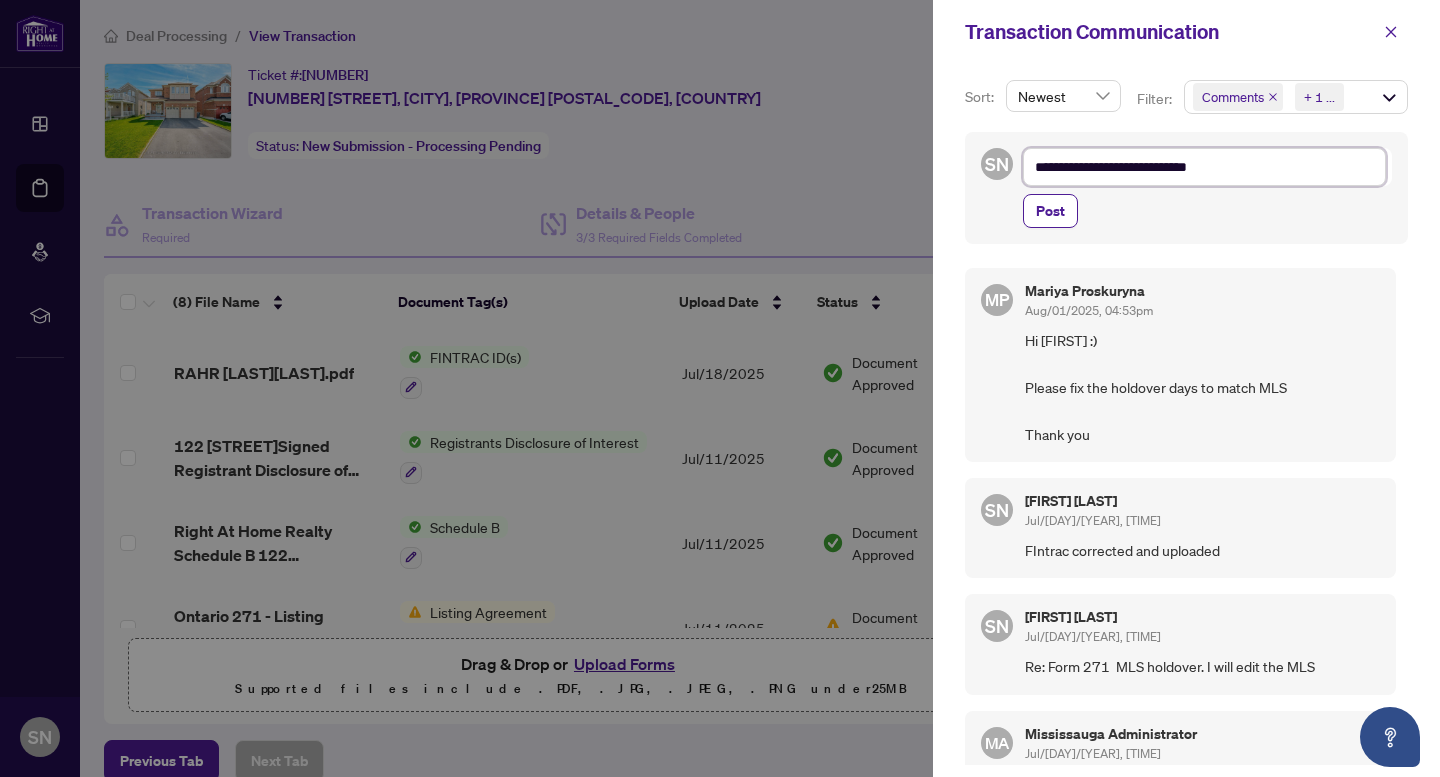 type on "**********" 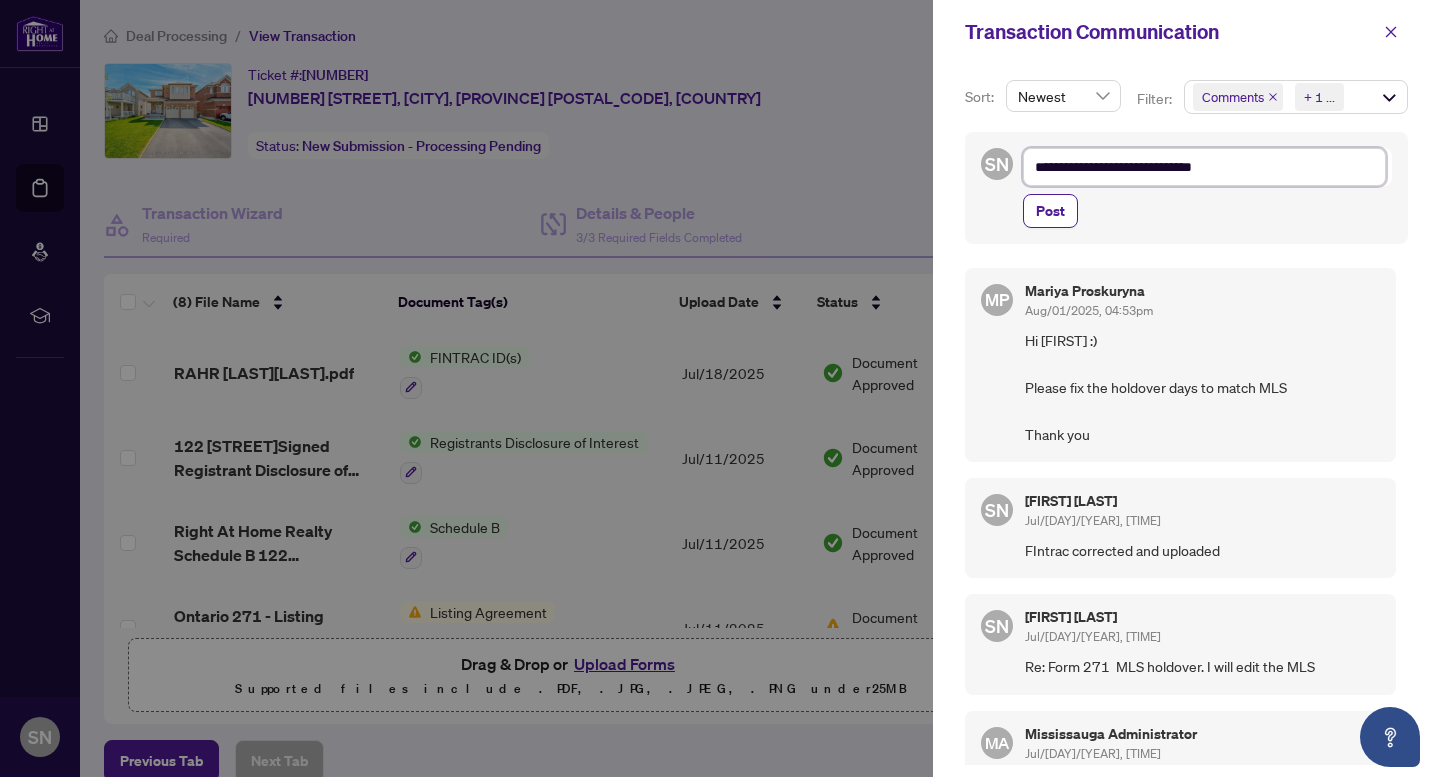 type on "**********" 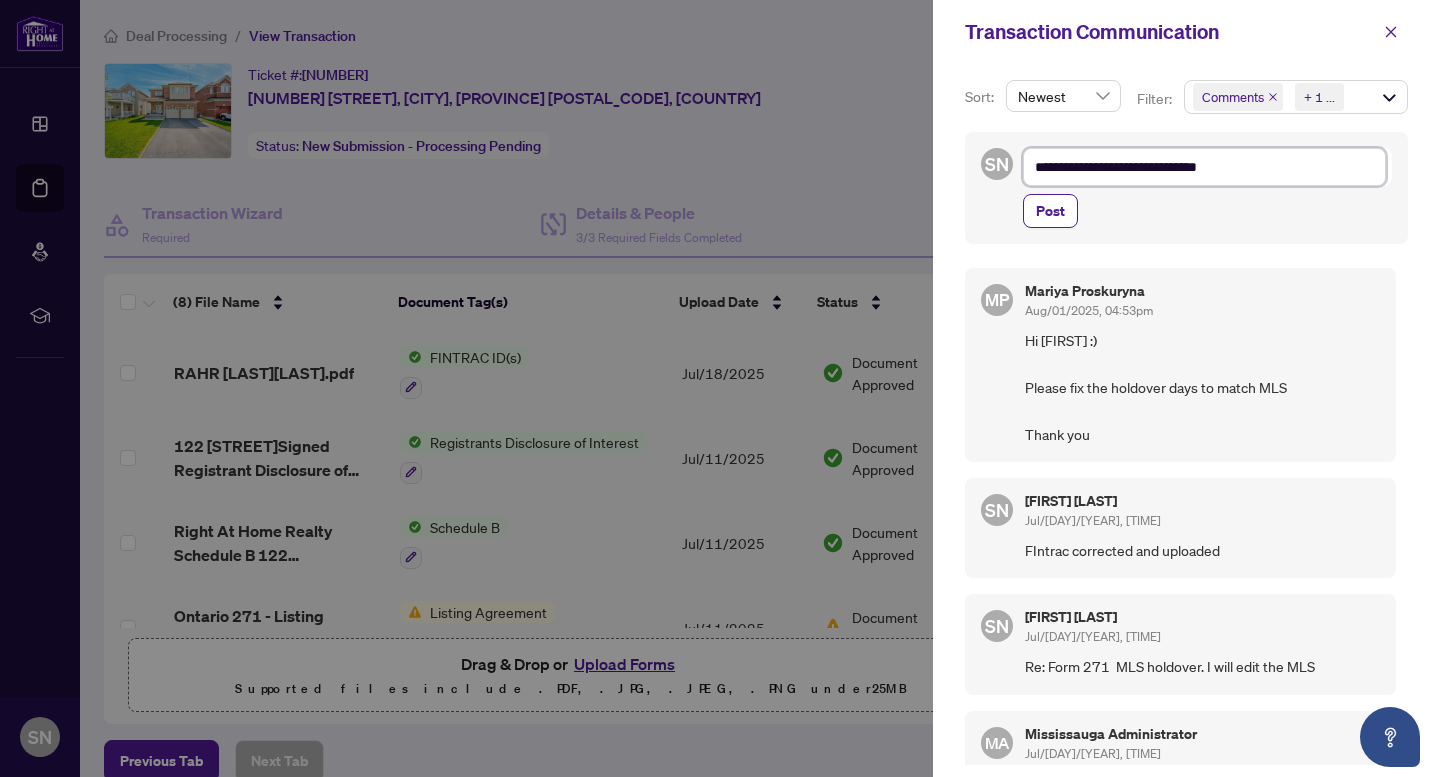 type on "**********" 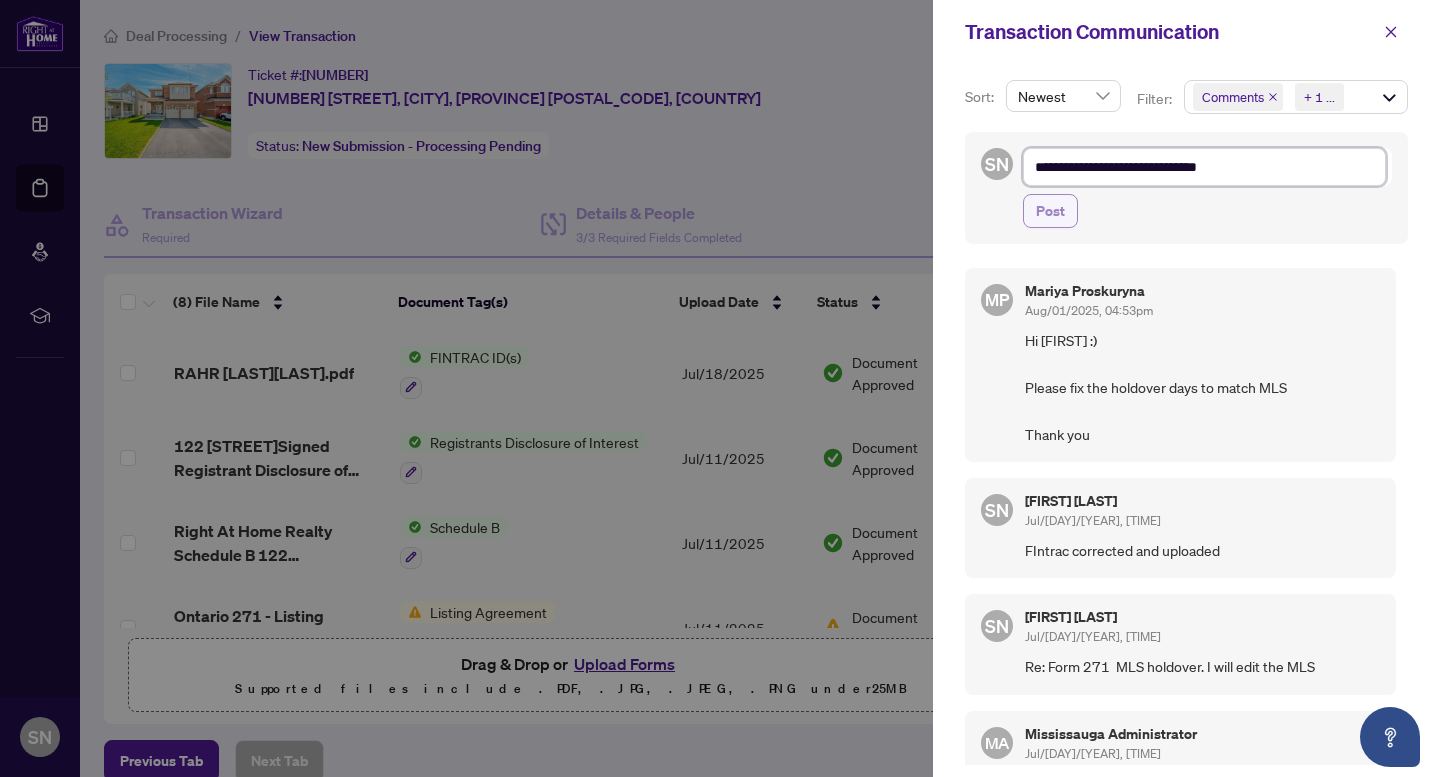 type on "**********" 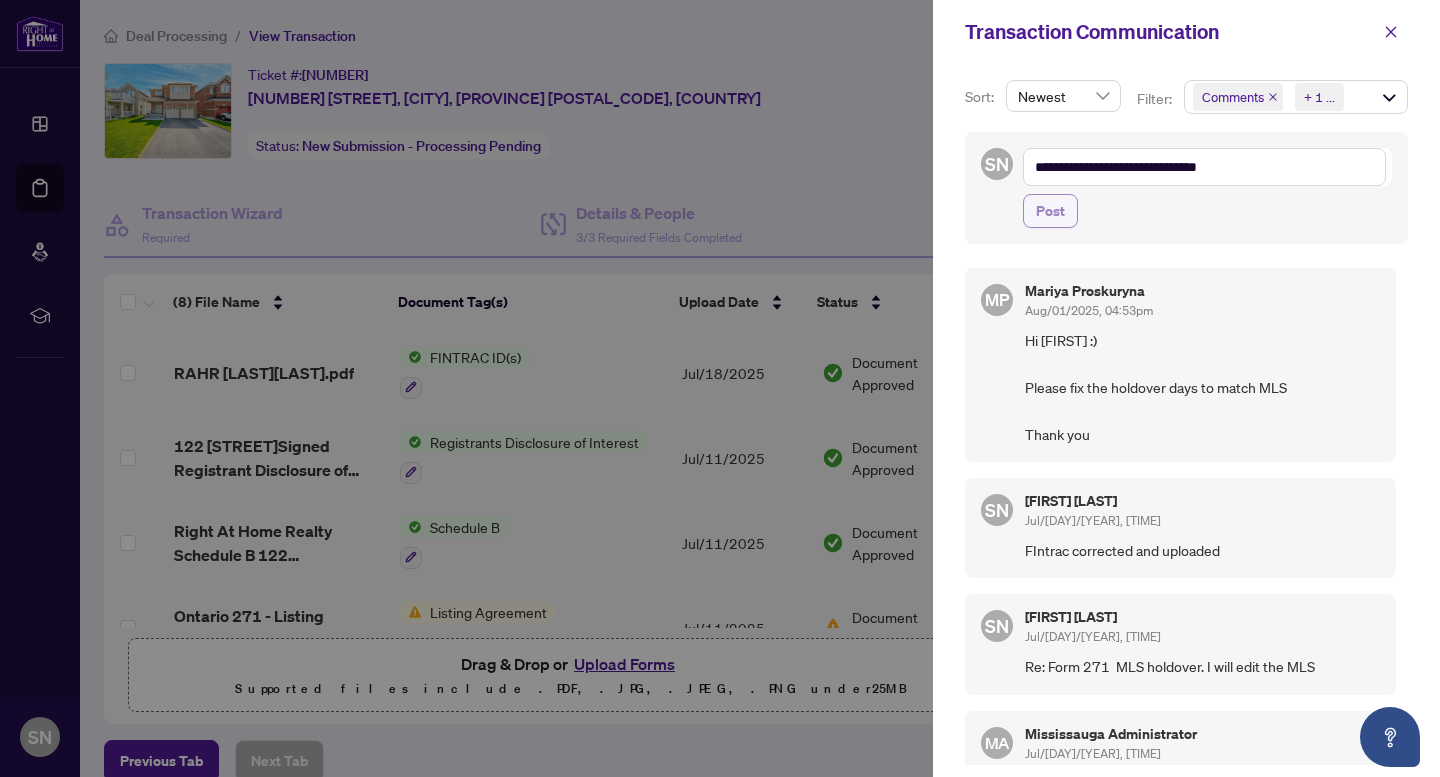 click on "Post" at bounding box center [1050, 211] 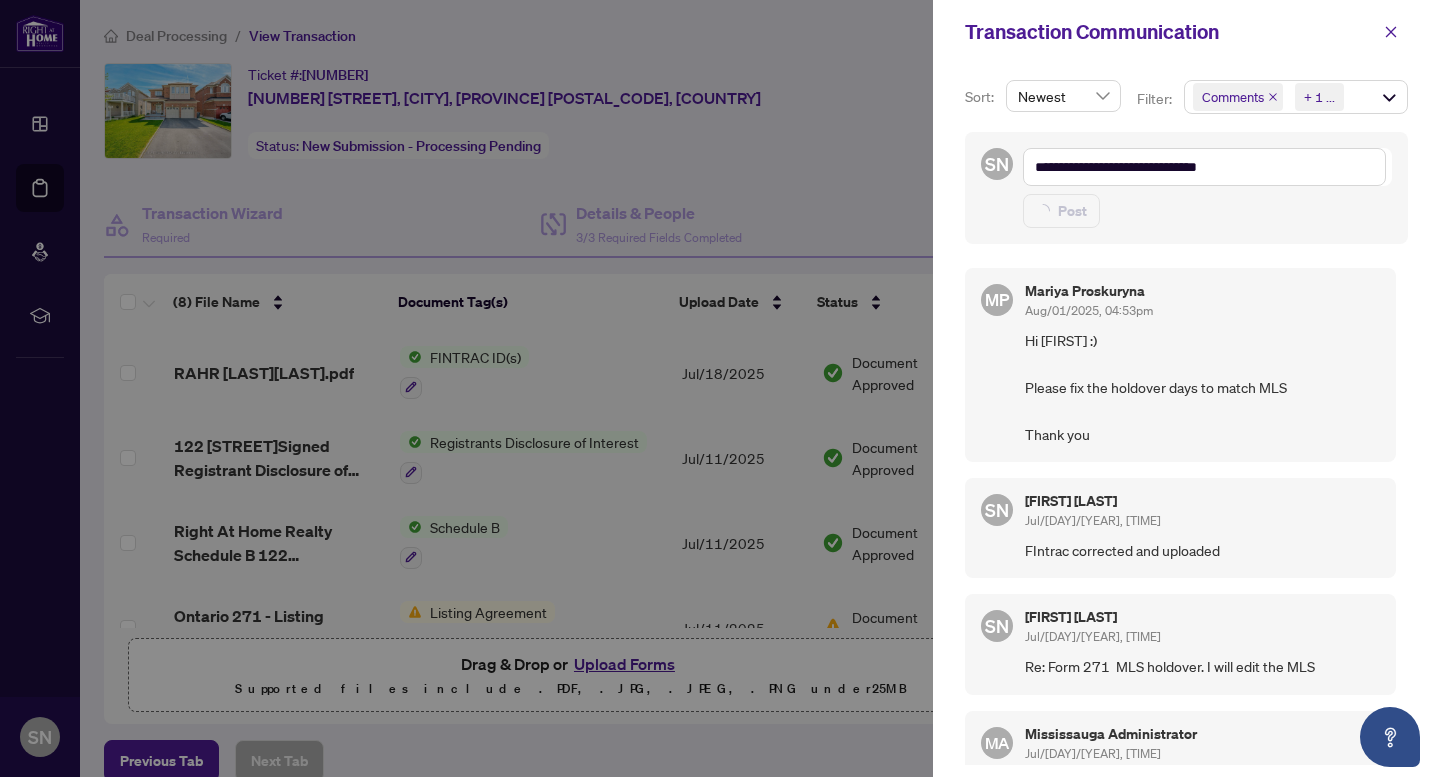 type 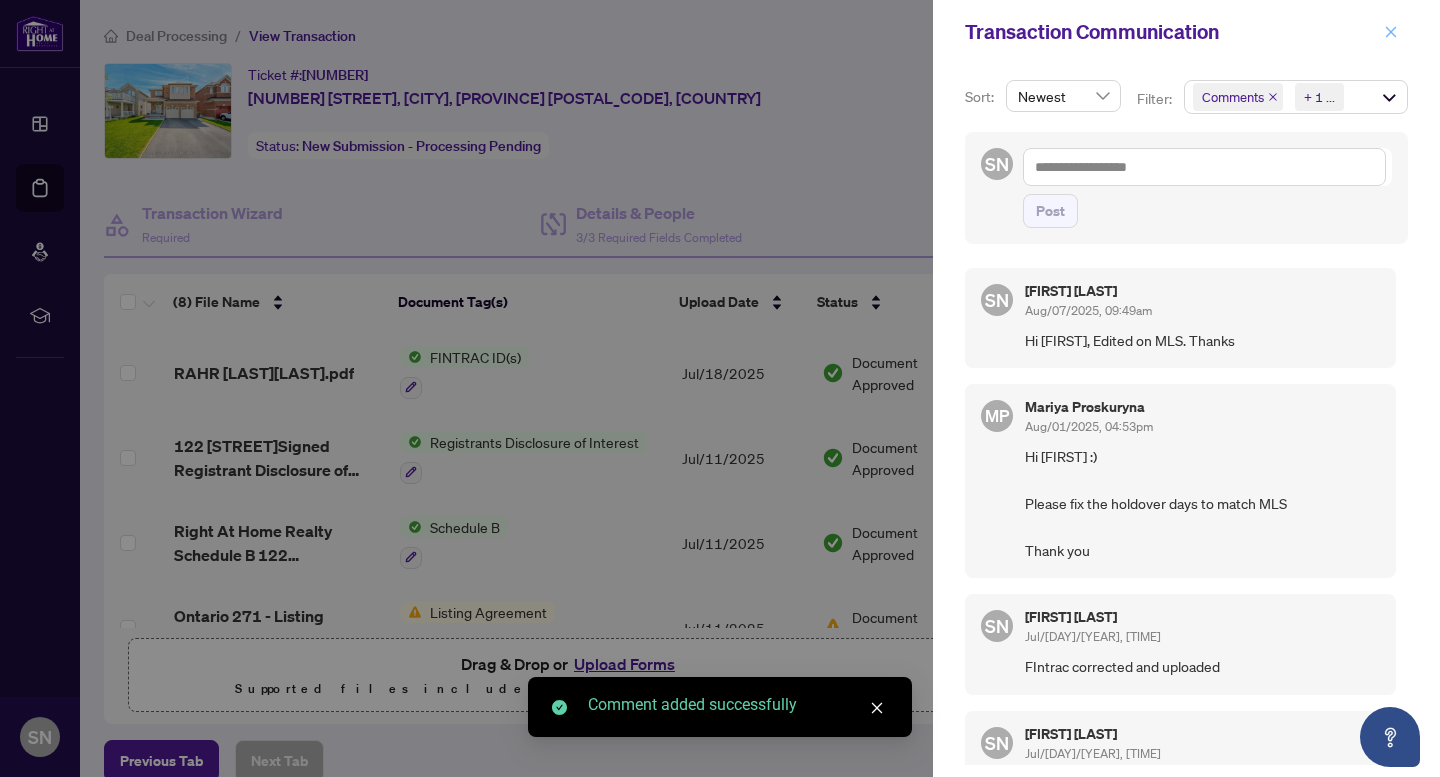 click 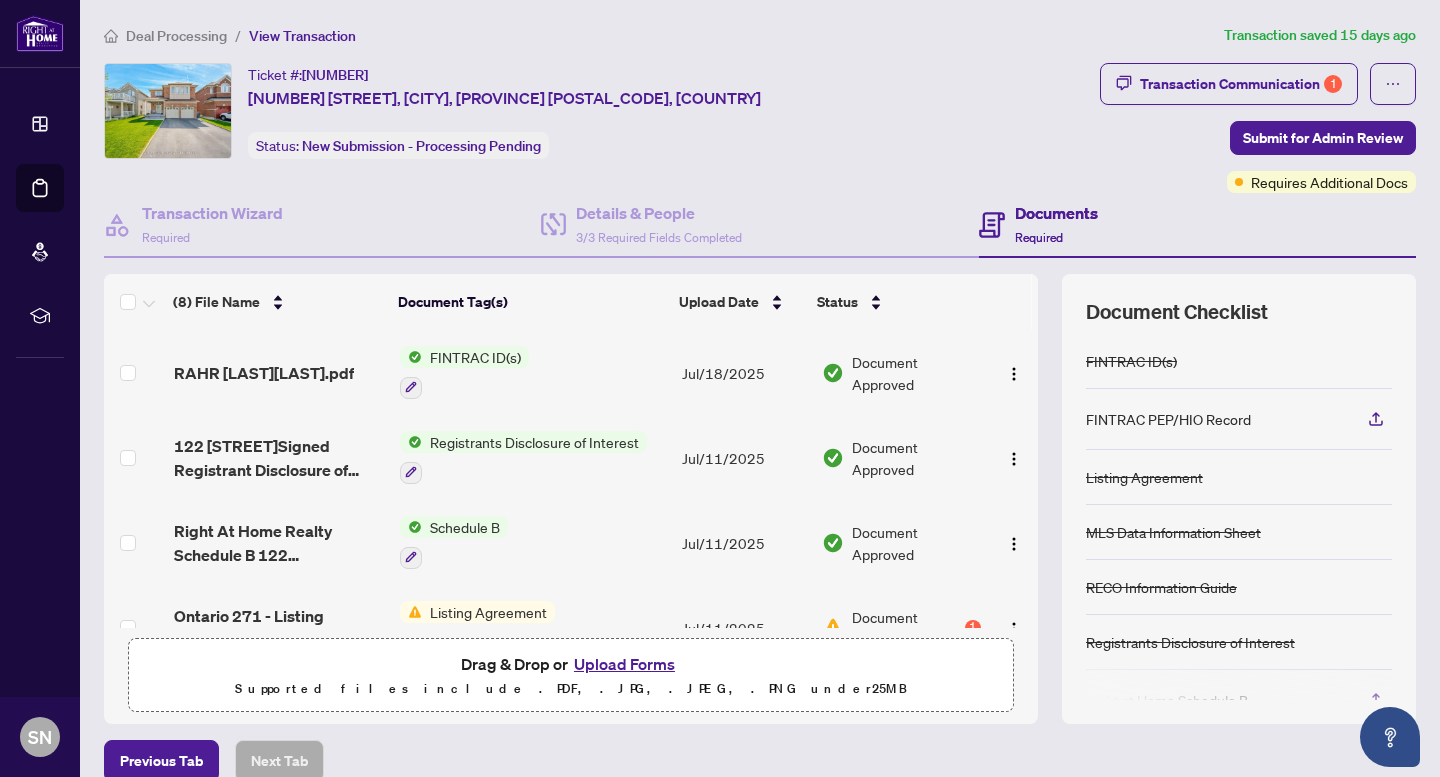 click on "Documents Required" at bounding box center (1197, 225) 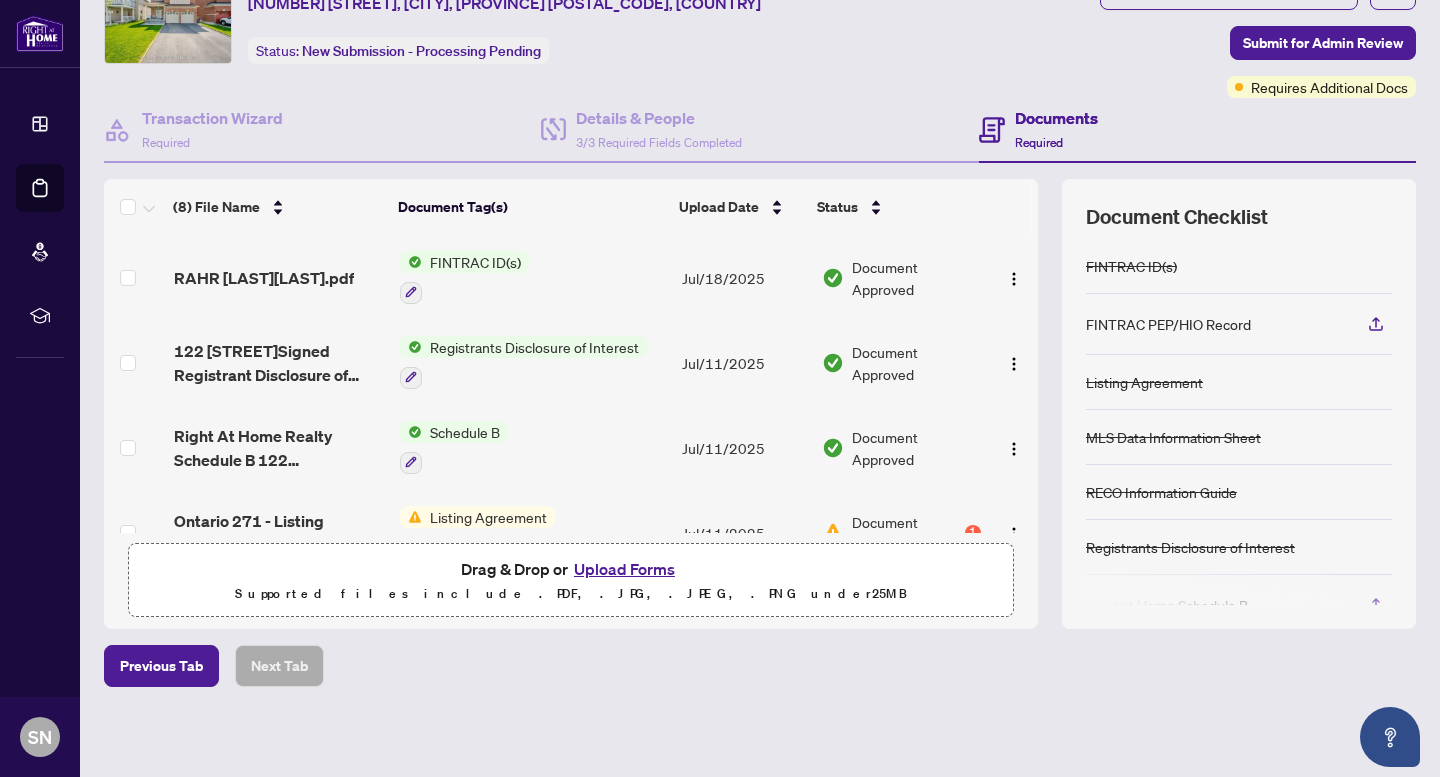 scroll, scrollTop: 97, scrollLeft: 0, axis: vertical 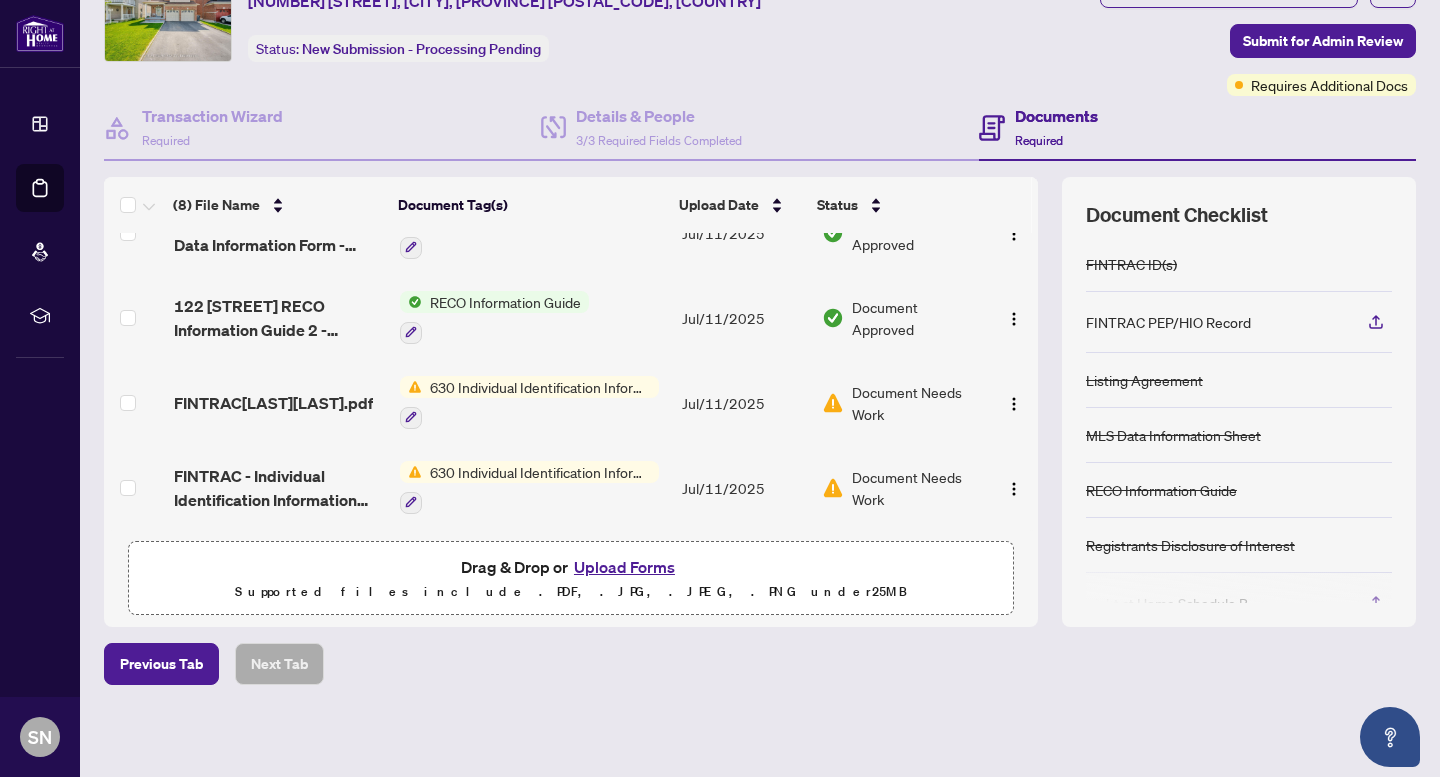 click on "630 Individual Identification Information Record" at bounding box center [540, 387] 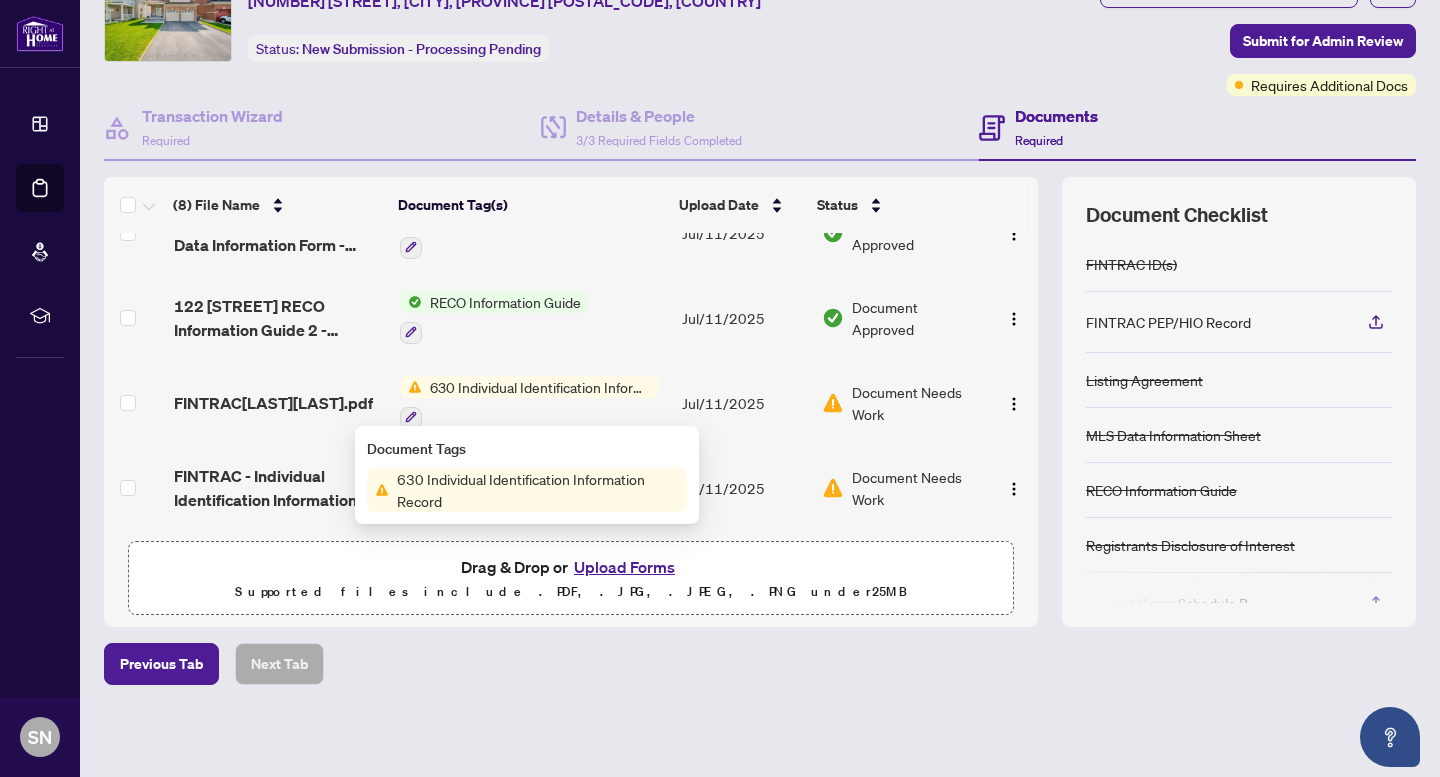 click on "Document Needs Work" at bounding box center [916, 403] 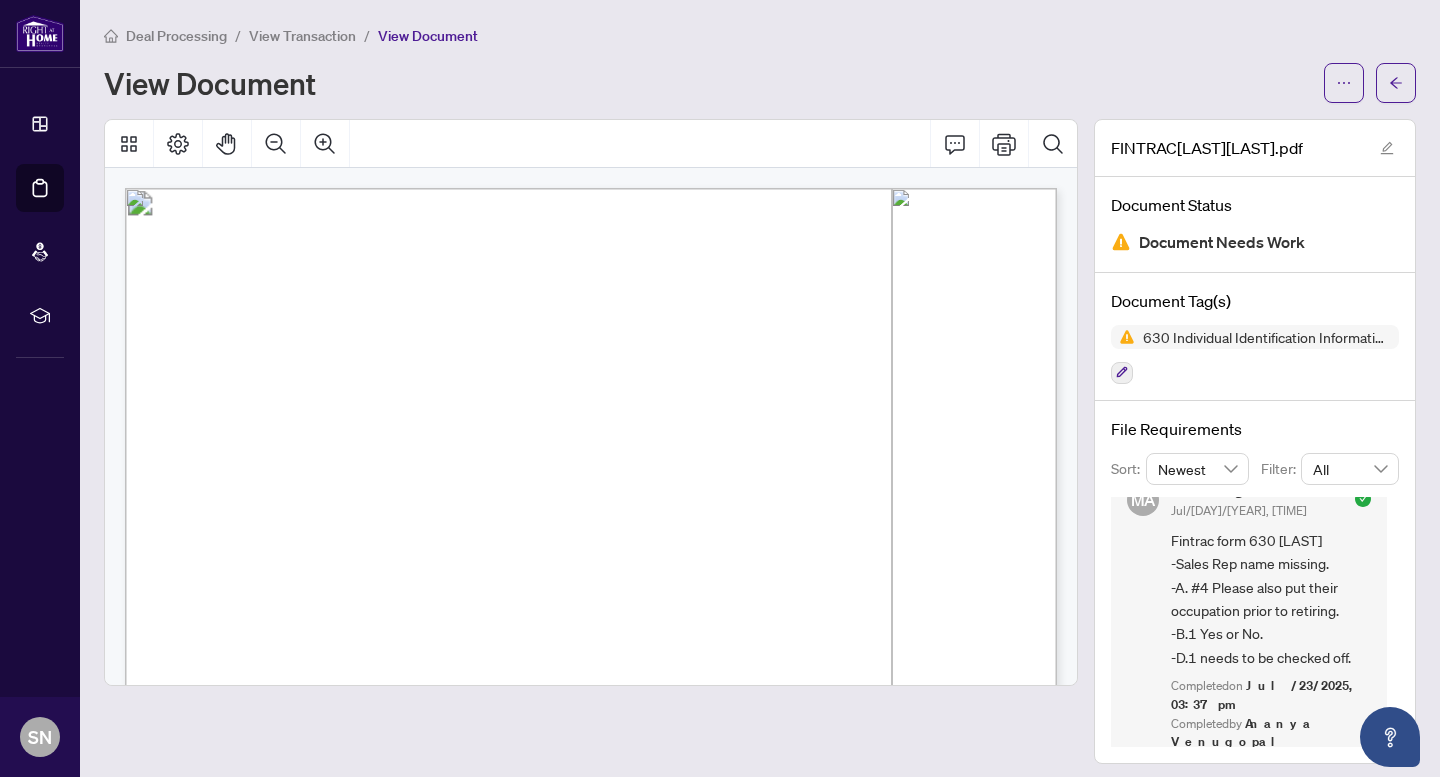 scroll, scrollTop: 46, scrollLeft: 0, axis: vertical 